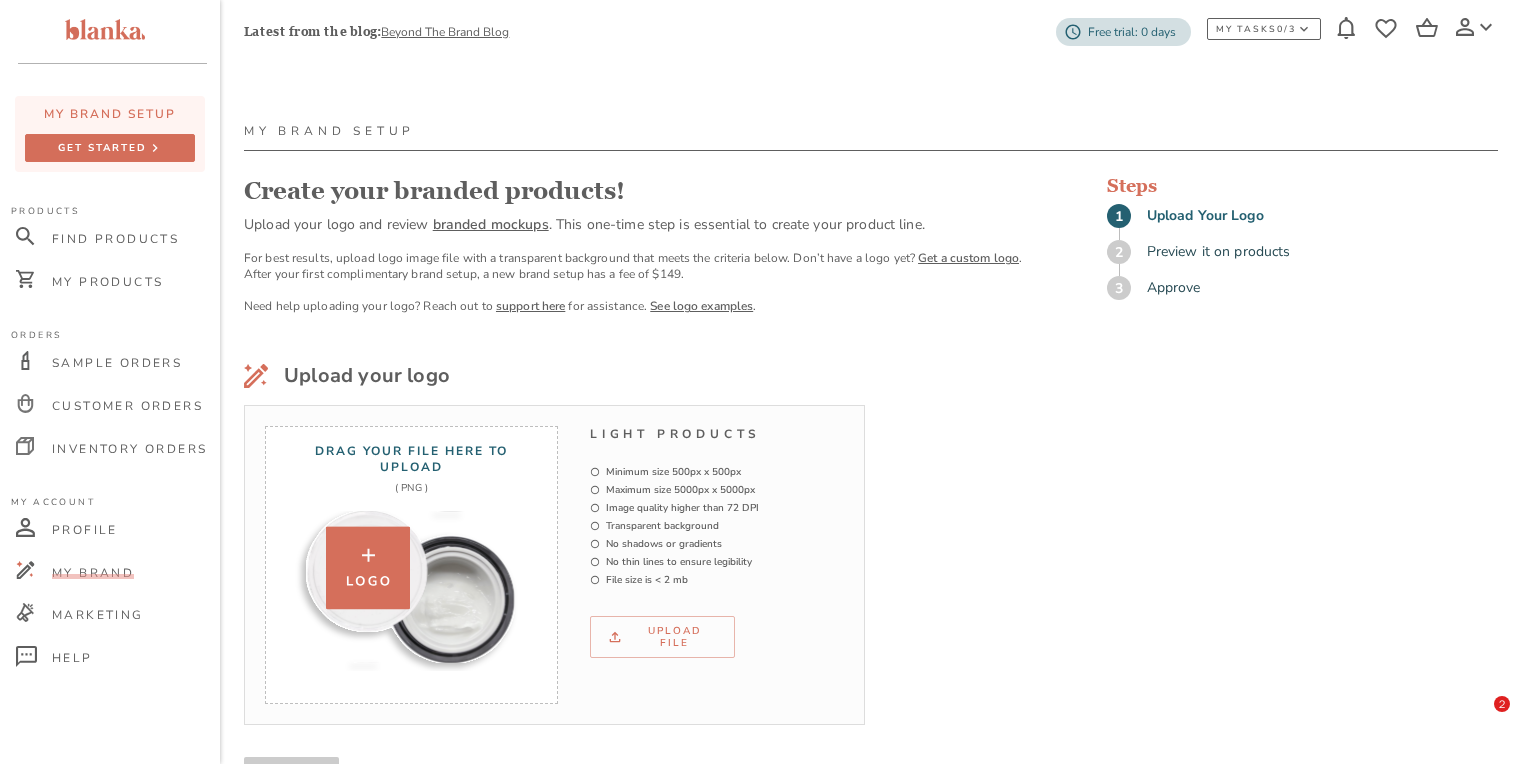 scroll, scrollTop: 0, scrollLeft: 0, axis: both 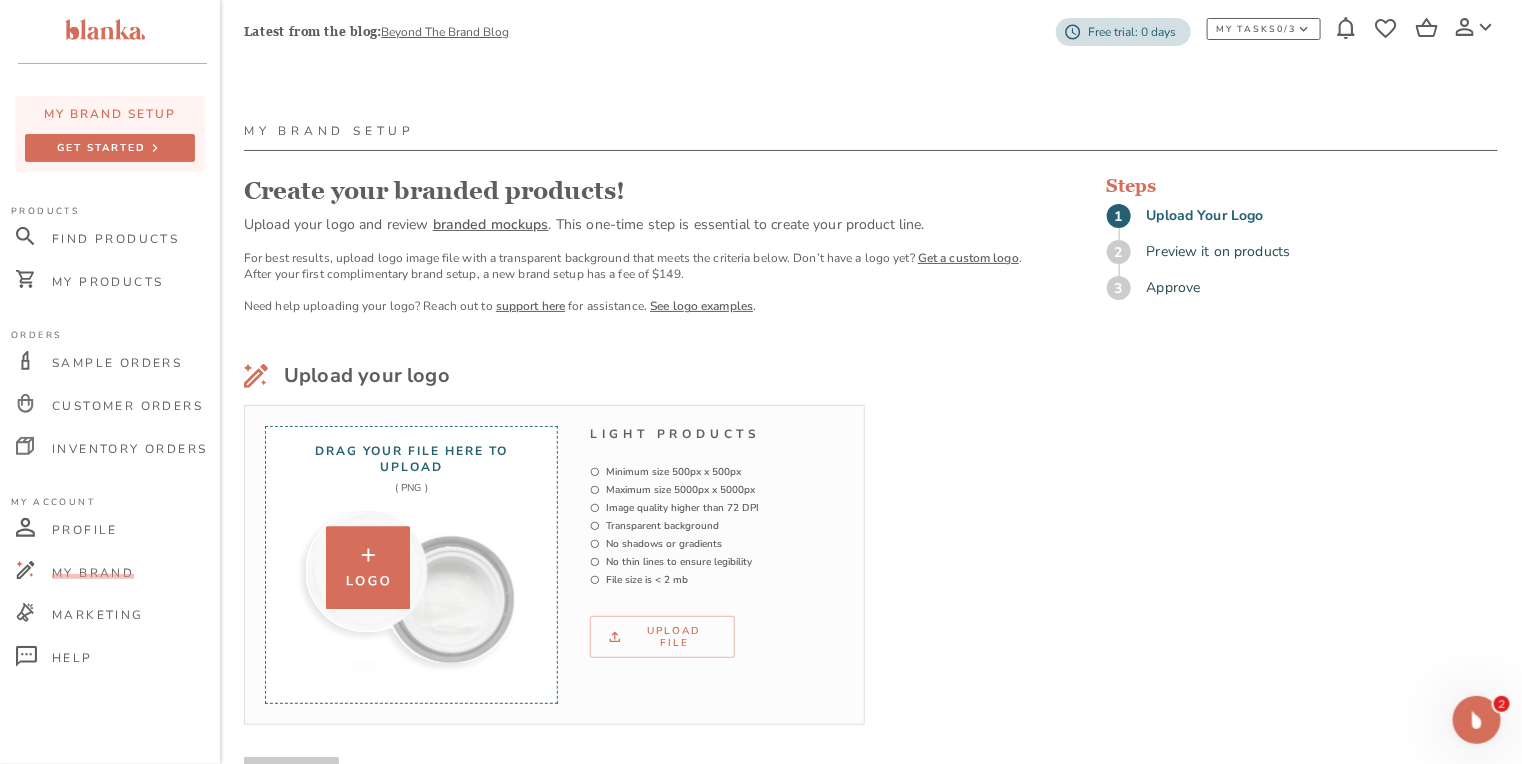 click at bounding box center [406, 591] 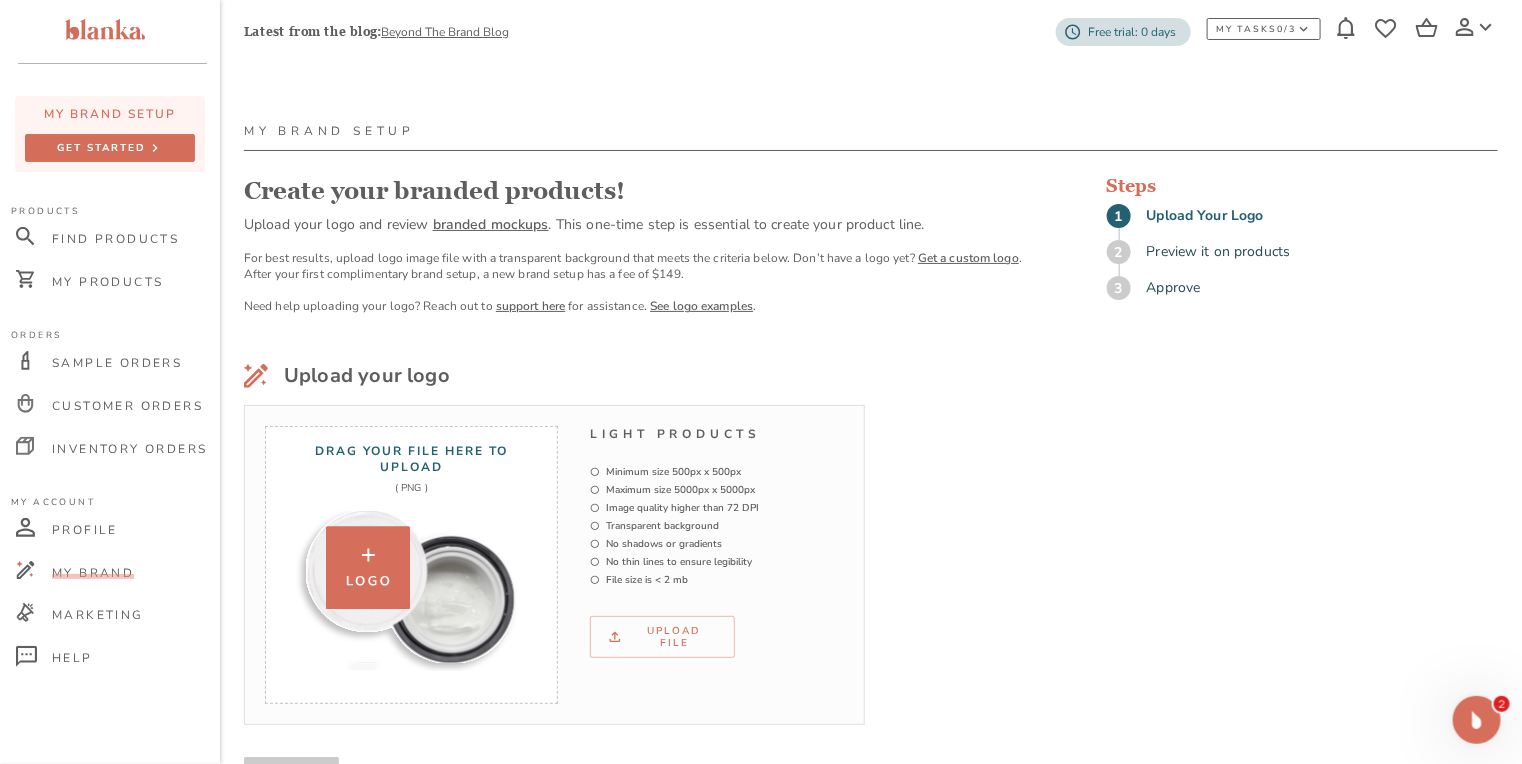 type on "C:\fakepath\MUSCLE BOUTIQUE [GEOGRAPHIC_DATA]-BLACK (12.48 px SPACING) x4L.png" 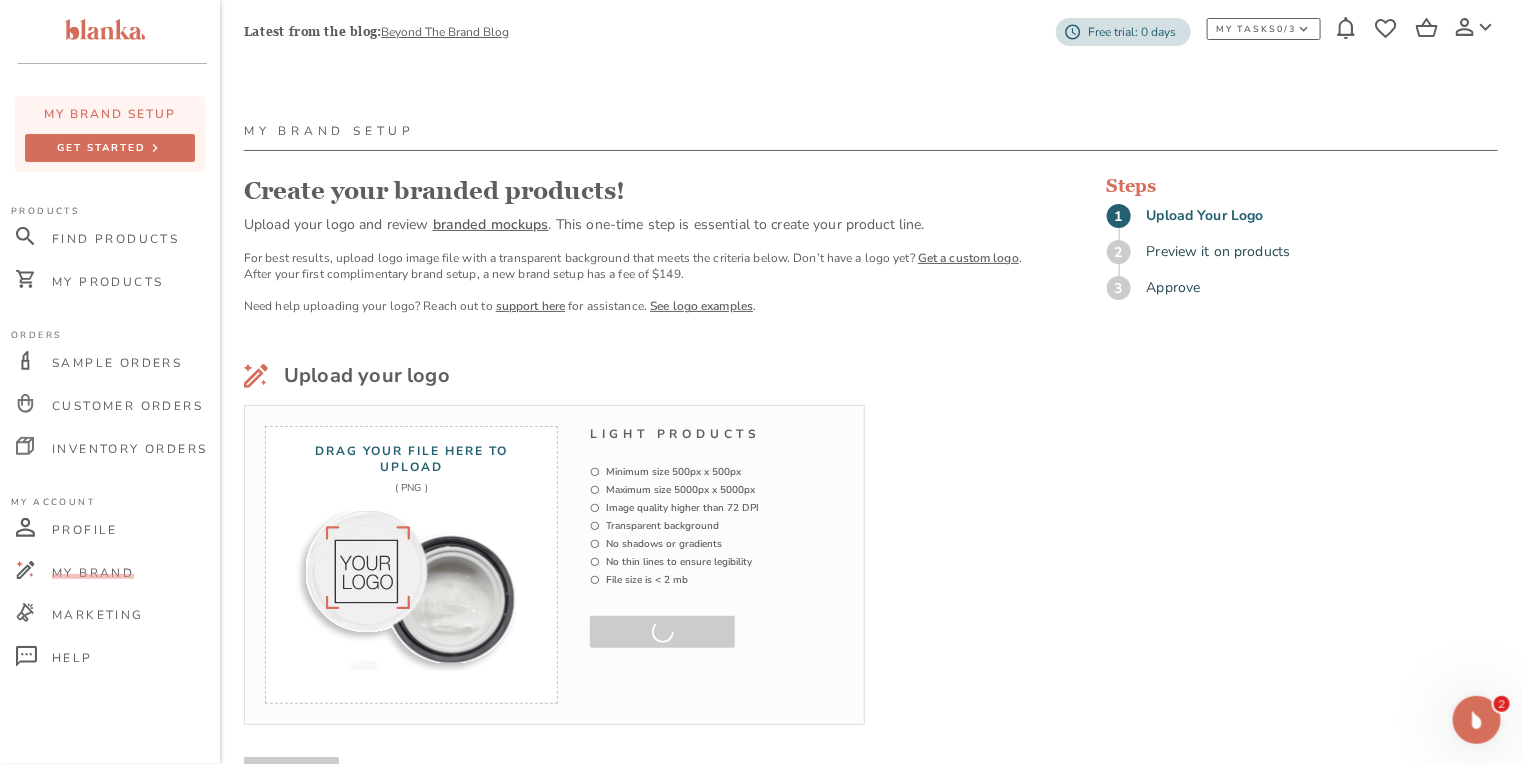 scroll, scrollTop: 102, scrollLeft: 0, axis: vertical 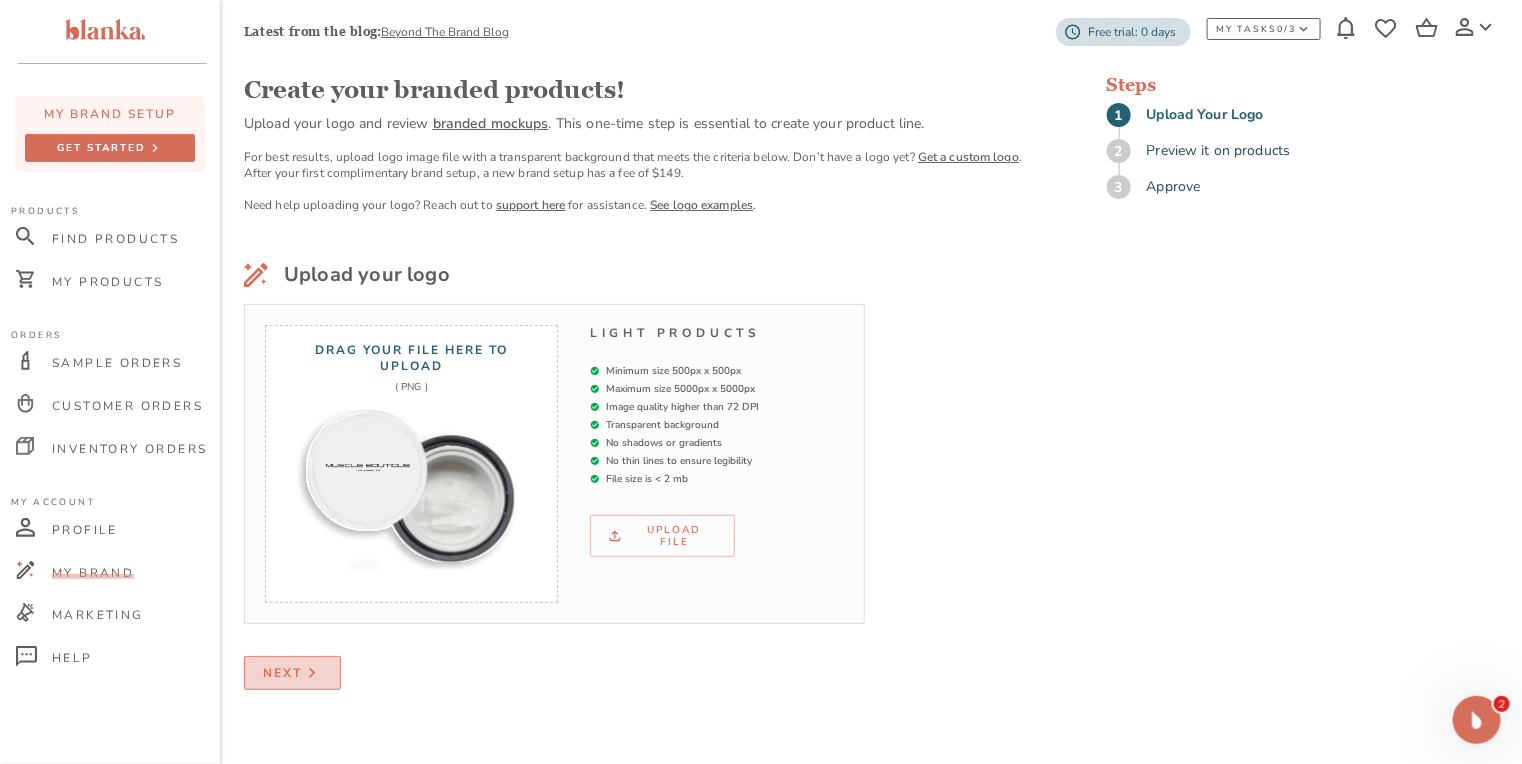click on "Next" at bounding box center (282, 673) 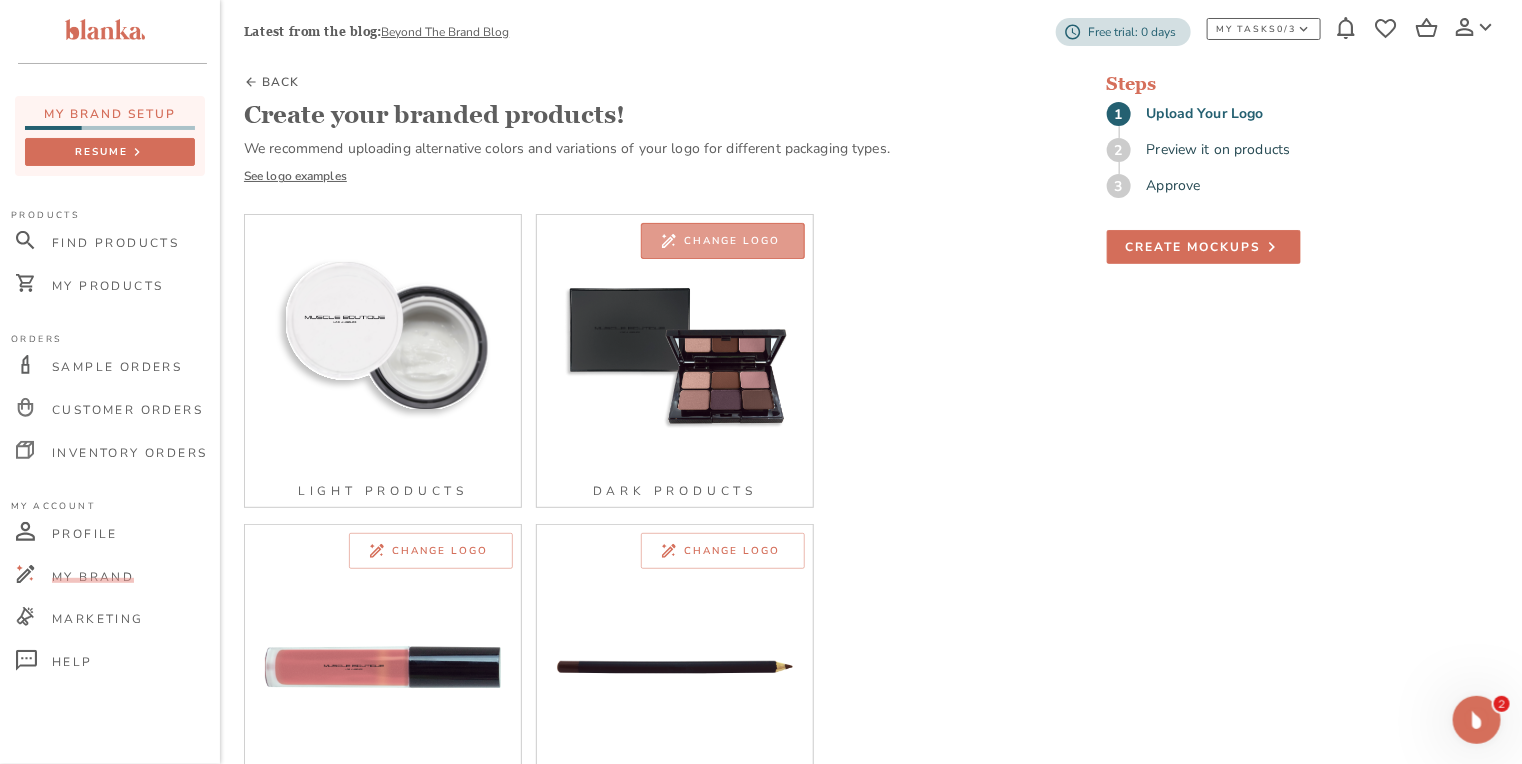 click on "Change logo" at bounding box center [732, 241] 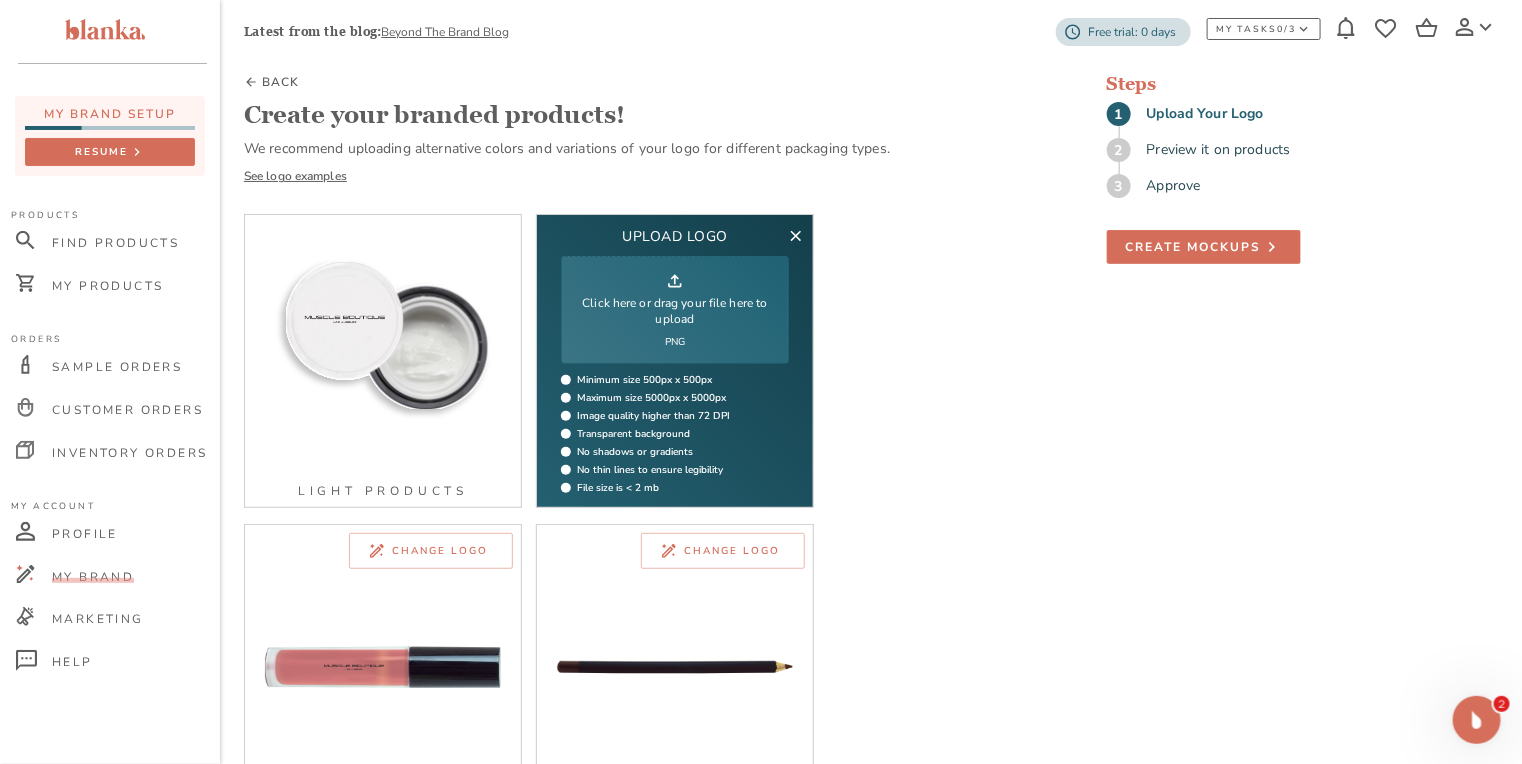 click on "Click here or drag your file here to upload" at bounding box center [675, 311] 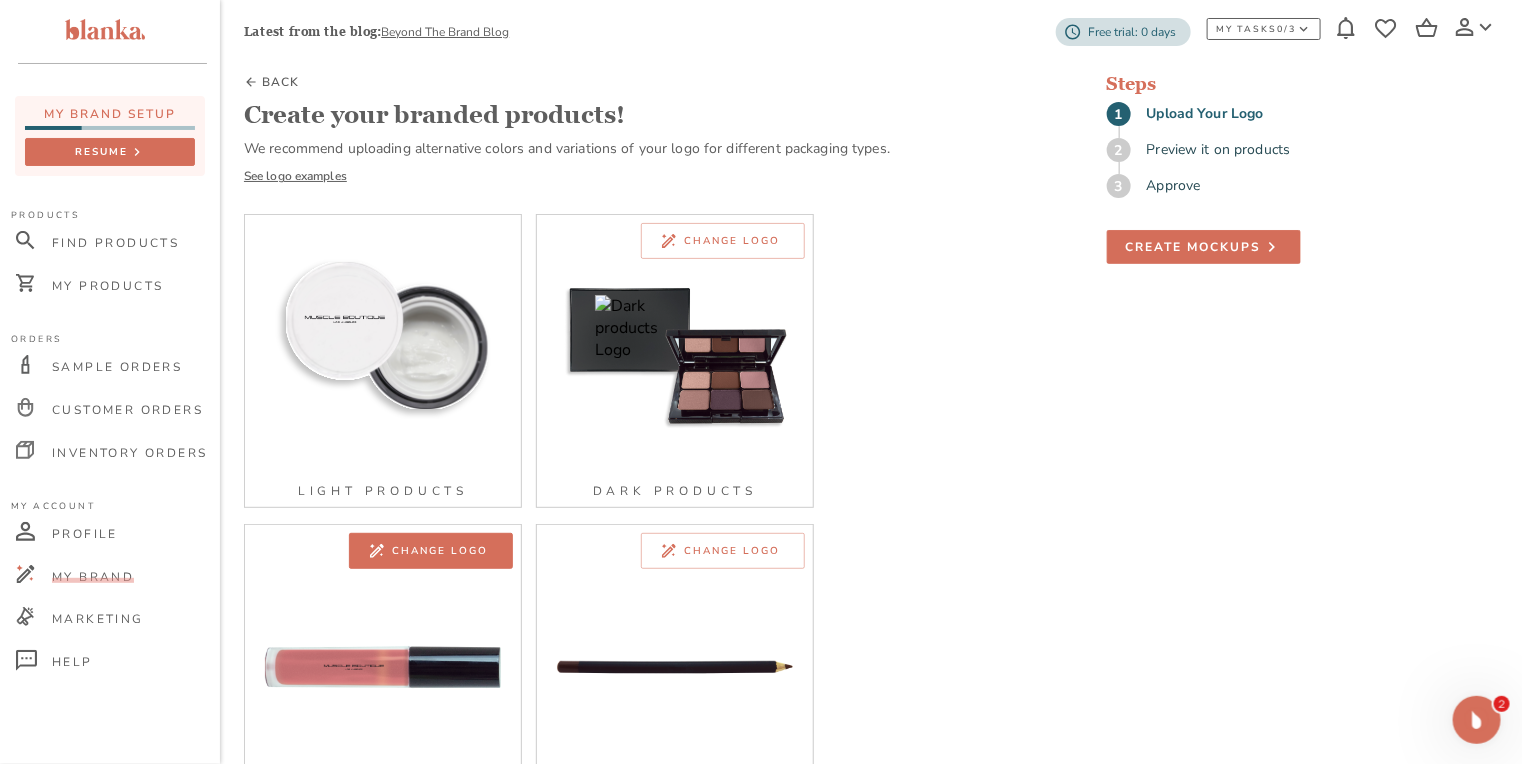 click on "Change logo" at bounding box center (431, 551) 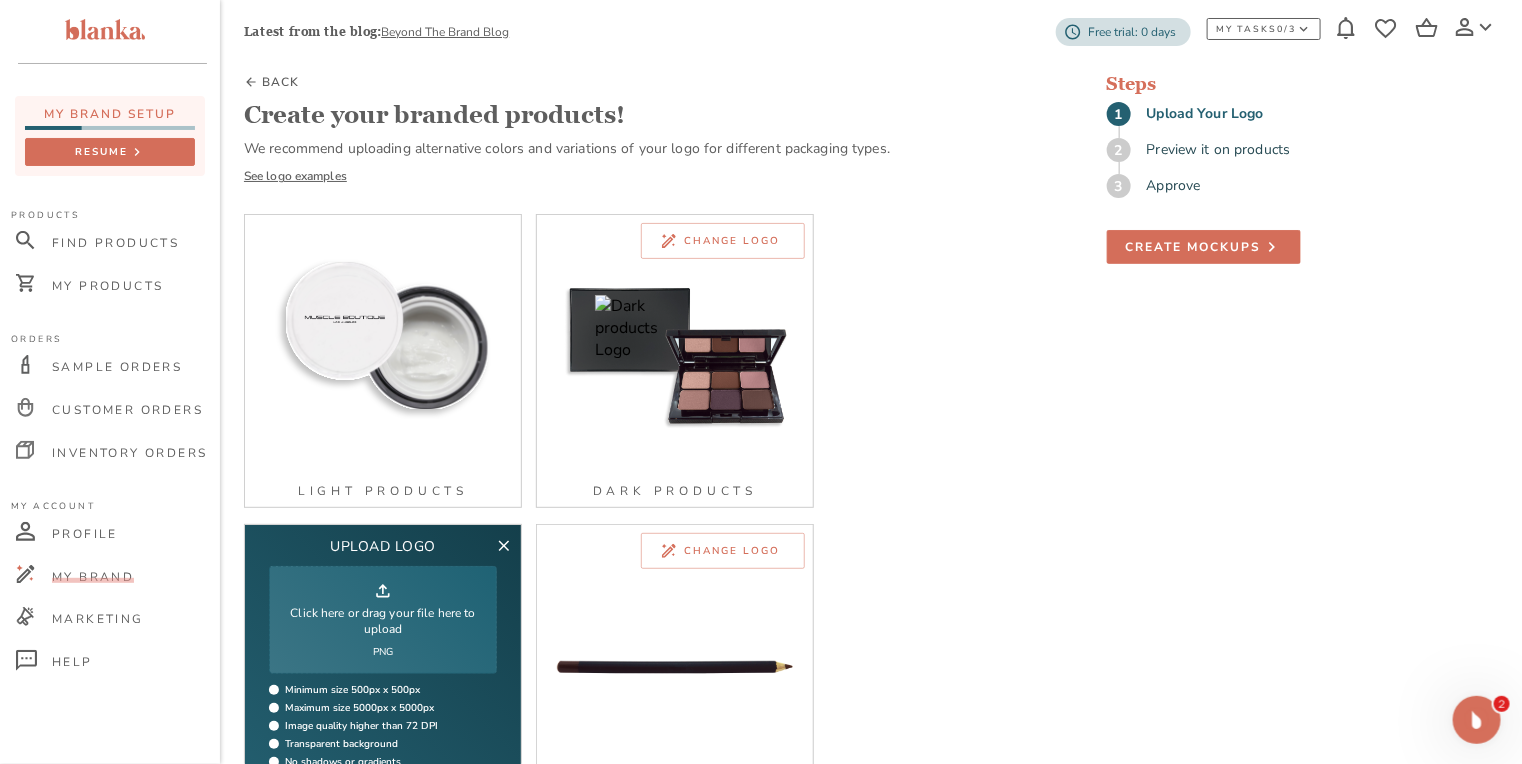 click on "Click here or drag your file here to upload" at bounding box center (383, 621) 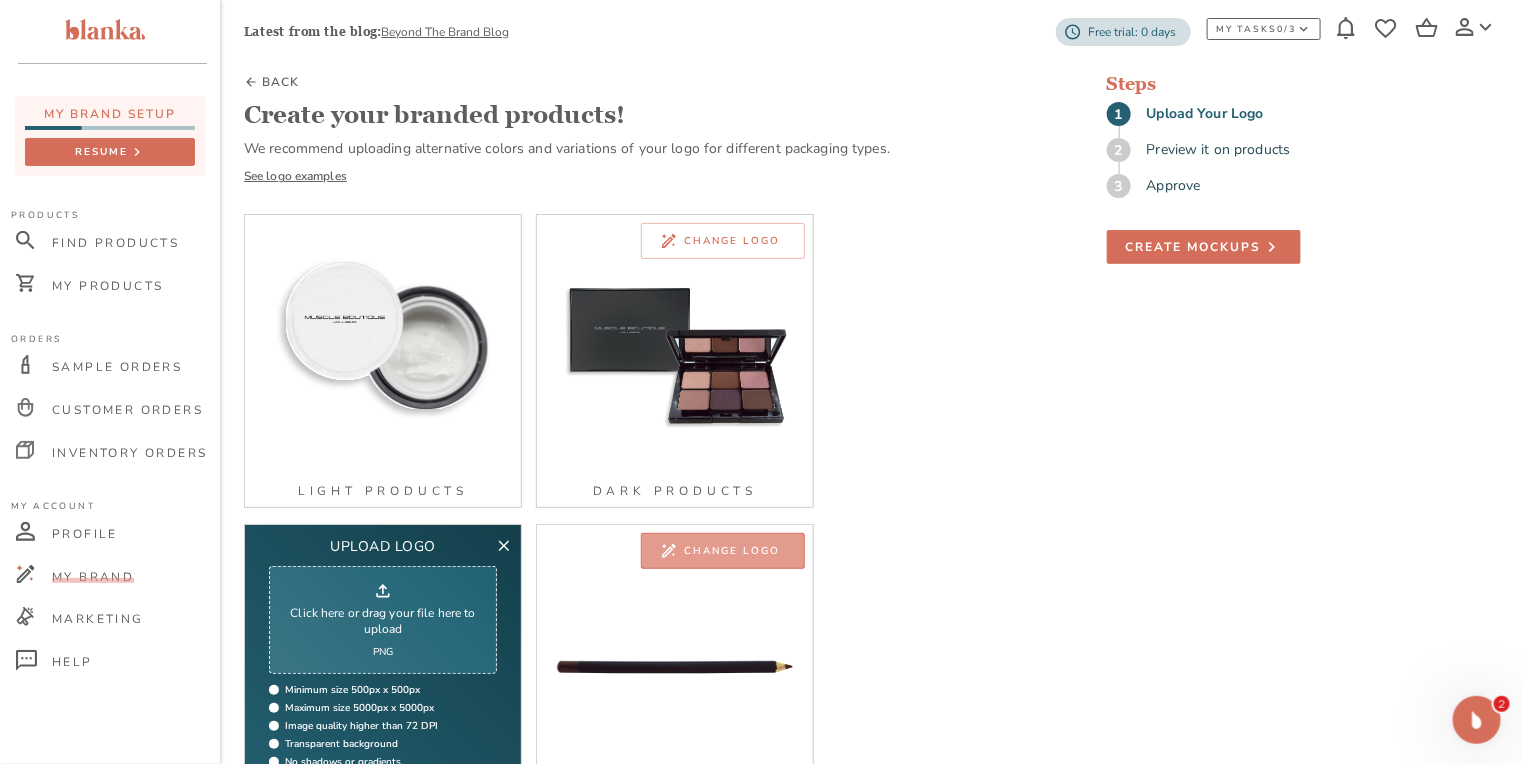 click on "Change logo" at bounding box center (732, 551) 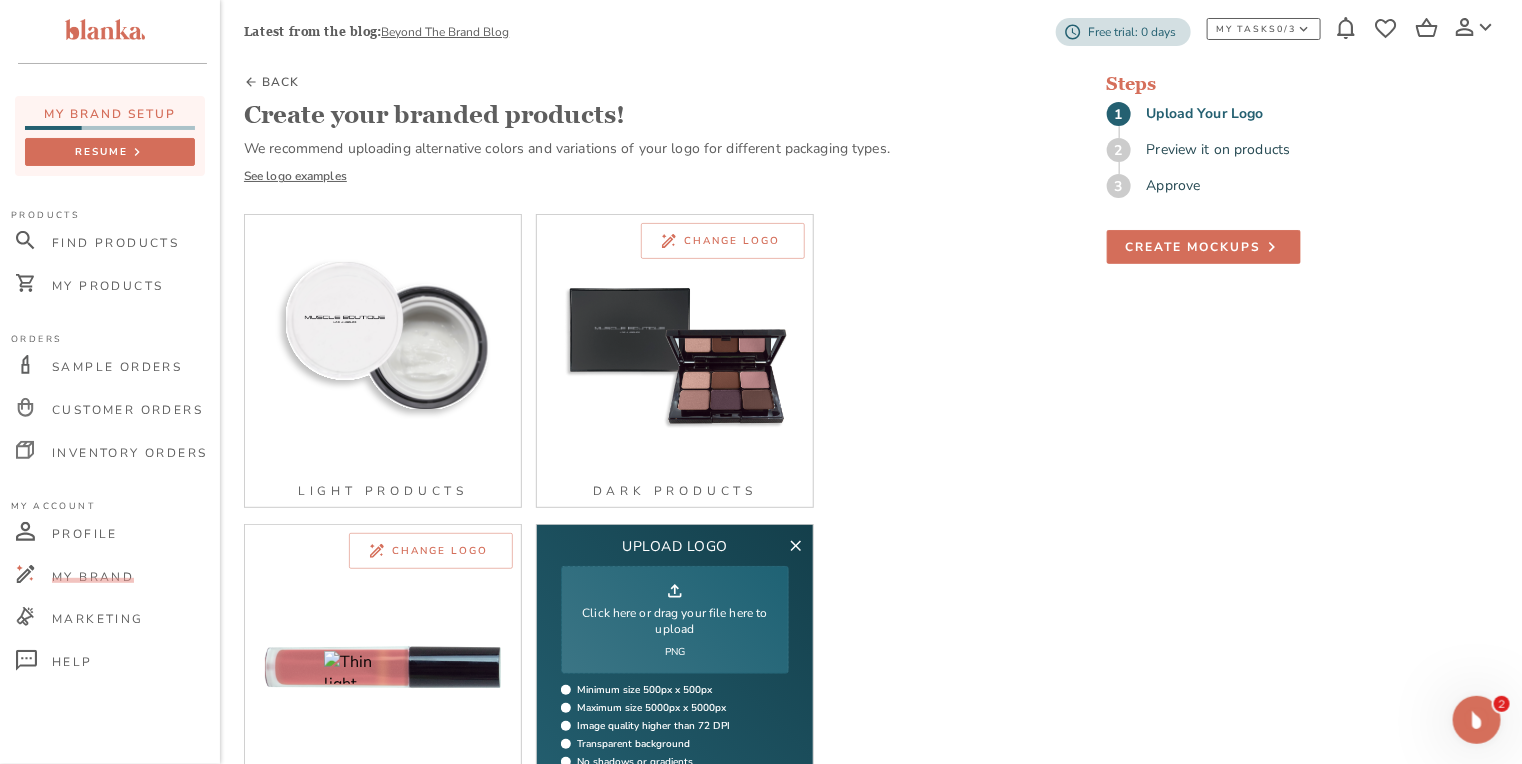 click on "Click here or drag your file here to upload PNG" at bounding box center [675, 620] 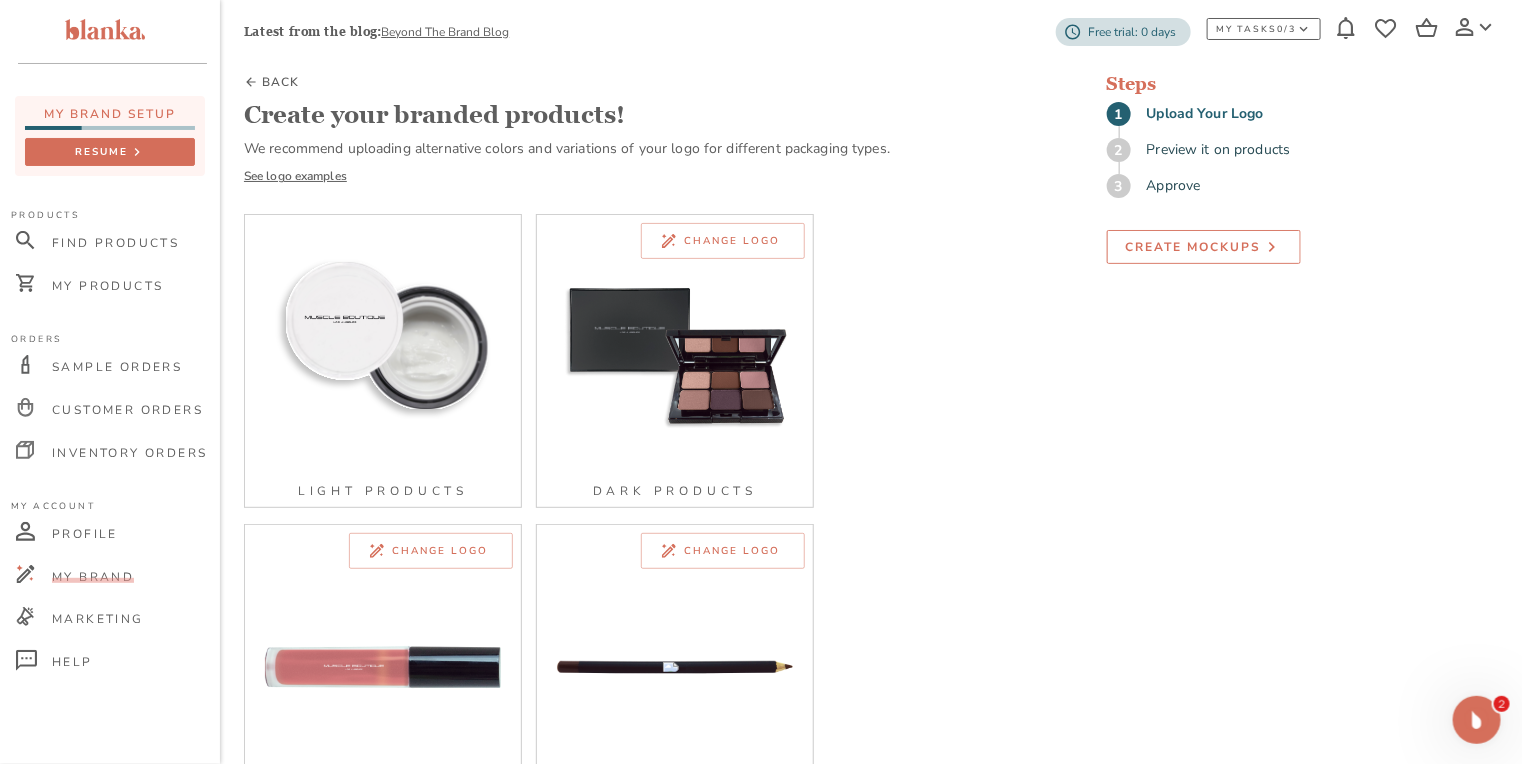 click on "Create Mockups" at bounding box center (1194, 247) 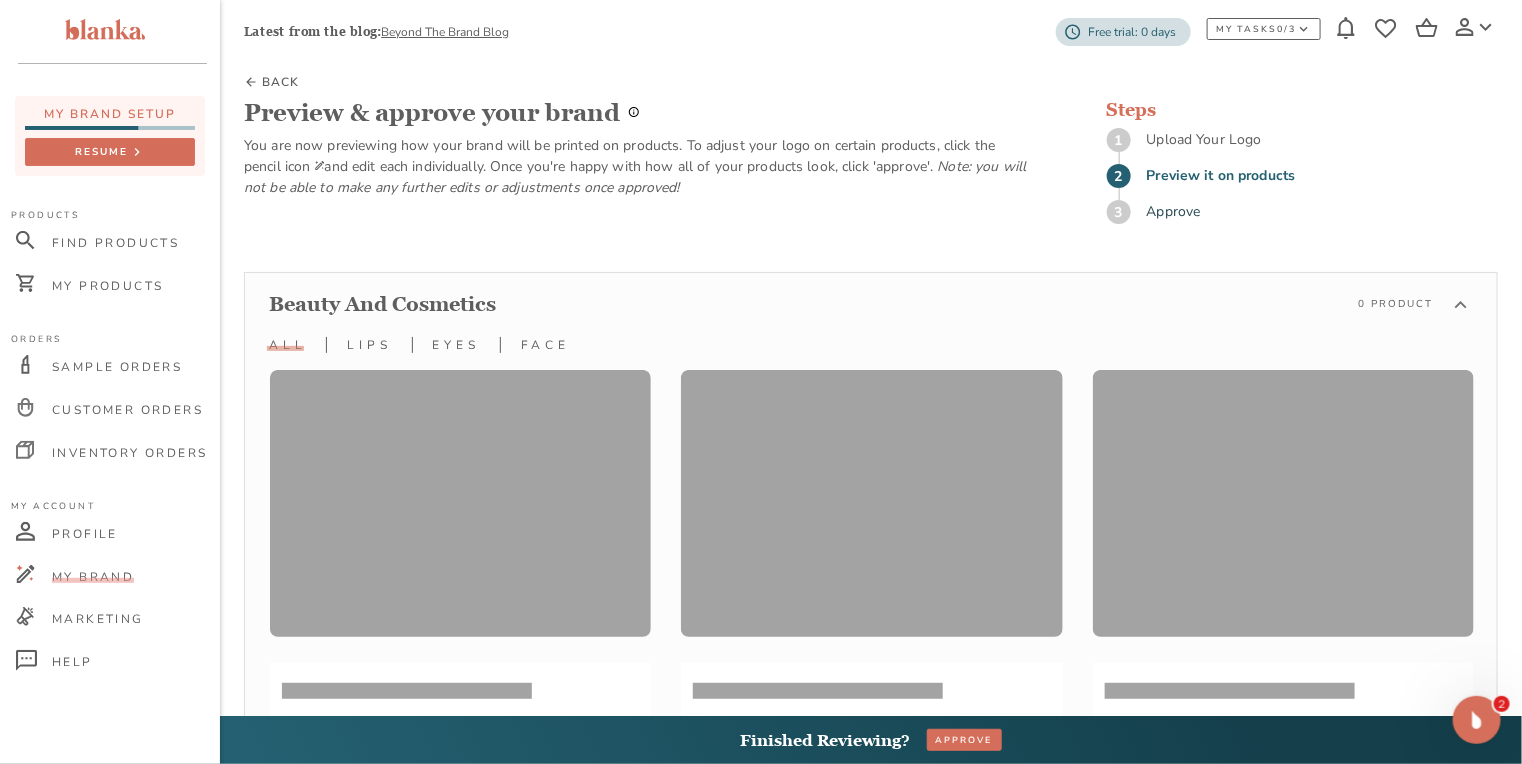 click on "BACK Preview & approve your brand You are now previewing how your brand will be printed on products. To adjust your logo on certain products, click the pencil icon    and edit each individually. Once you're happy with how all of your products look, click 'approve'.   Note: you will not be able to make any further edits or adjustments once approved! Steps 1 Upload Your Logo 2 Preview it on products 3 Approve beauty and cosmetics 0   Product all lips eyes face skincare 0   Product hair and body 0   Product men's 0   Product accessories 0   Product health-wellness 0   Product Ready to launch your brand? Approve your logo Once you lock in your logo, you can’t make changes to your branded product designs.   Learn more. Finished Reviewing? Approve" at bounding box center [871, 1385] 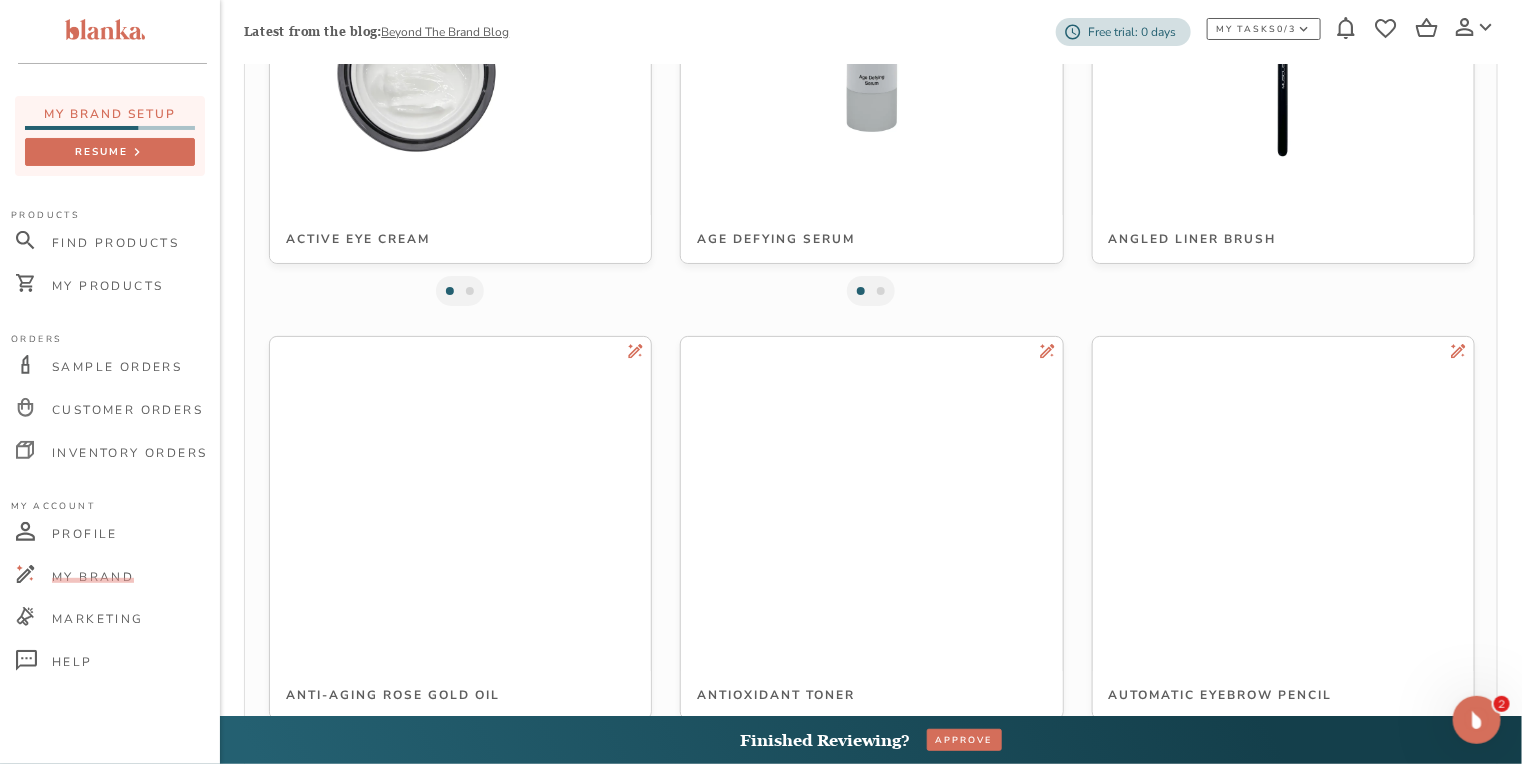 scroll, scrollTop: 681, scrollLeft: 0, axis: vertical 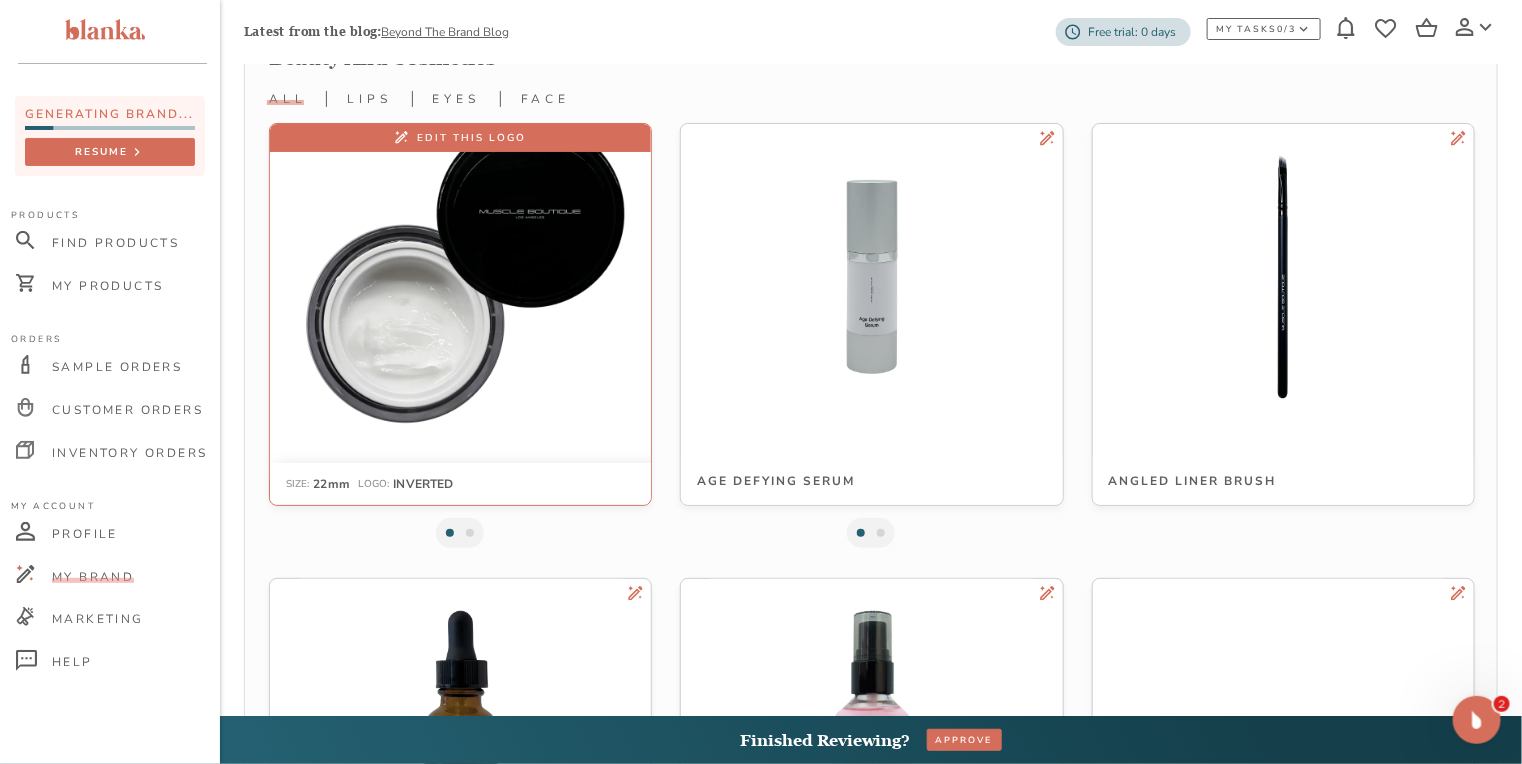 click at bounding box center [460, 276] 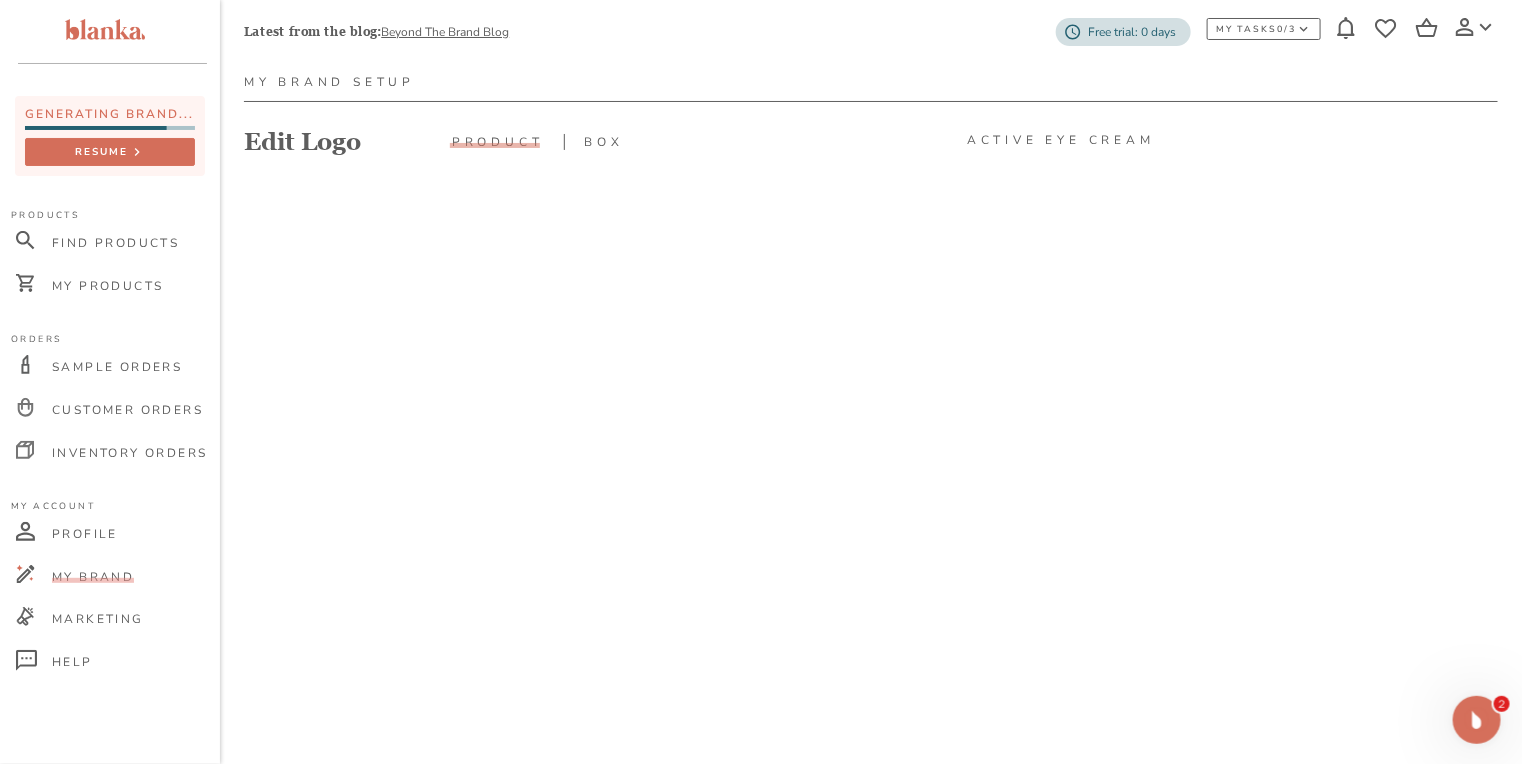 scroll, scrollTop: 160, scrollLeft: 0, axis: vertical 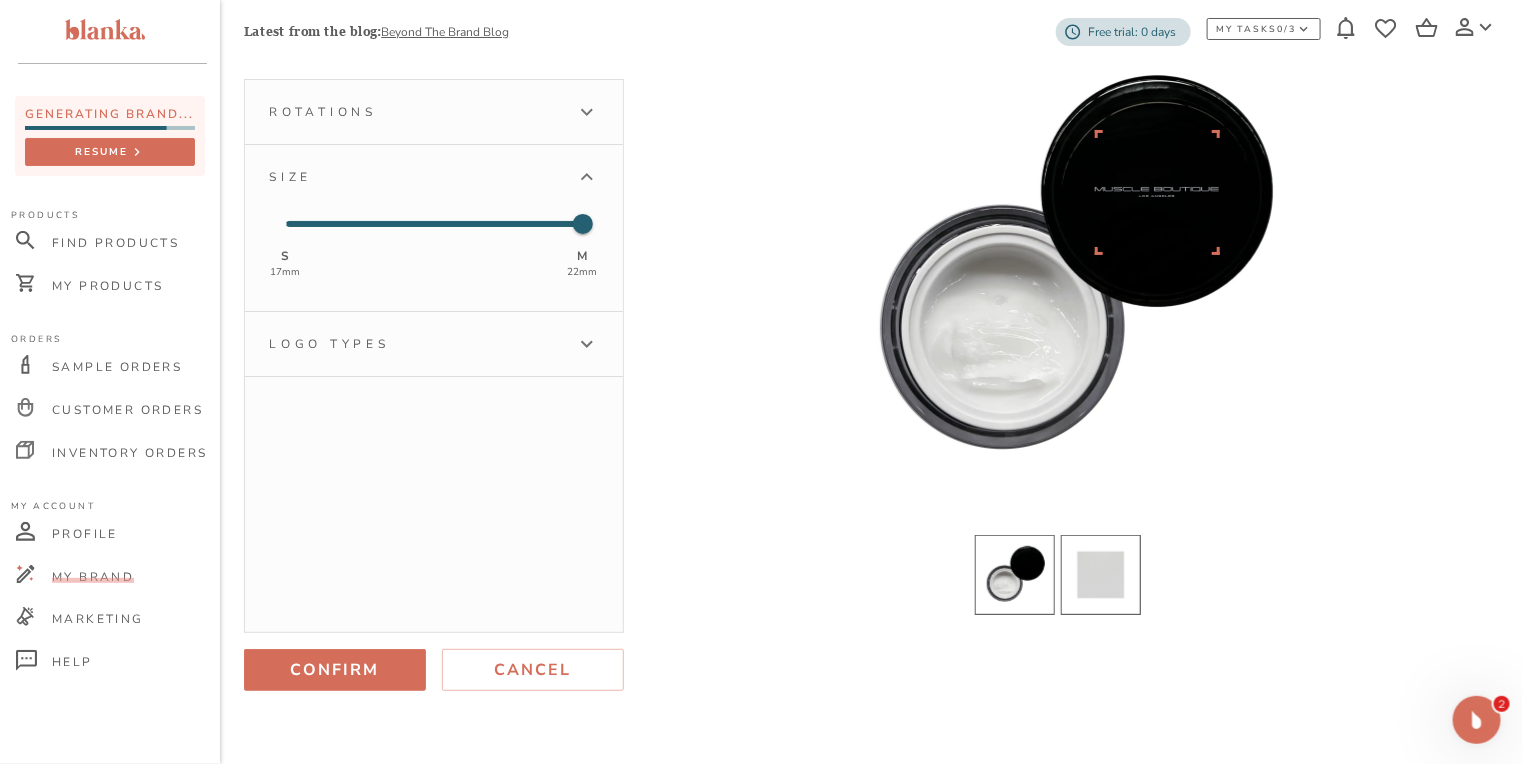 click at bounding box center (1101, 575) 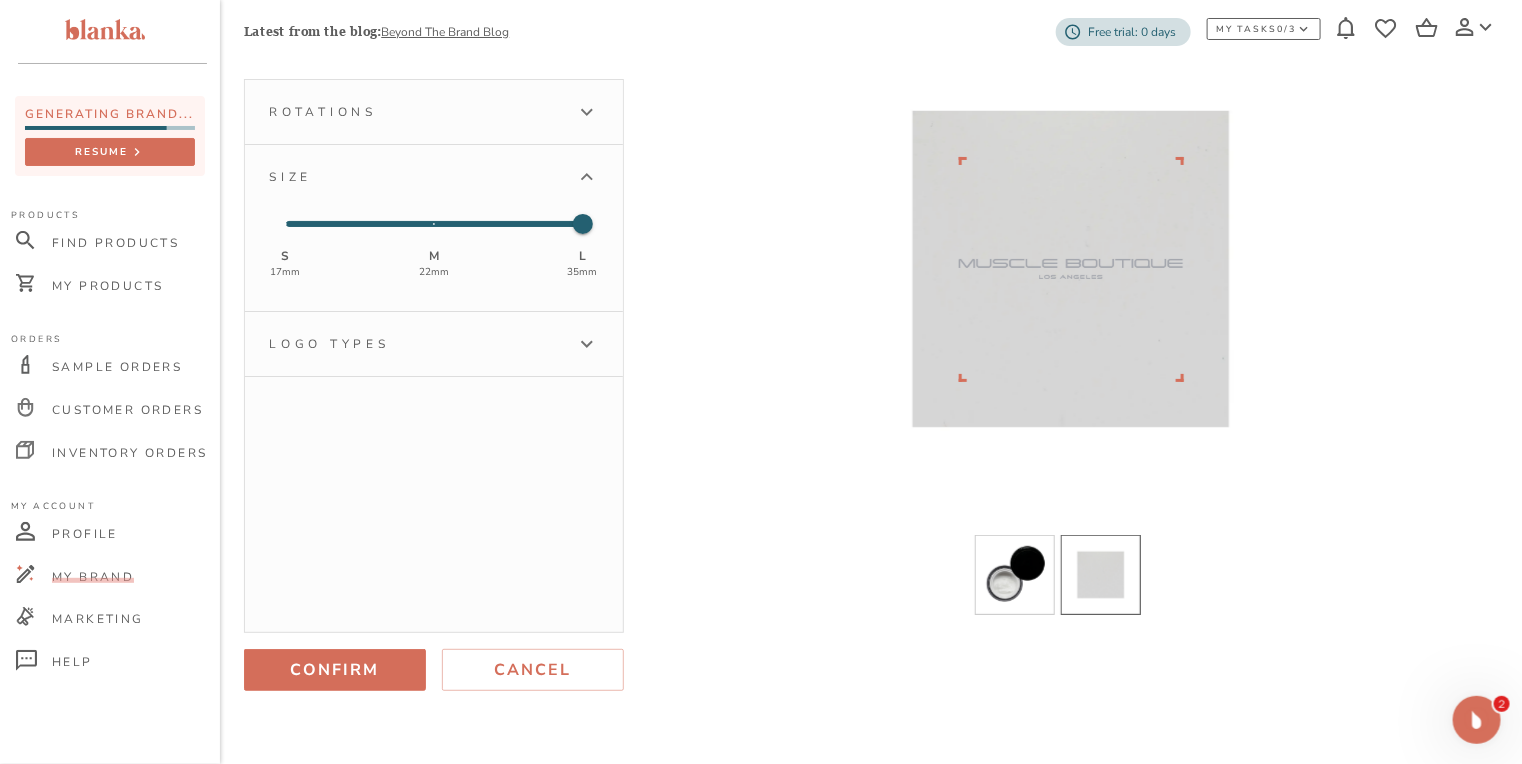 type 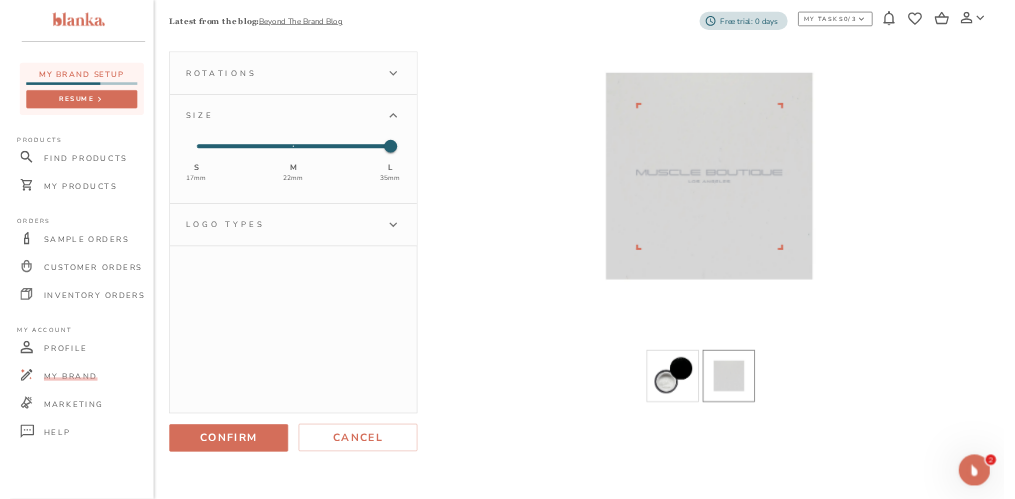 scroll, scrollTop: 160, scrollLeft: 0, axis: vertical 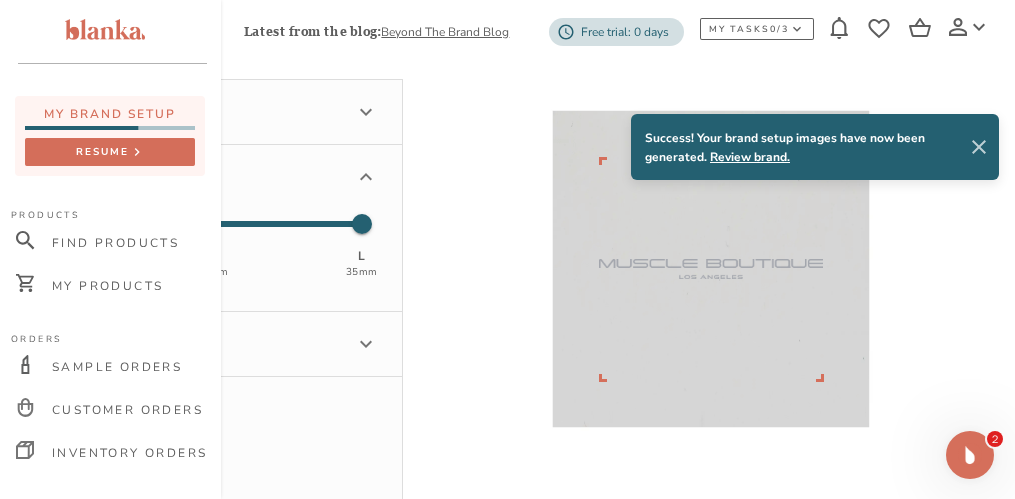 click 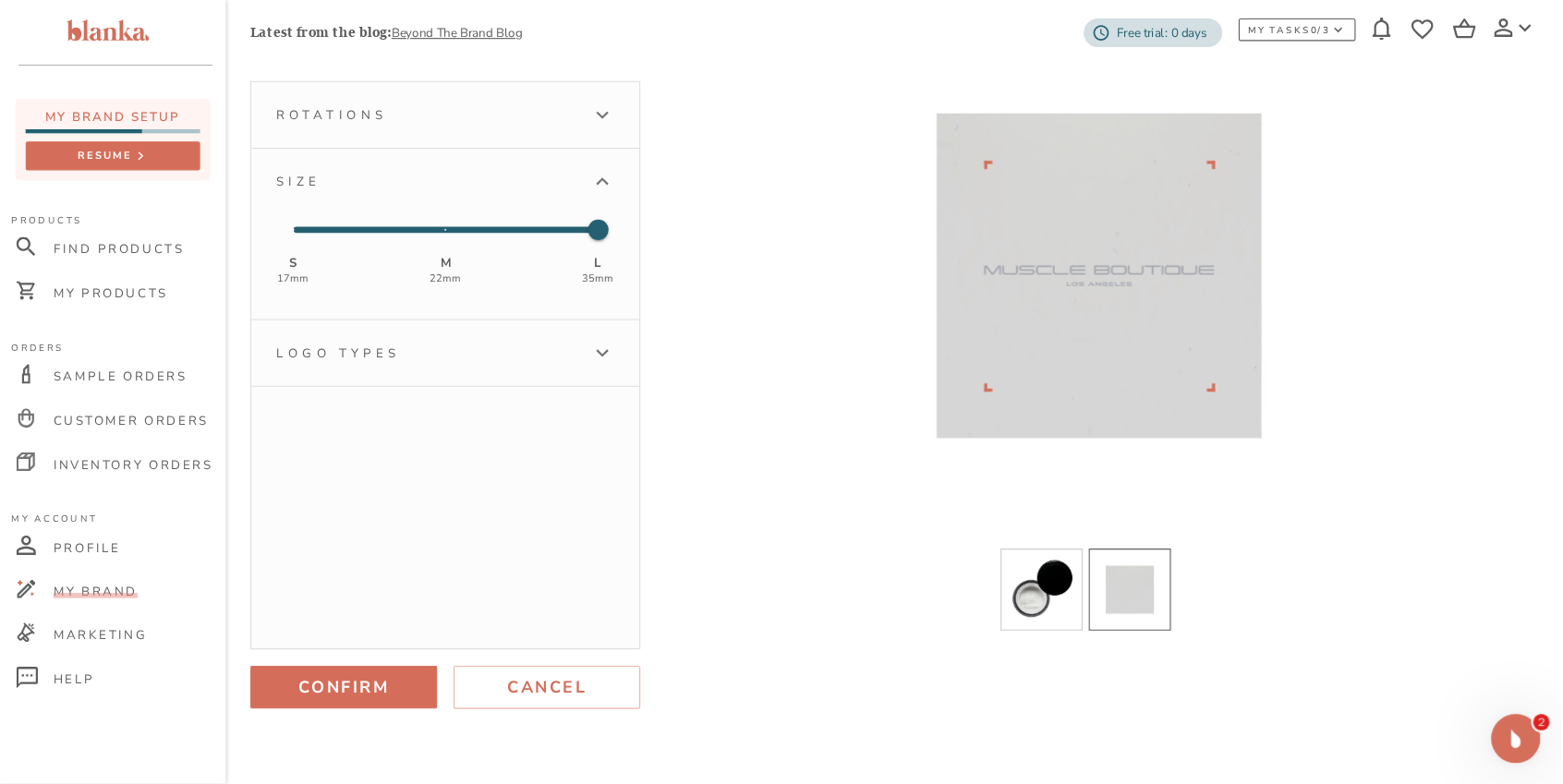 scroll, scrollTop: 69, scrollLeft: 0, axis: vertical 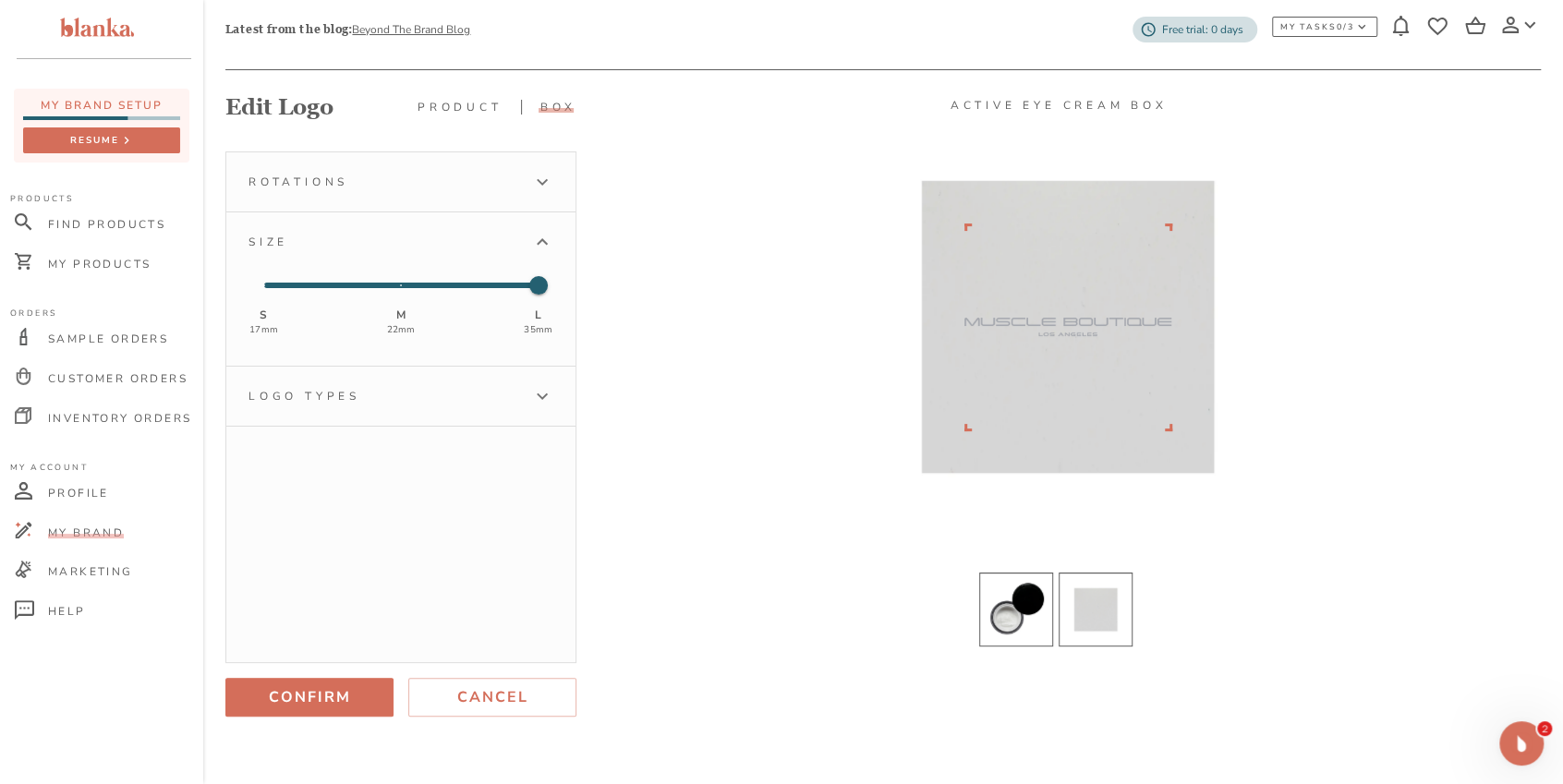 click at bounding box center (1016, 609) 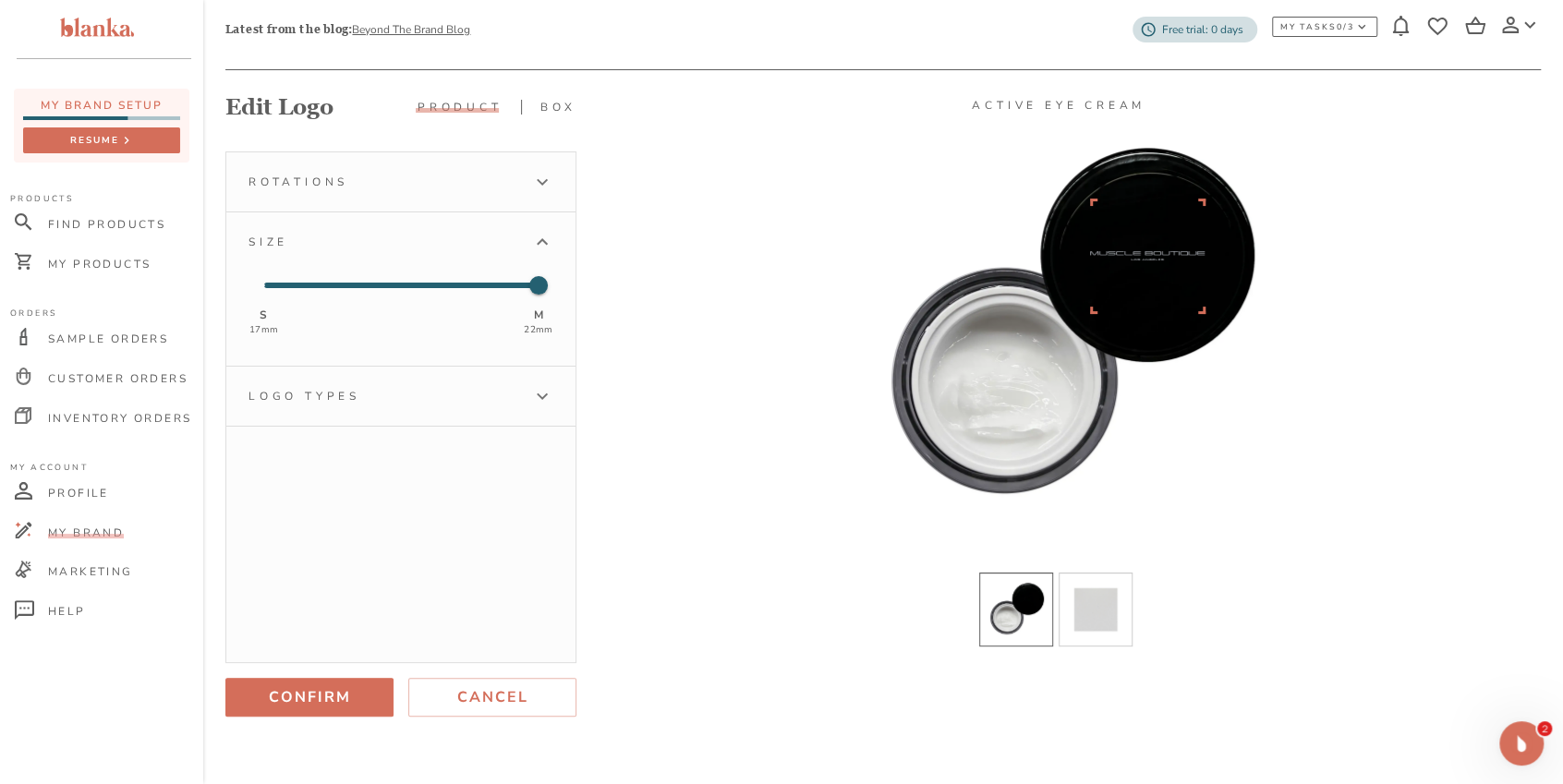 type 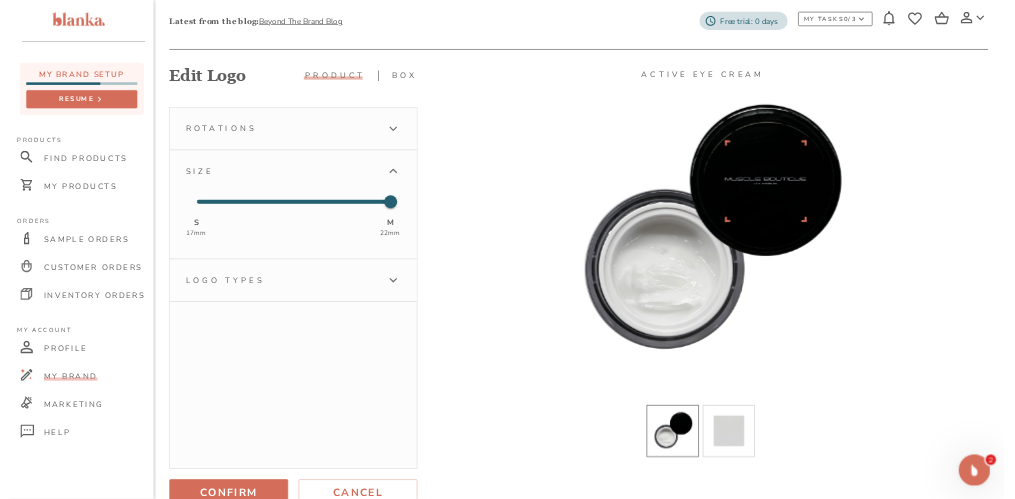 scroll, scrollTop: 76, scrollLeft: 0, axis: vertical 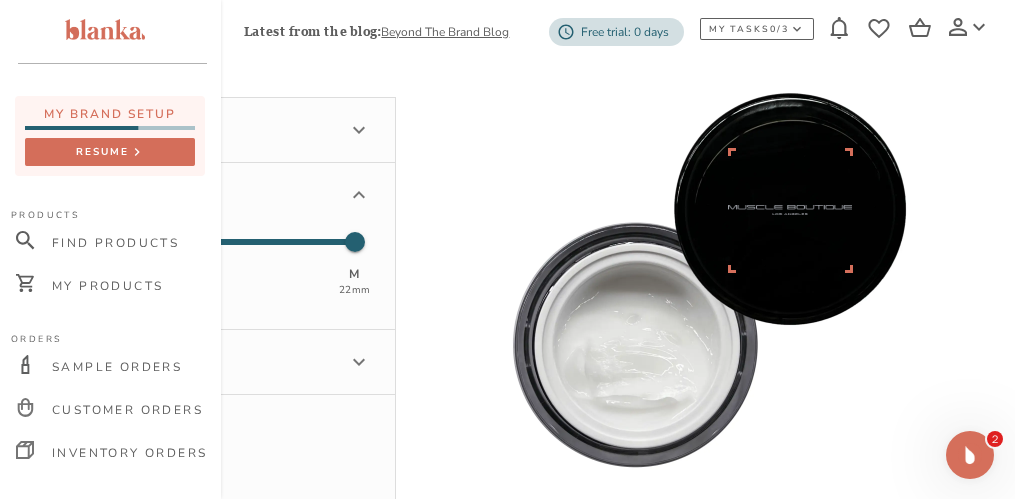 click on "My Brand Setup Edit Logo PRODUCT BOX Active Eye Cream Rotations Size S 17 mm M 22 mm Logo types Confirm Cancel" at bounding box center (504, 344) 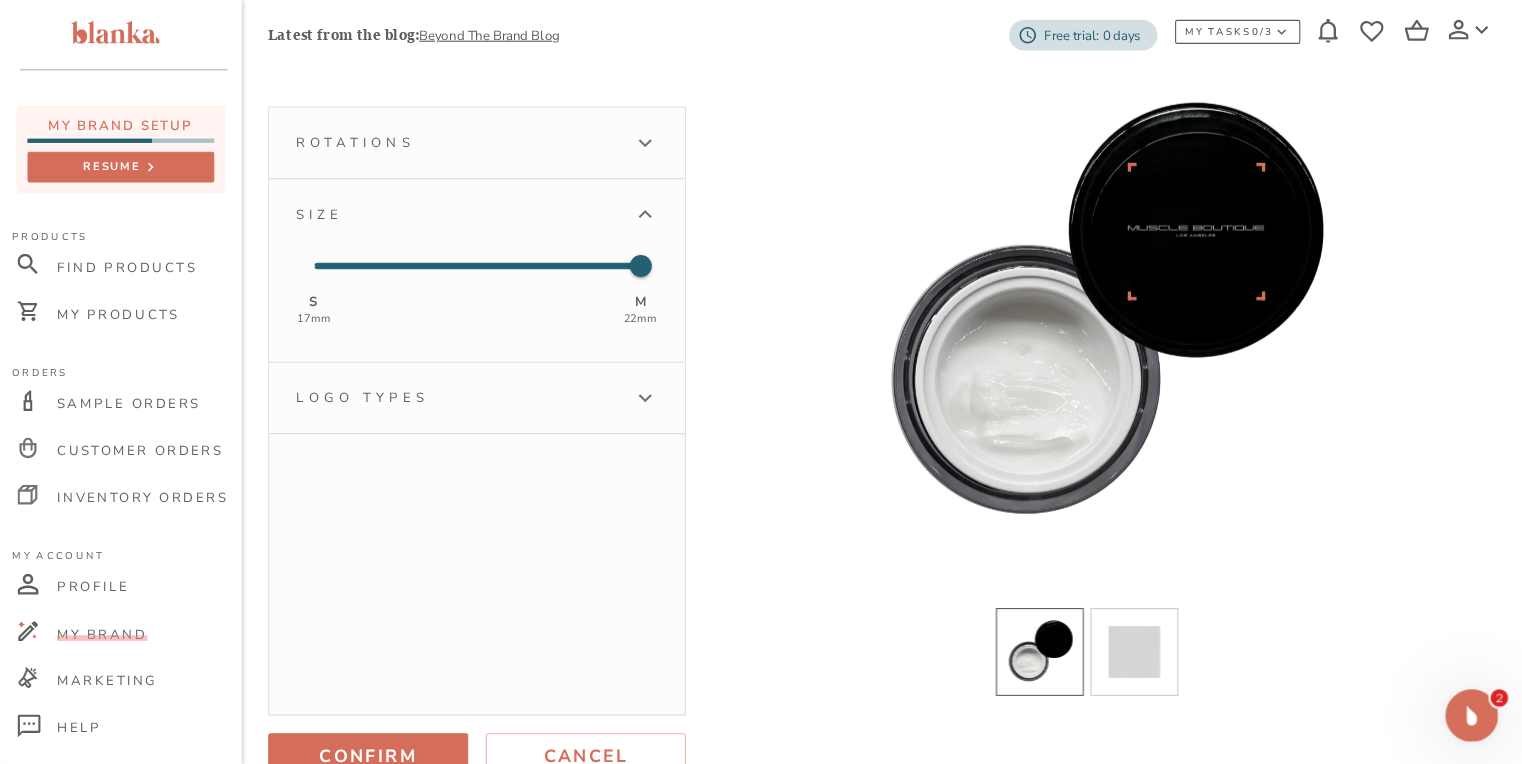 scroll, scrollTop: 142, scrollLeft: 0, axis: vertical 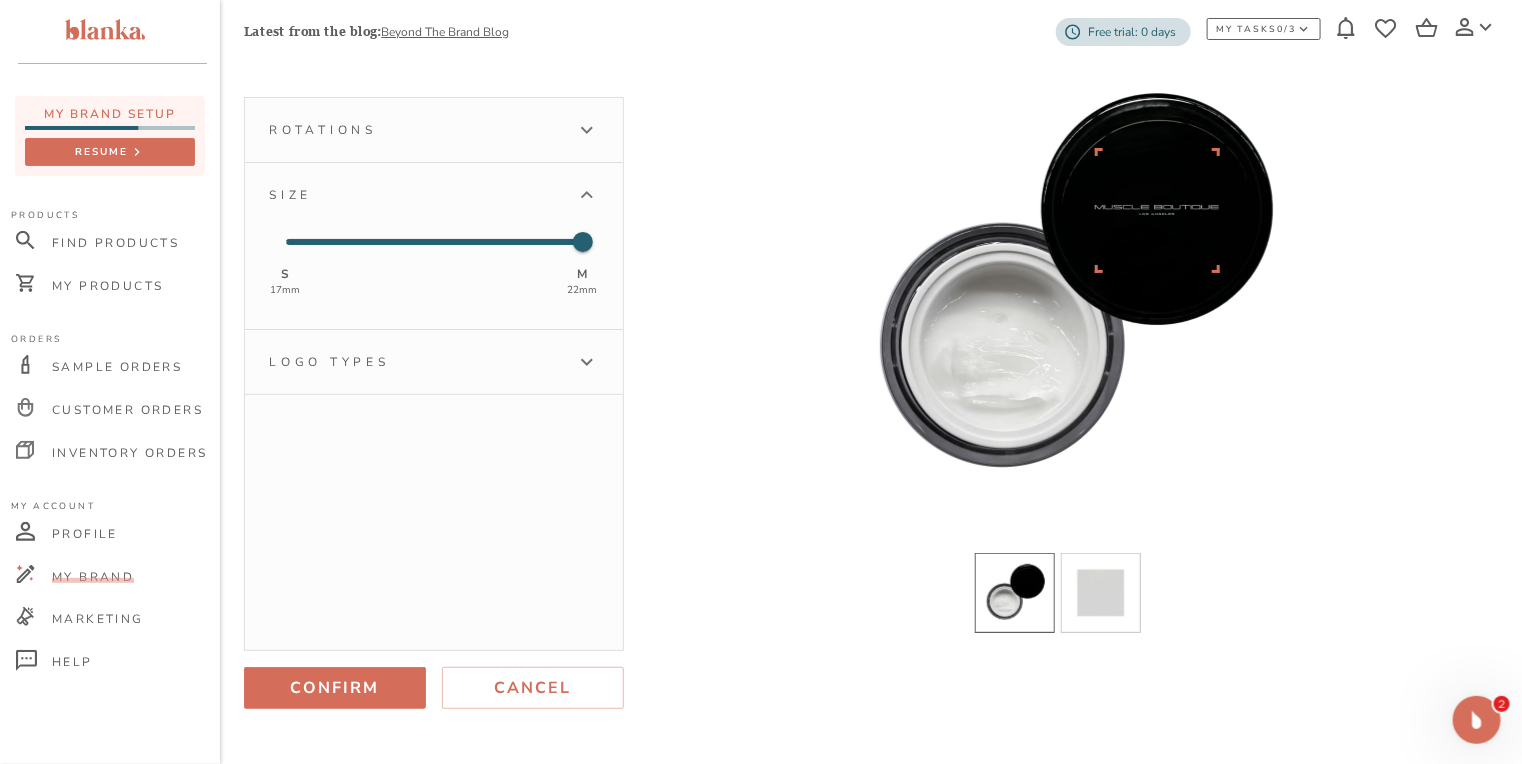 click on "Rotations" at bounding box center (434, 130) 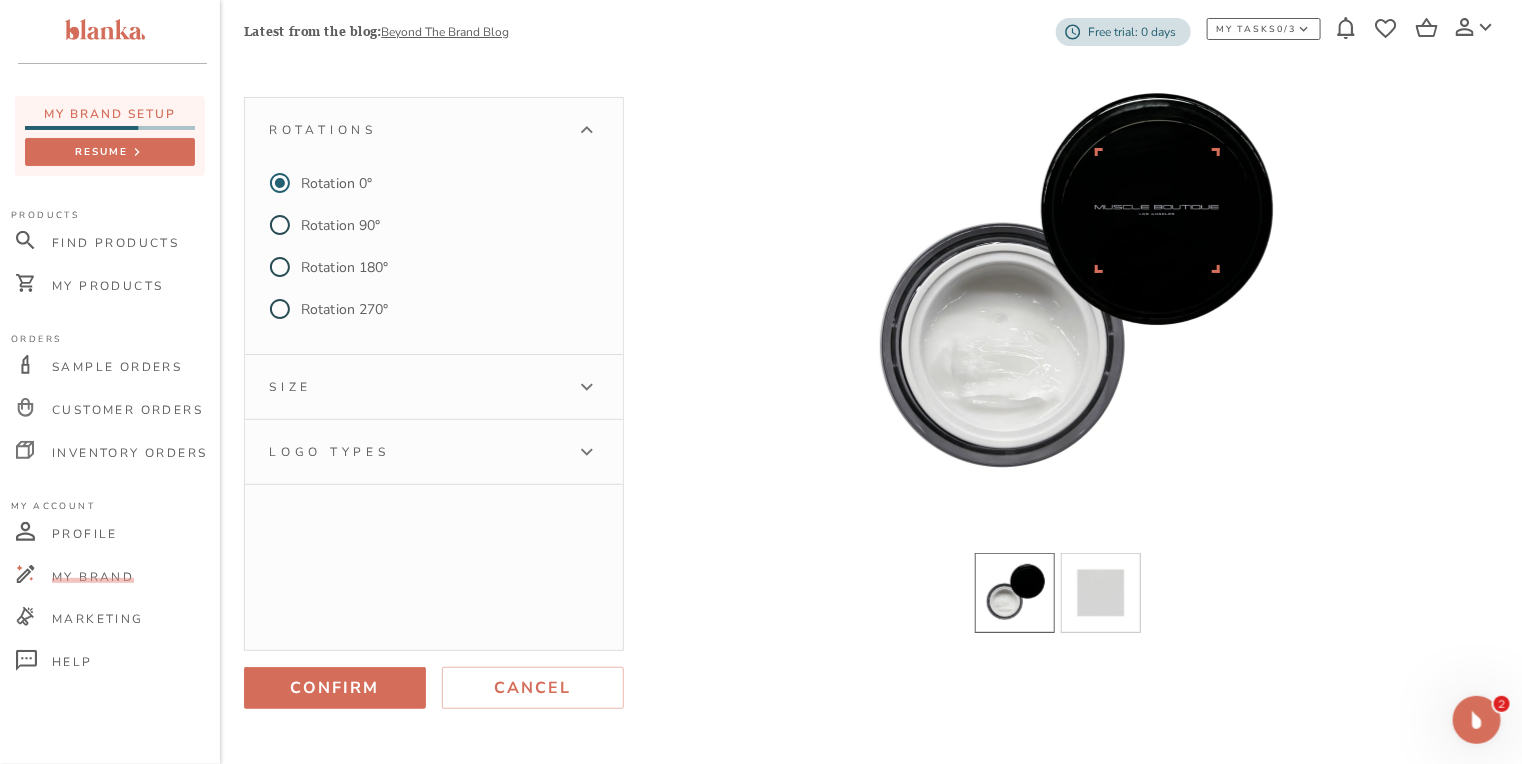 click on "Rotations Rotation 0° Rotation 90° Rotation 180° Rotation 270°" at bounding box center (434, 226) 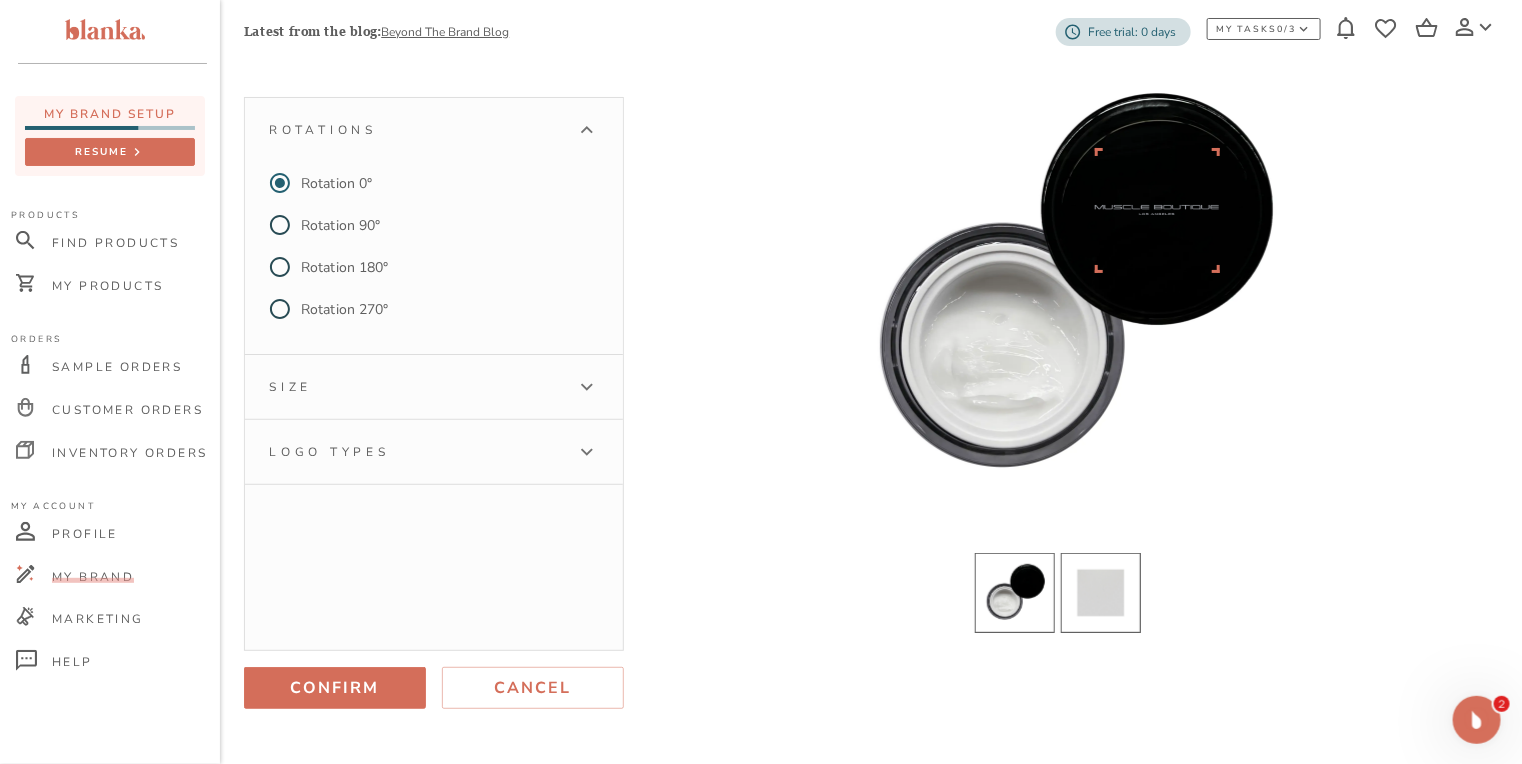 click at bounding box center (1101, 593) 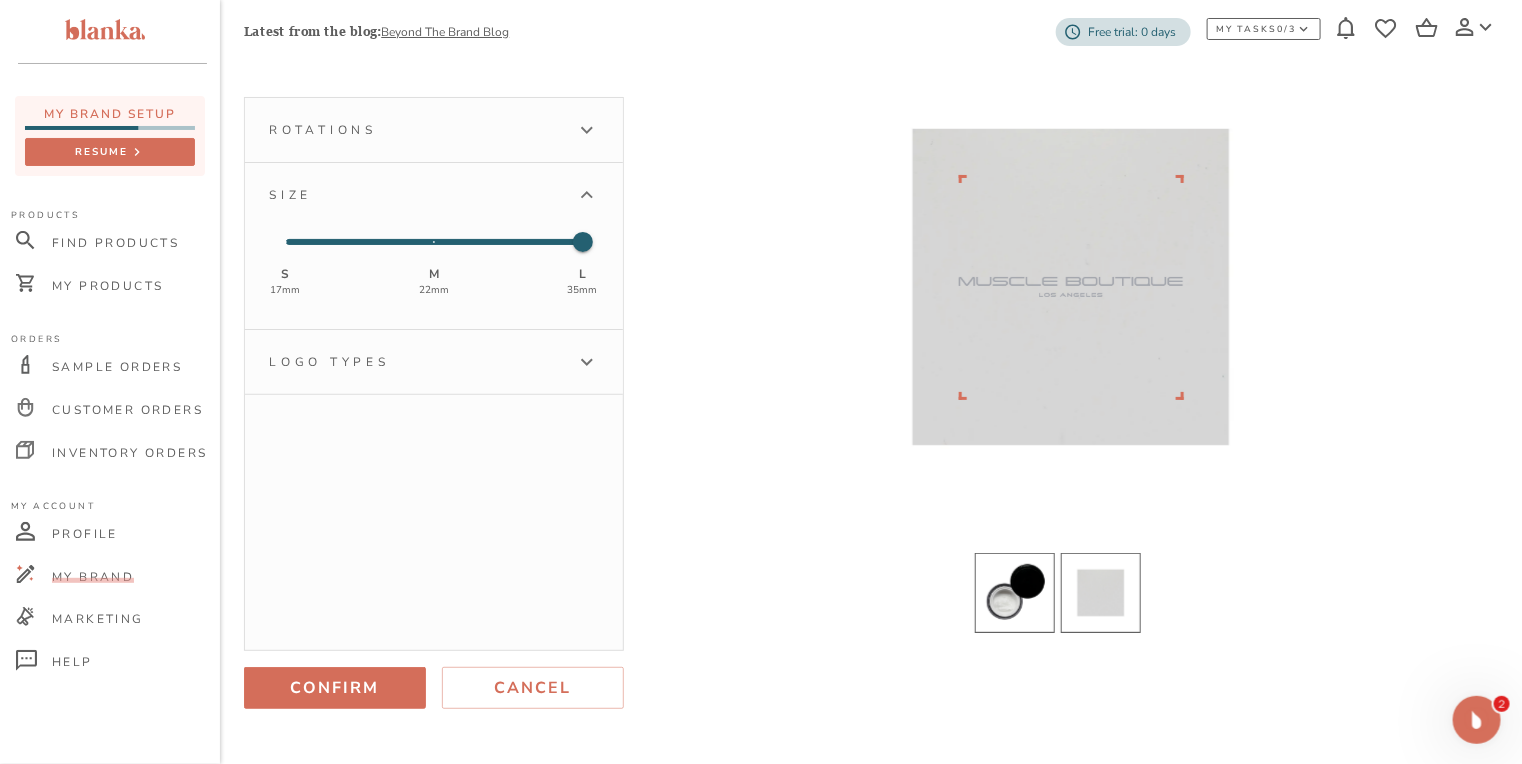 click at bounding box center [1015, 593] 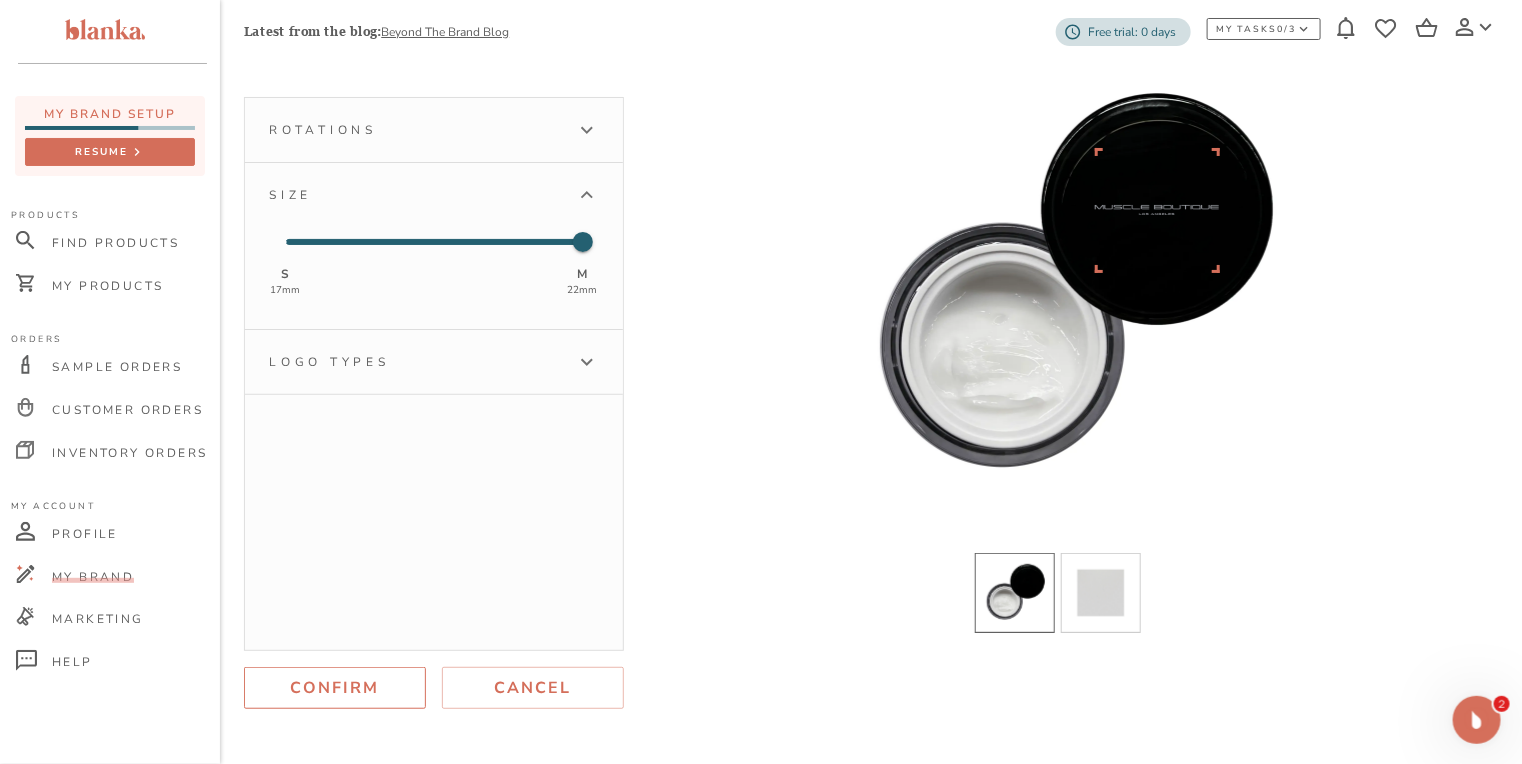 click on "Confirm" at bounding box center (335, 688) 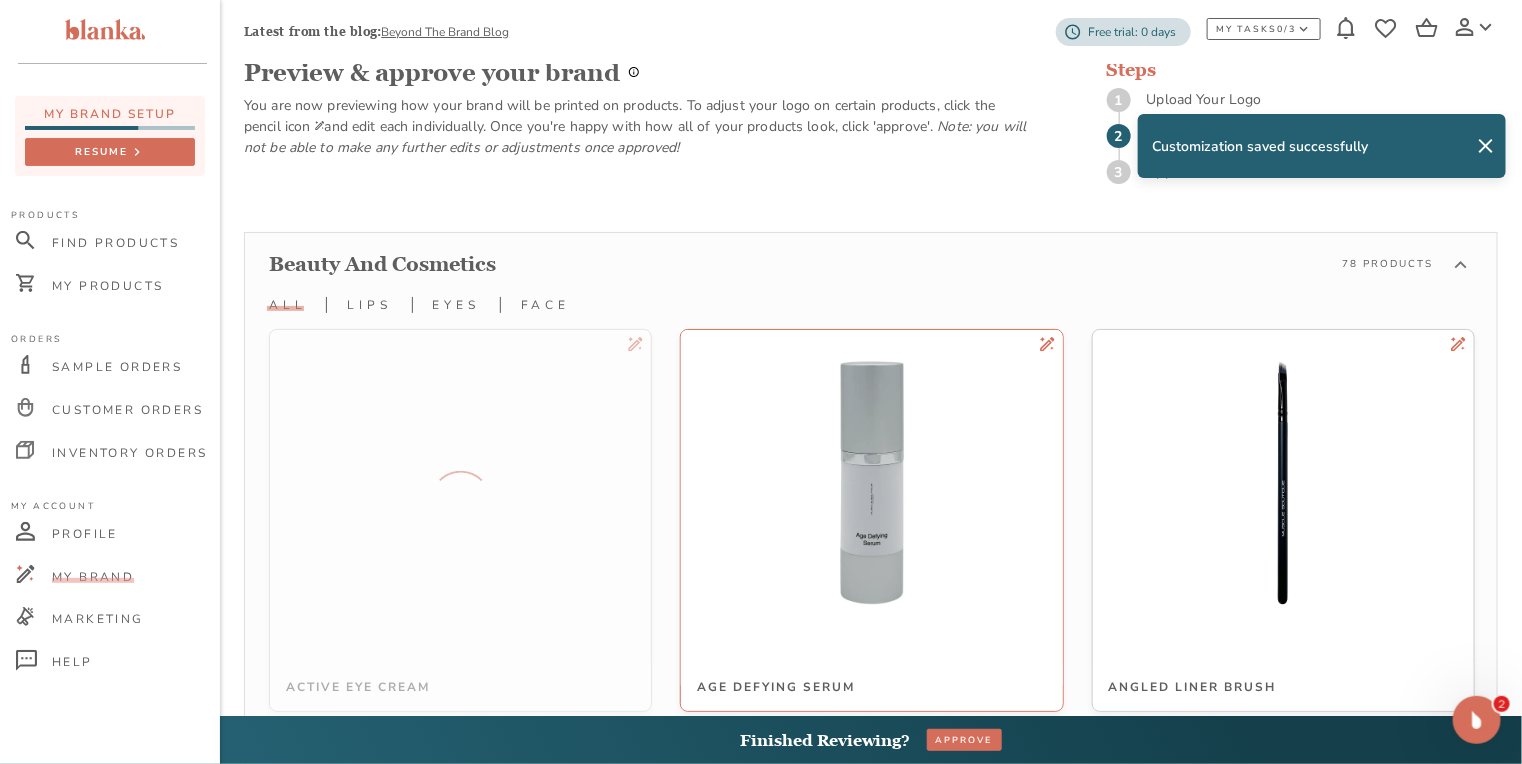 scroll, scrollTop: 348, scrollLeft: 0, axis: vertical 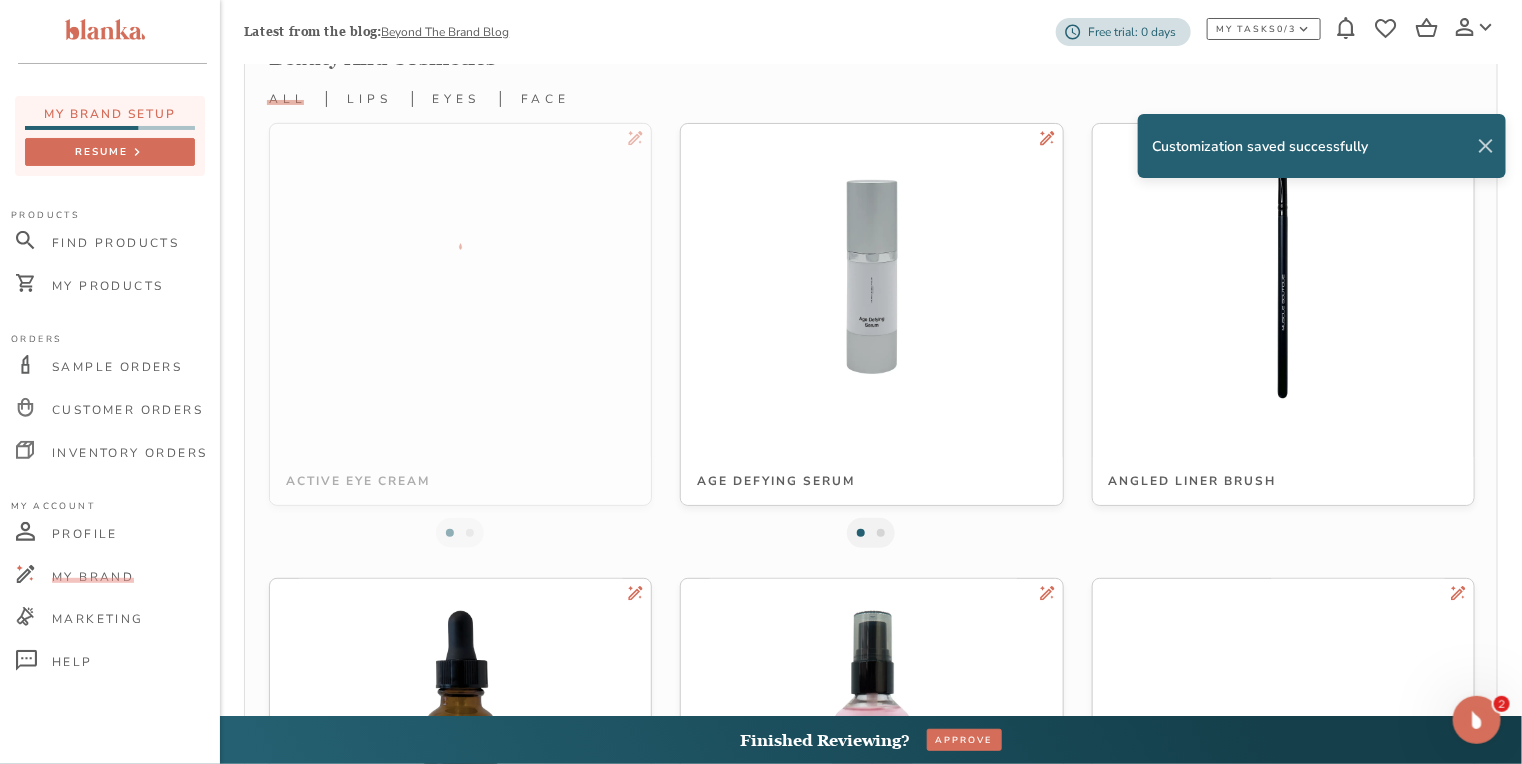 click 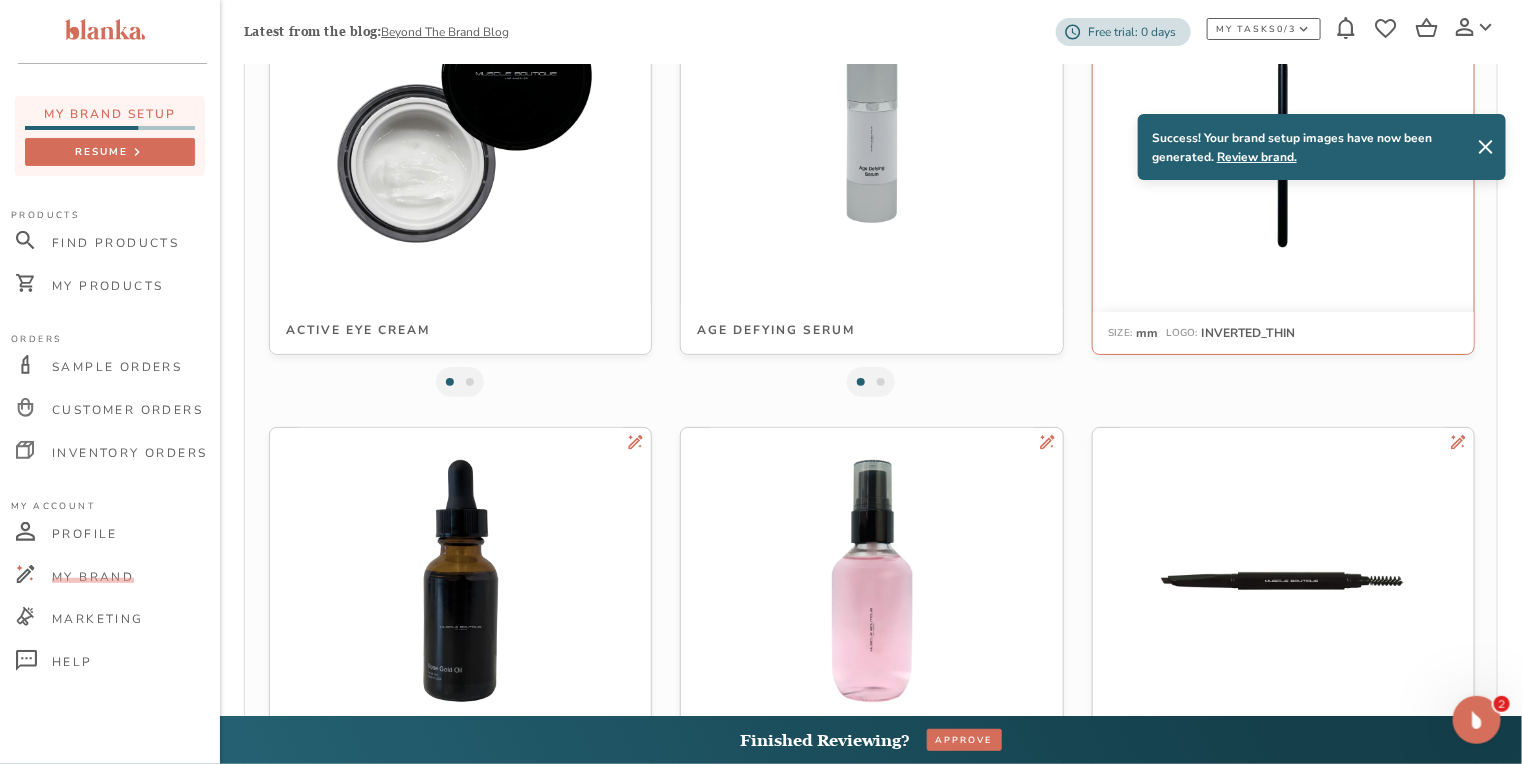 scroll, scrollTop: 333, scrollLeft: 0, axis: vertical 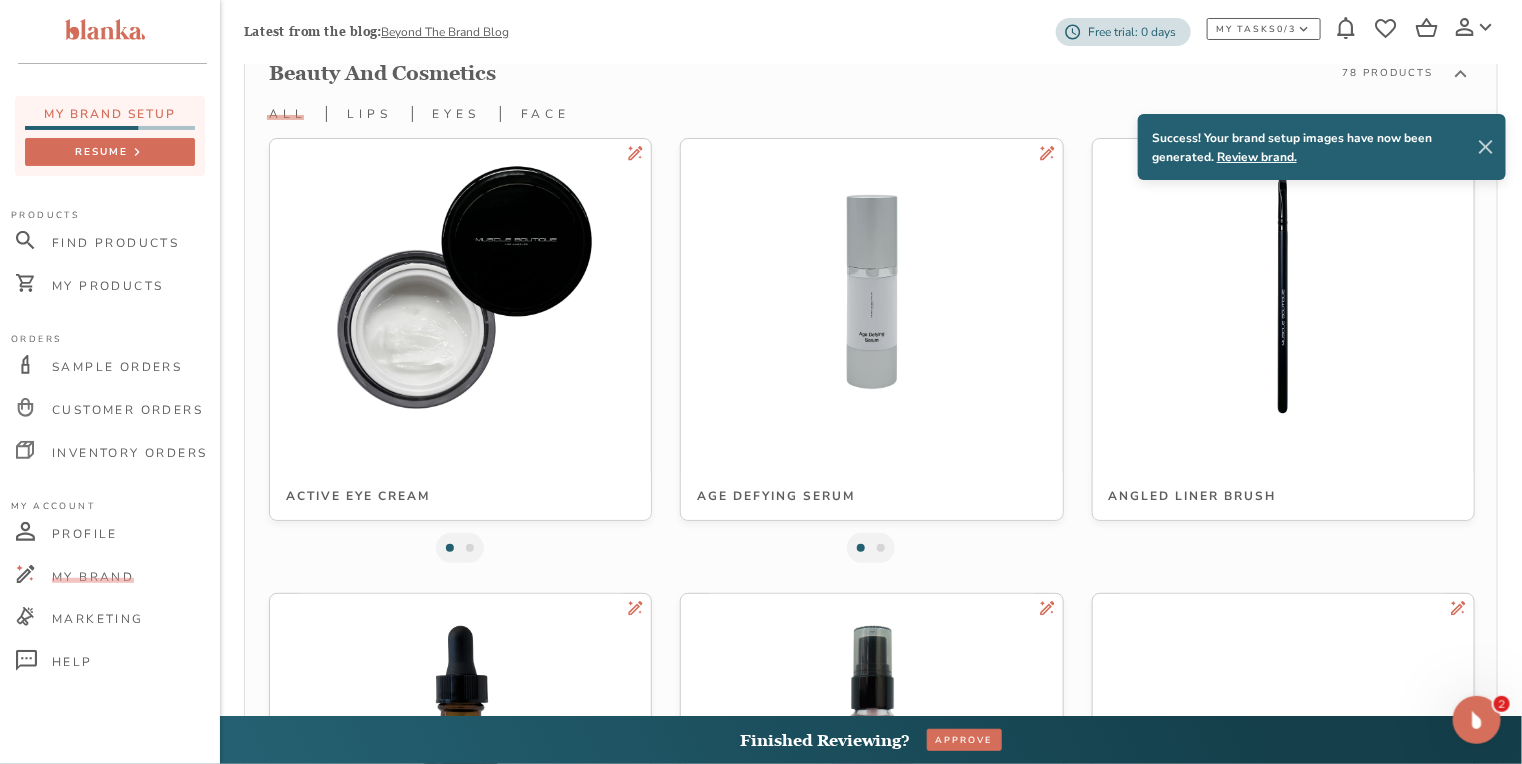 click 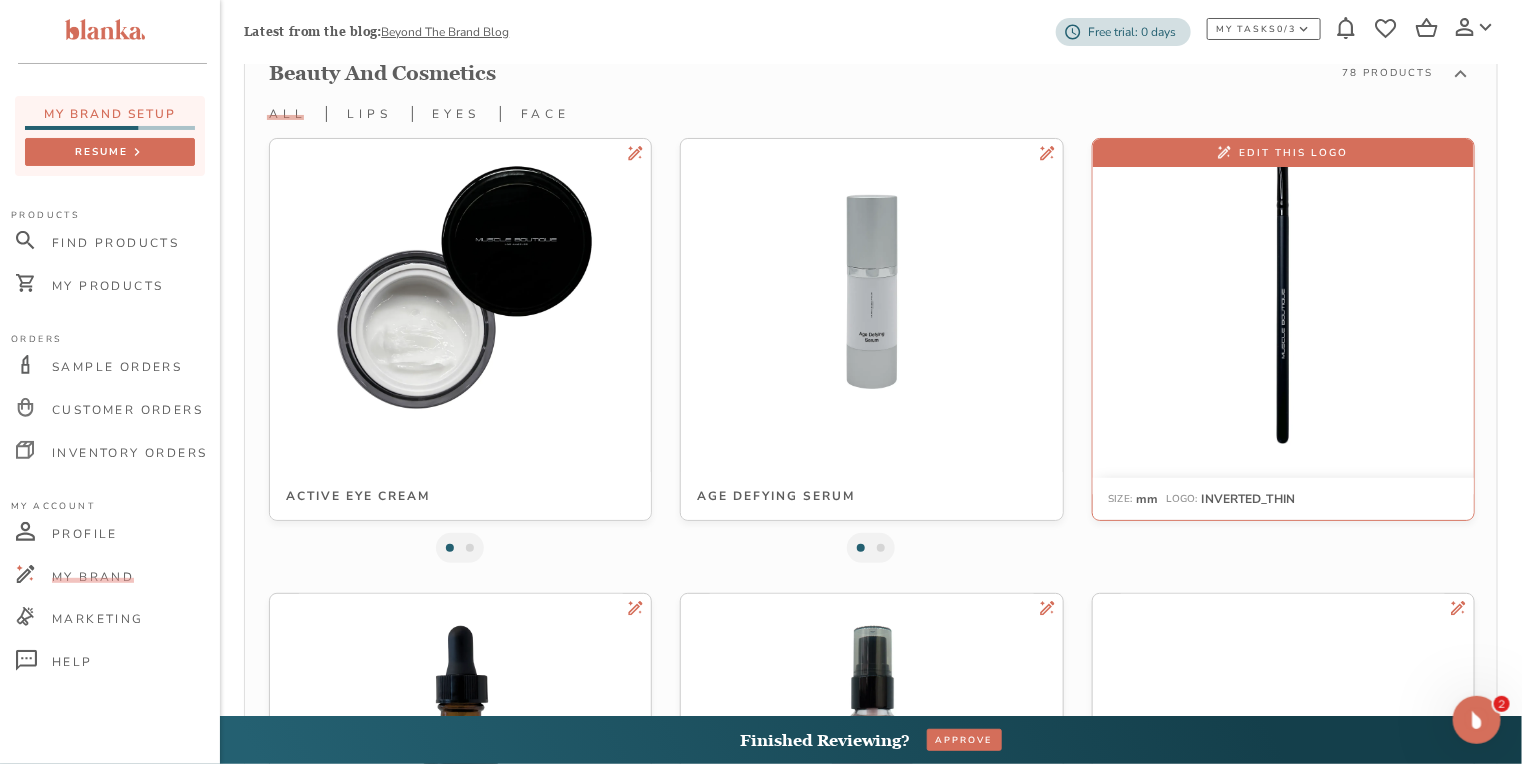 click at bounding box center (1283, 291) 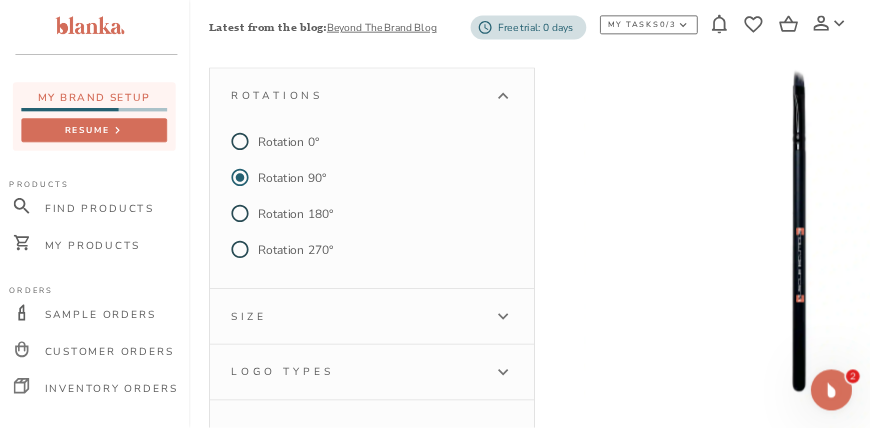 scroll, scrollTop: 160, scrollLeft: 0, axis: vertical 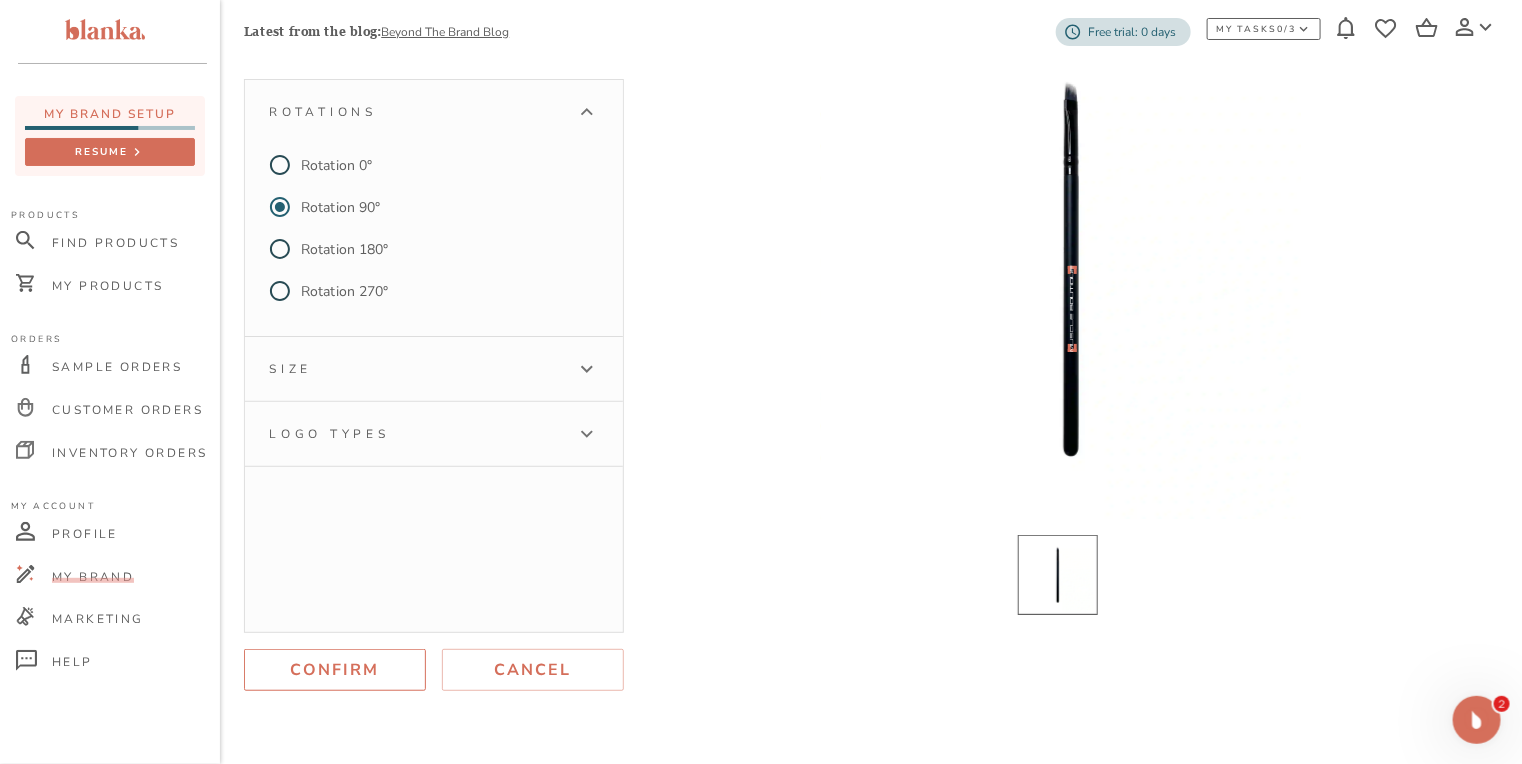 click on "Confirm" at bounding box center [335, 670] 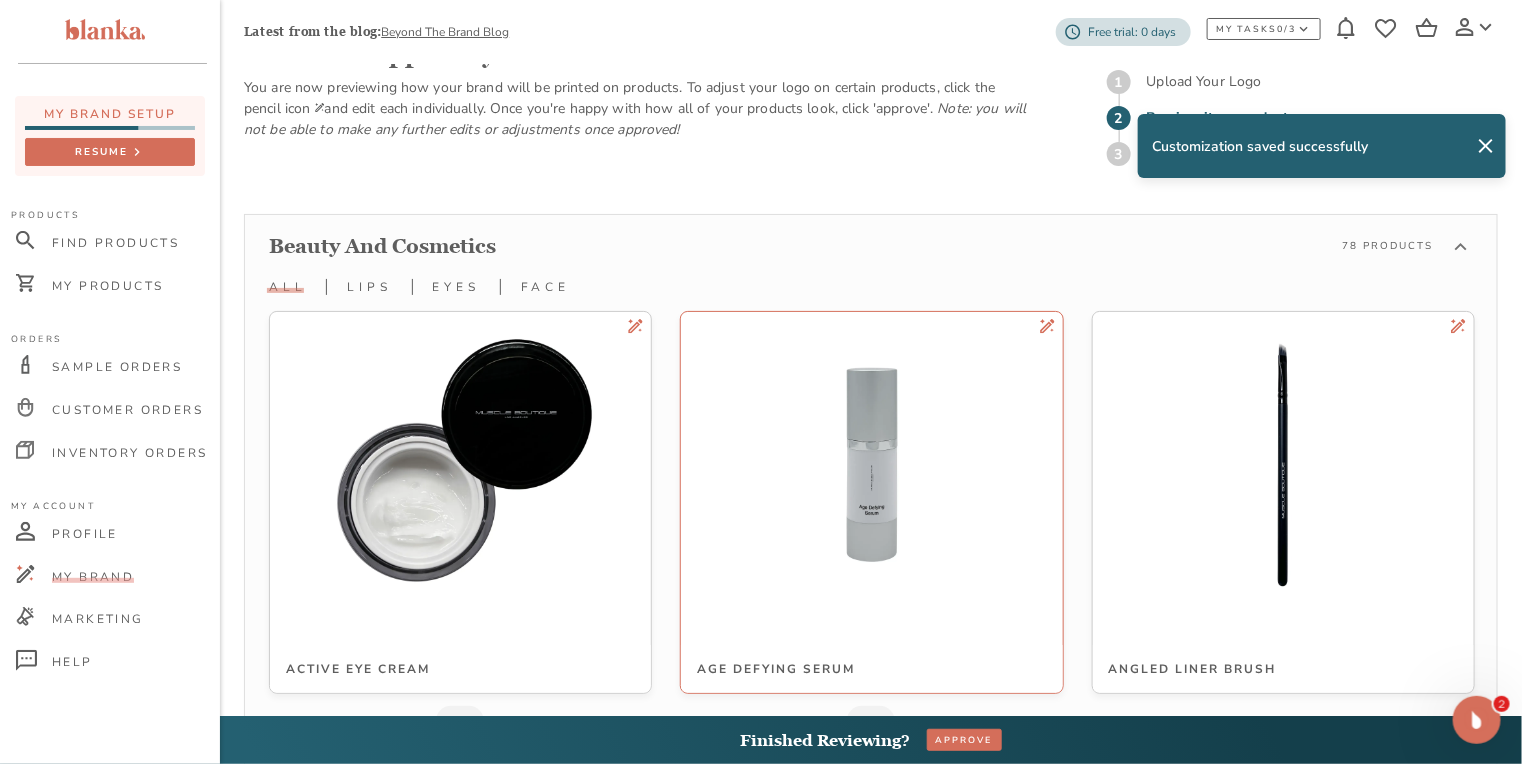 scroll, scrollTop: 333, scrollLeft: 0, axis: vertical 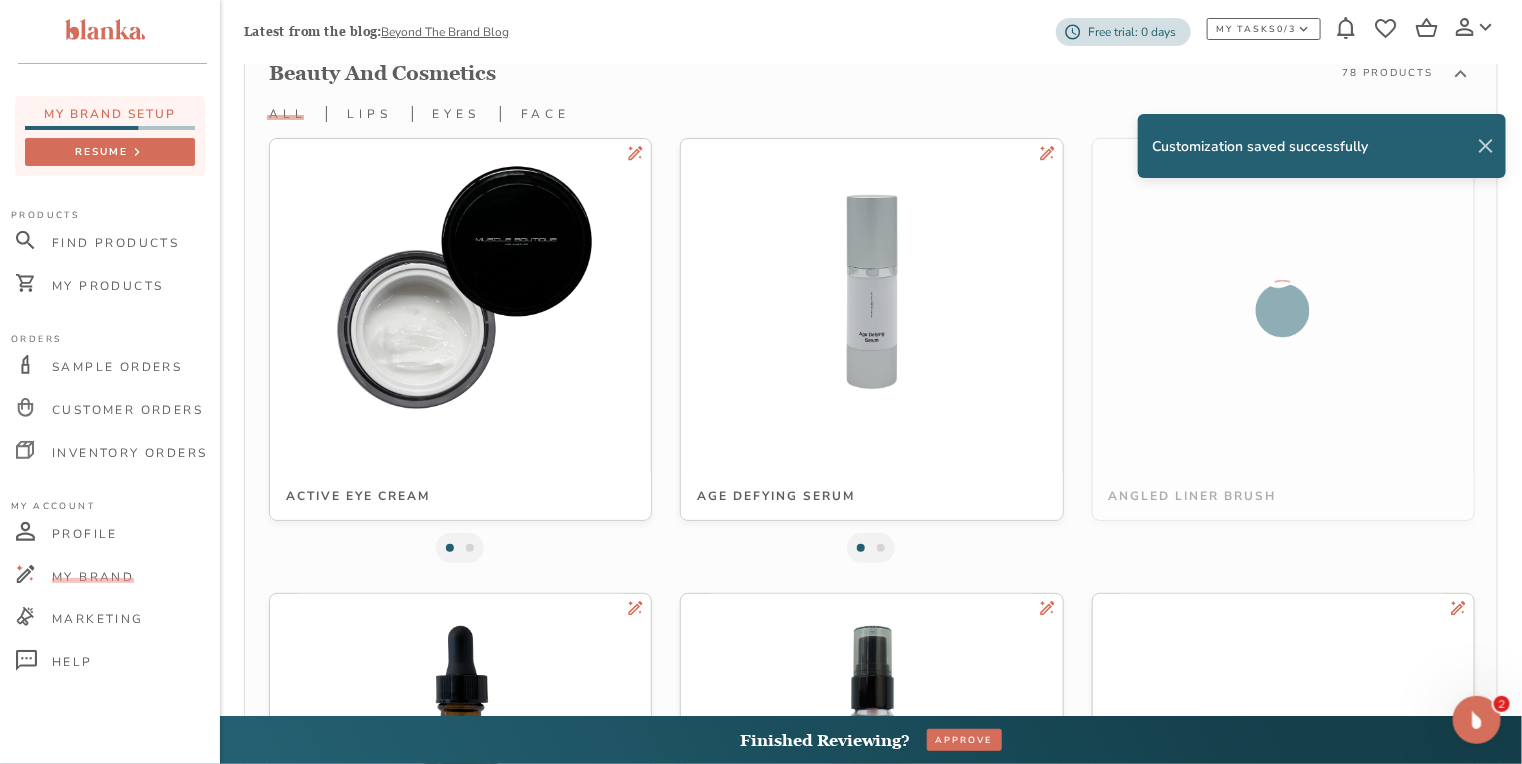 click 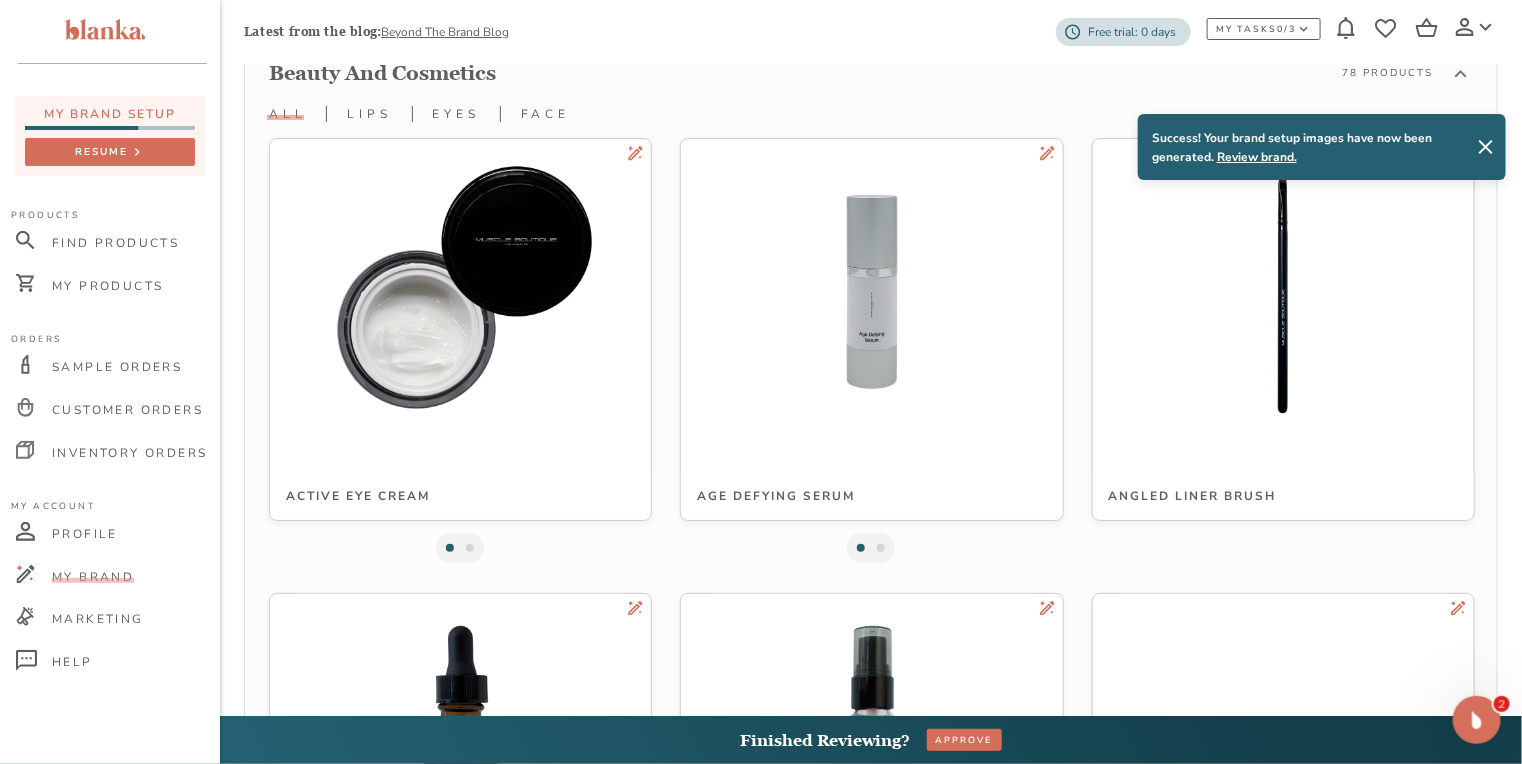 click on "all lips eyes face" at bounding box center (871, 114) 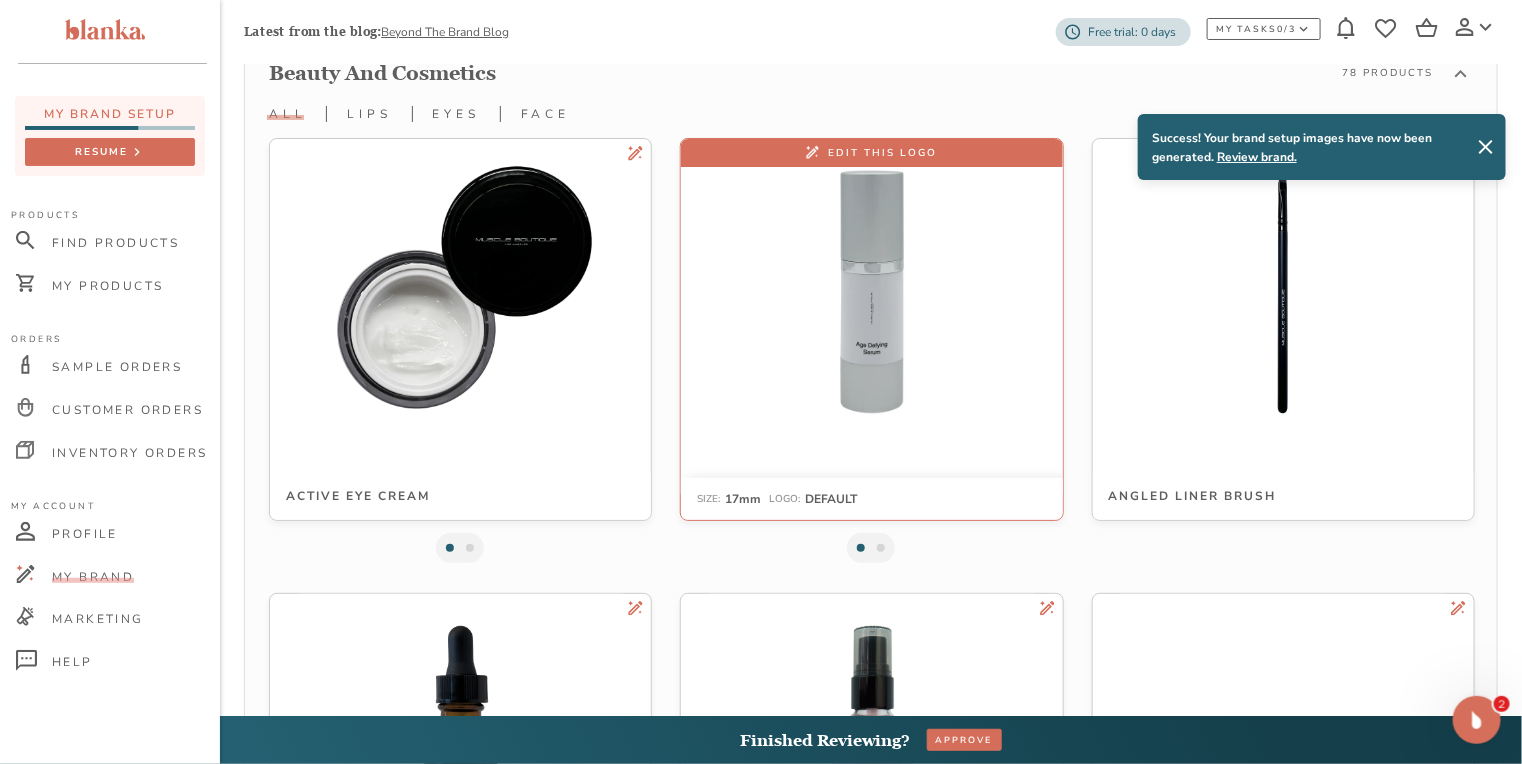 click at bounding box center [871, 291] 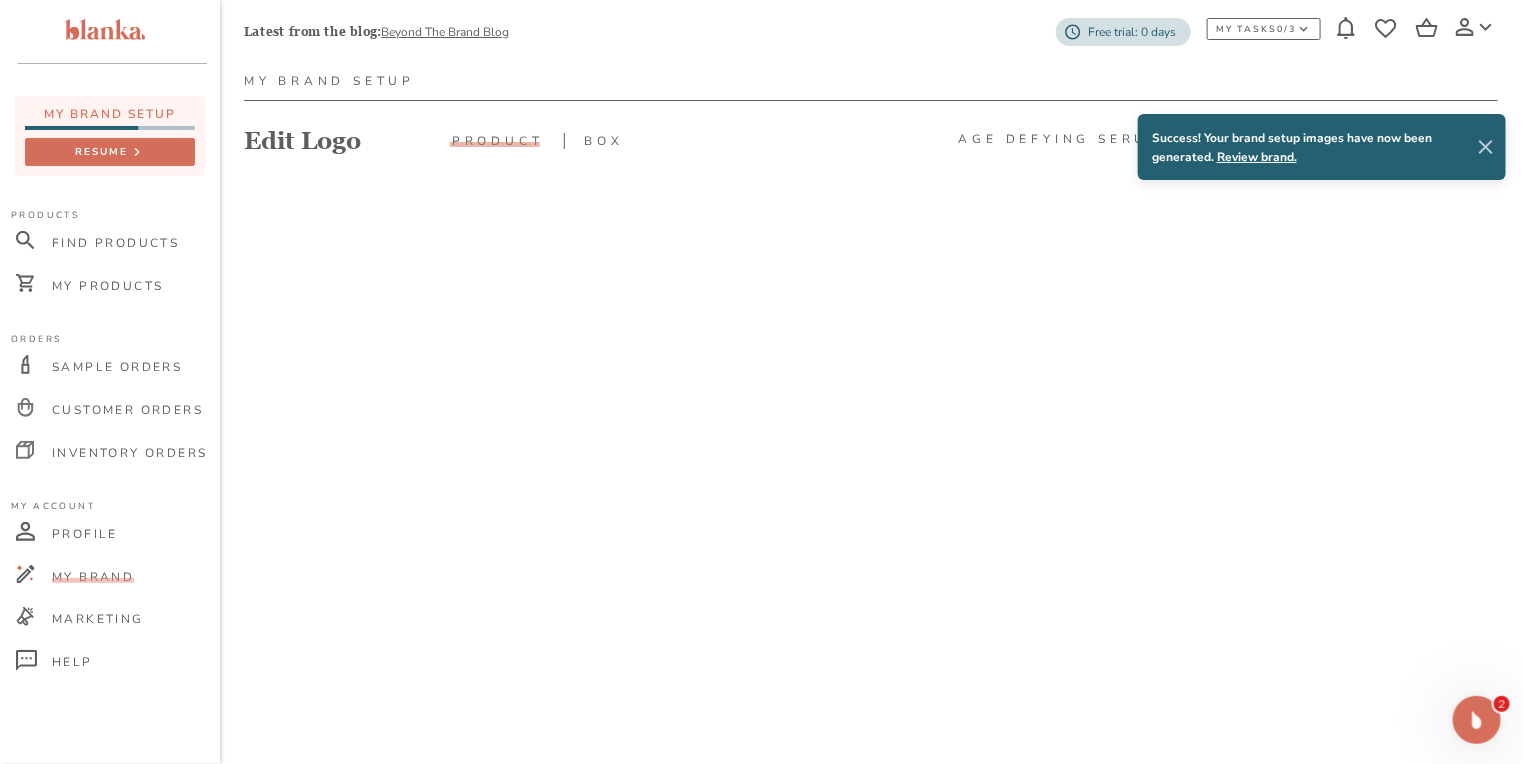 scroll, scrollTop: 160, scrollLeft: 0, axis: vertical 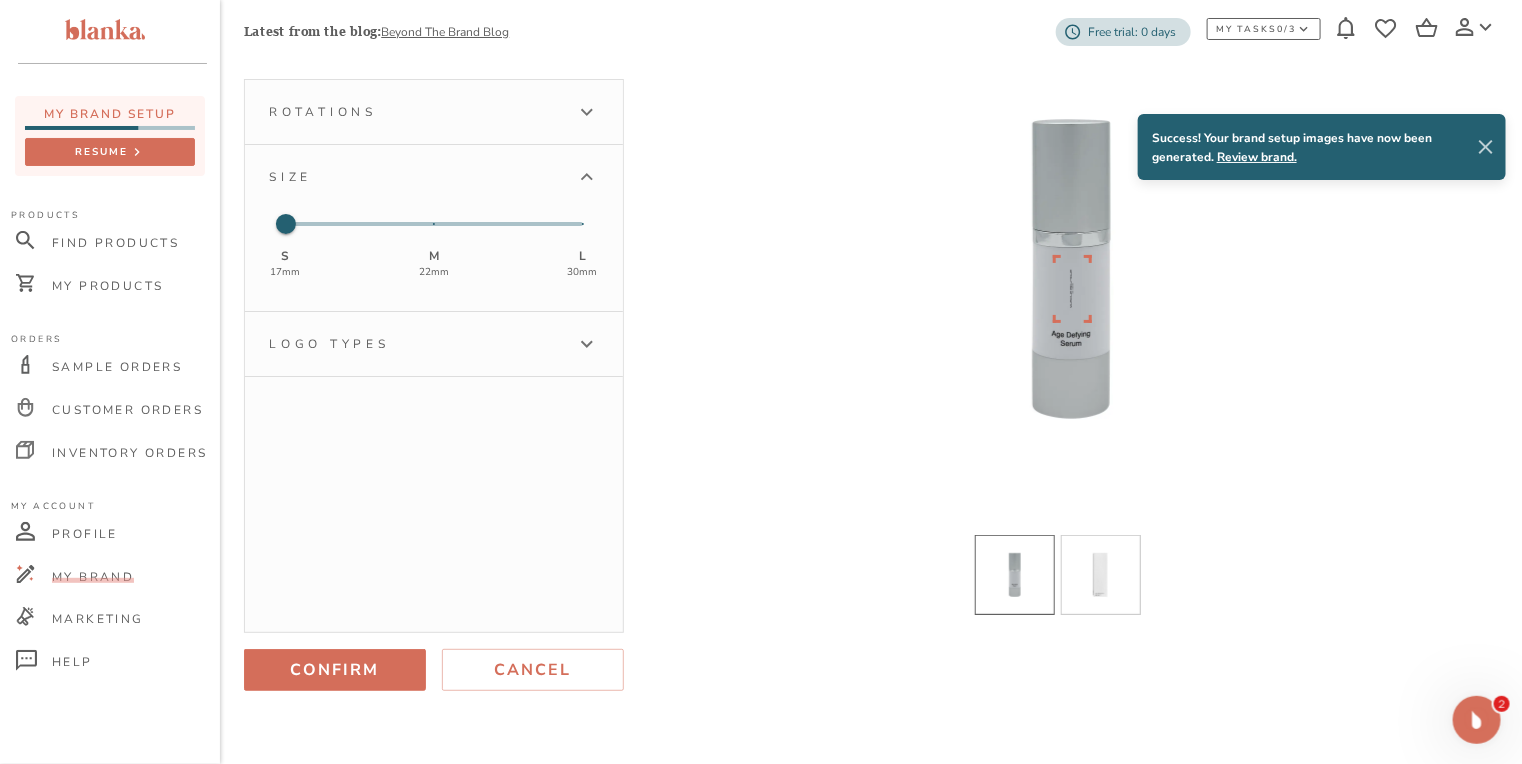 click 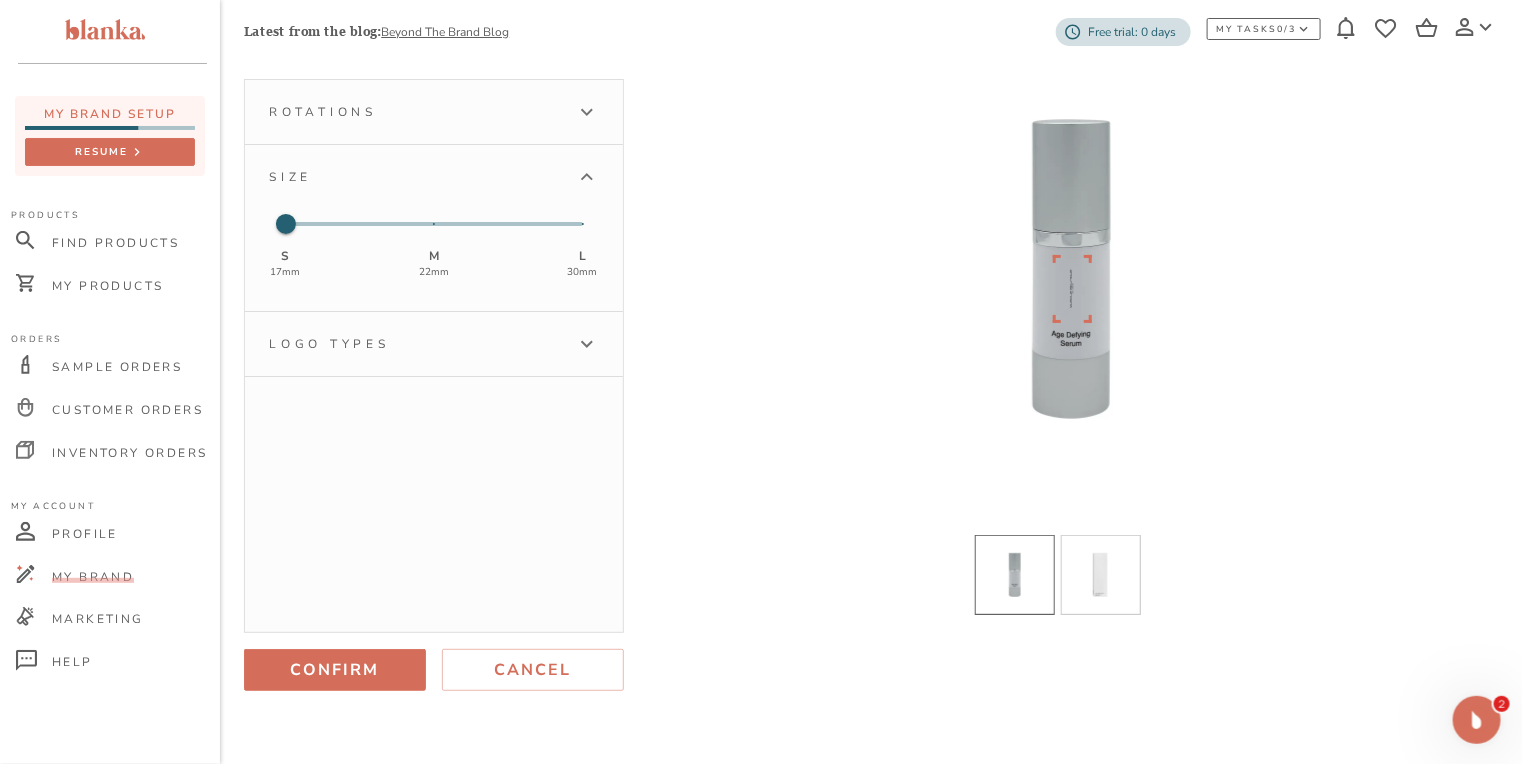 click 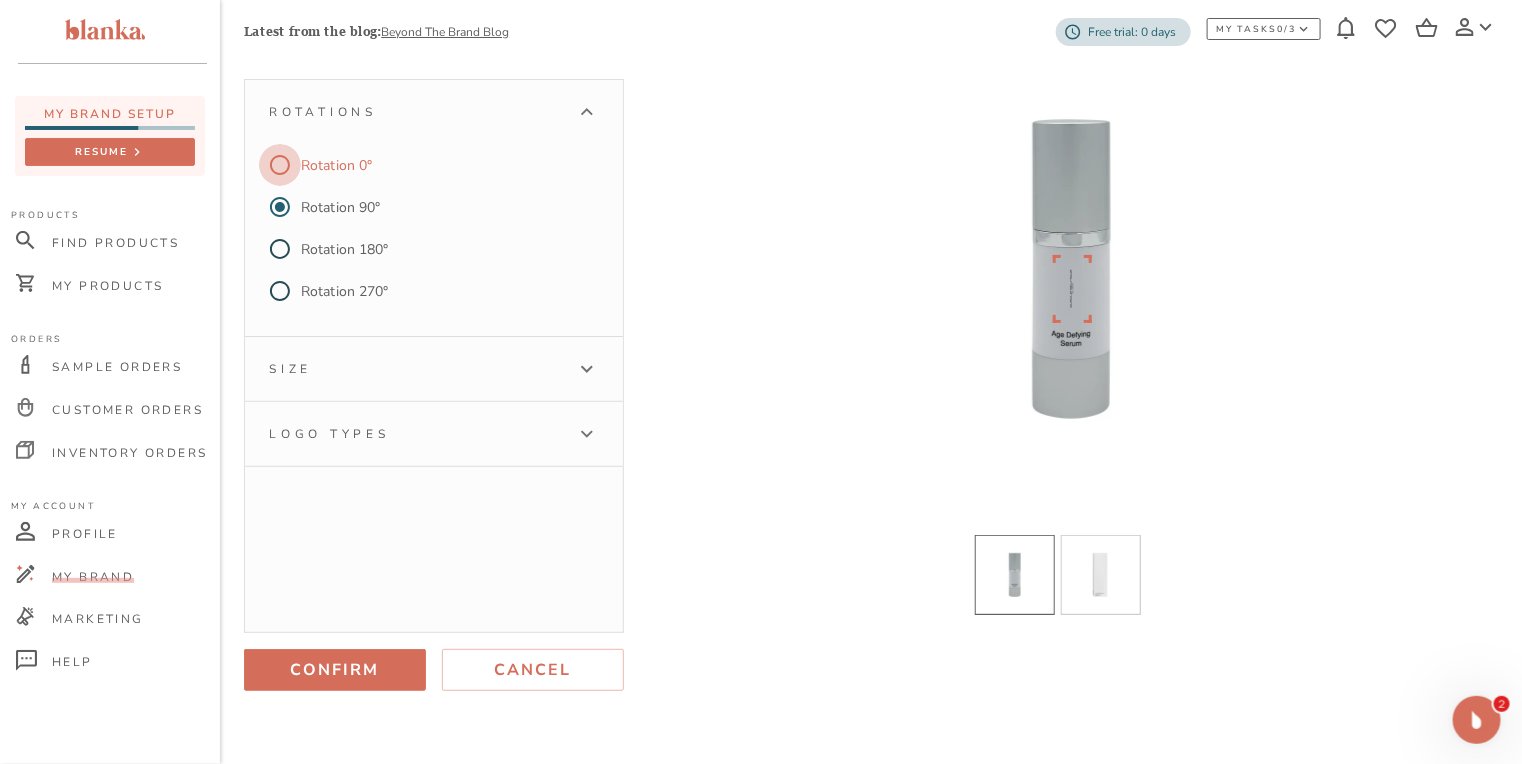 click on "Rotation 0°" at bounding box center (280, 165) 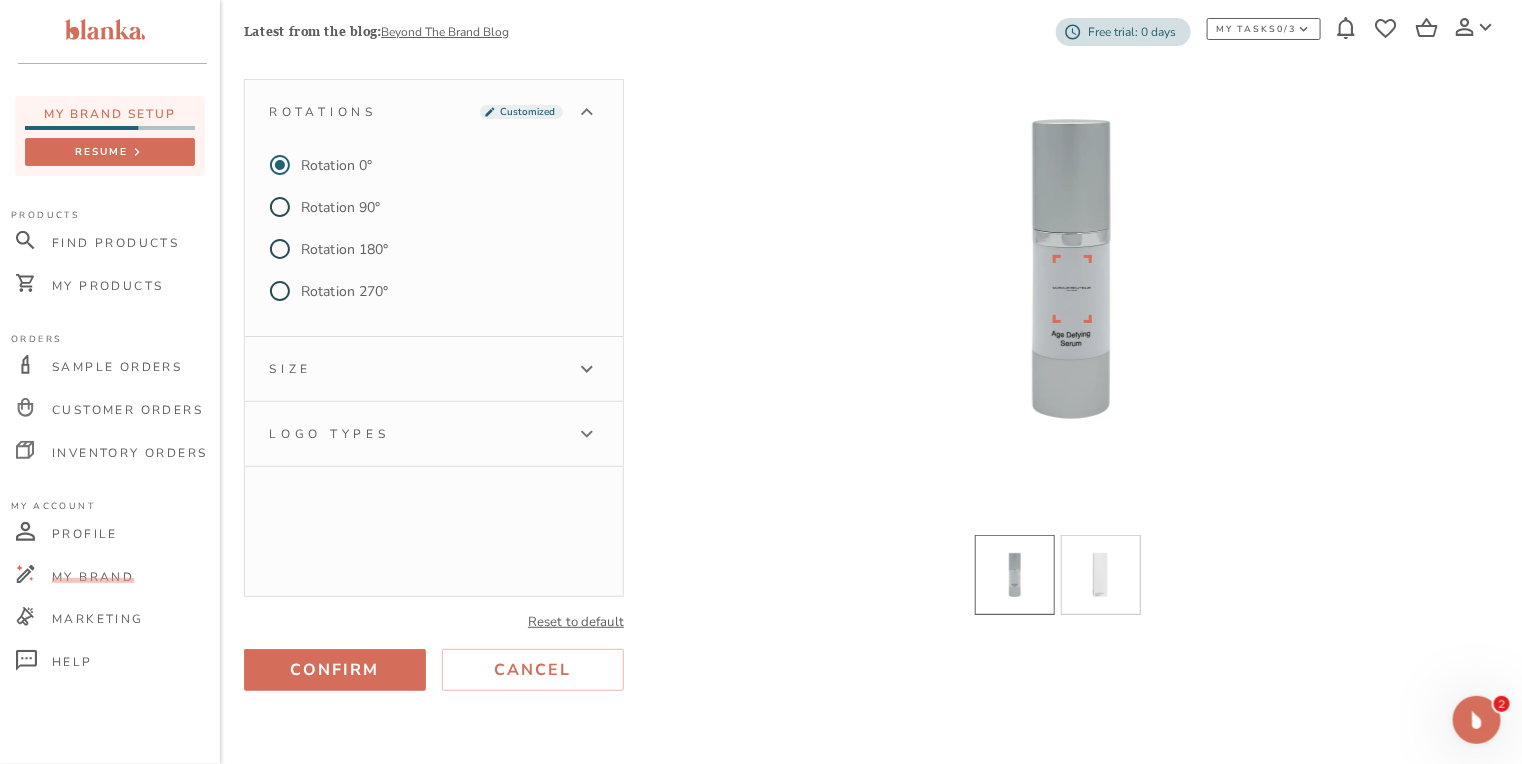 click on "Size" at bounding box center (434, 369) 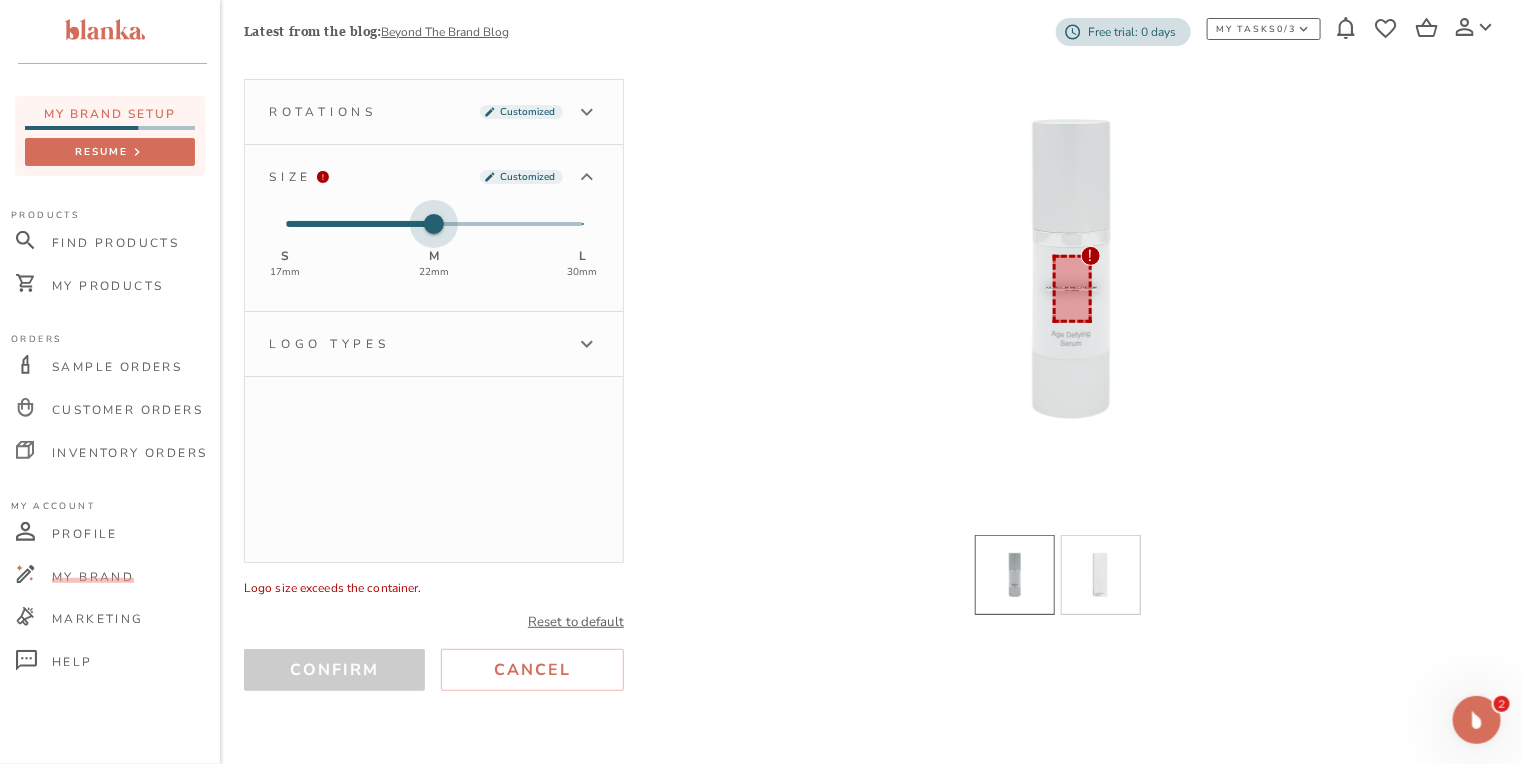 type on "0" 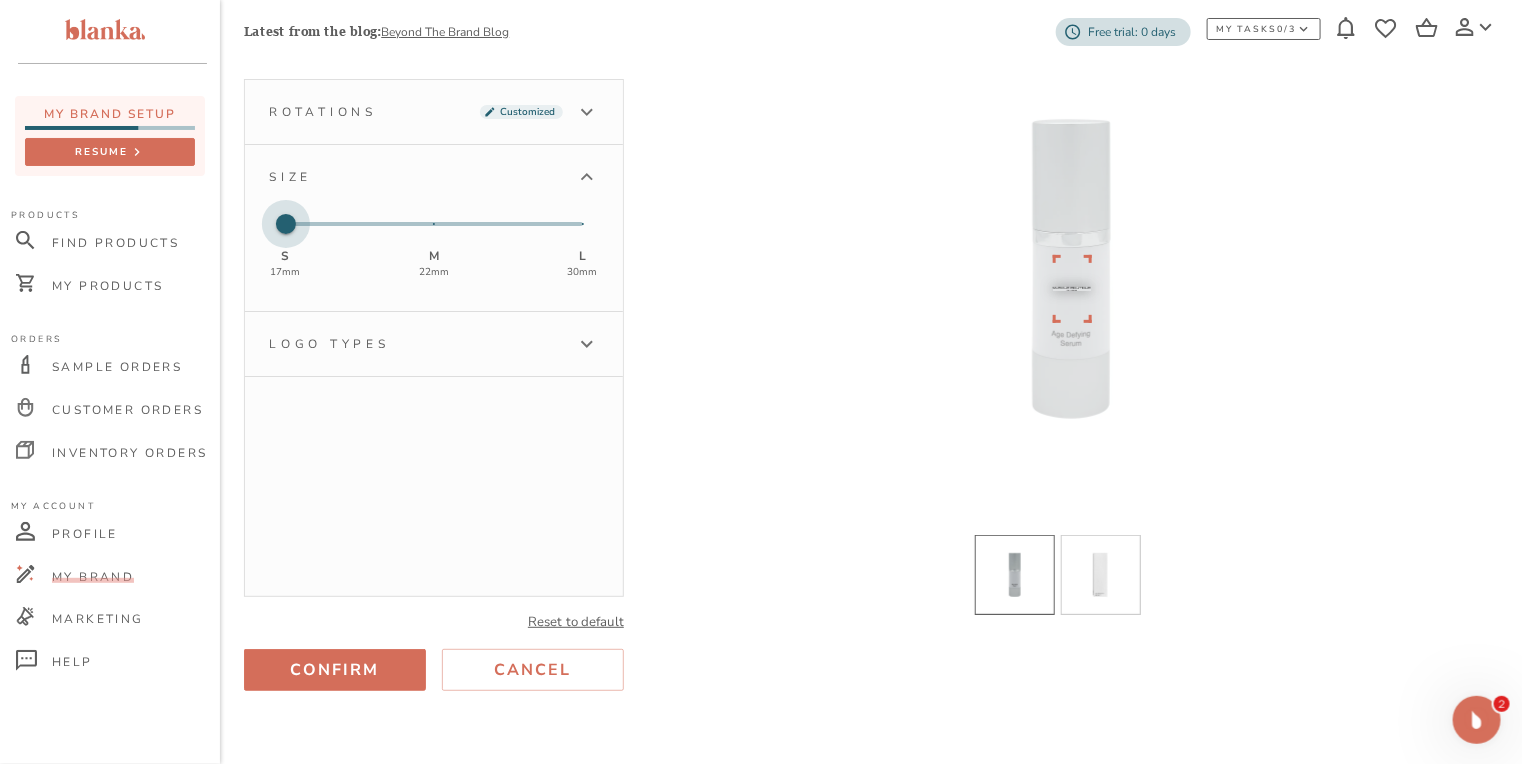 drag, startPoint x: 287, startPoint y: 222, endPoint x: 297, endPoint y: 221, distance: 10.049875 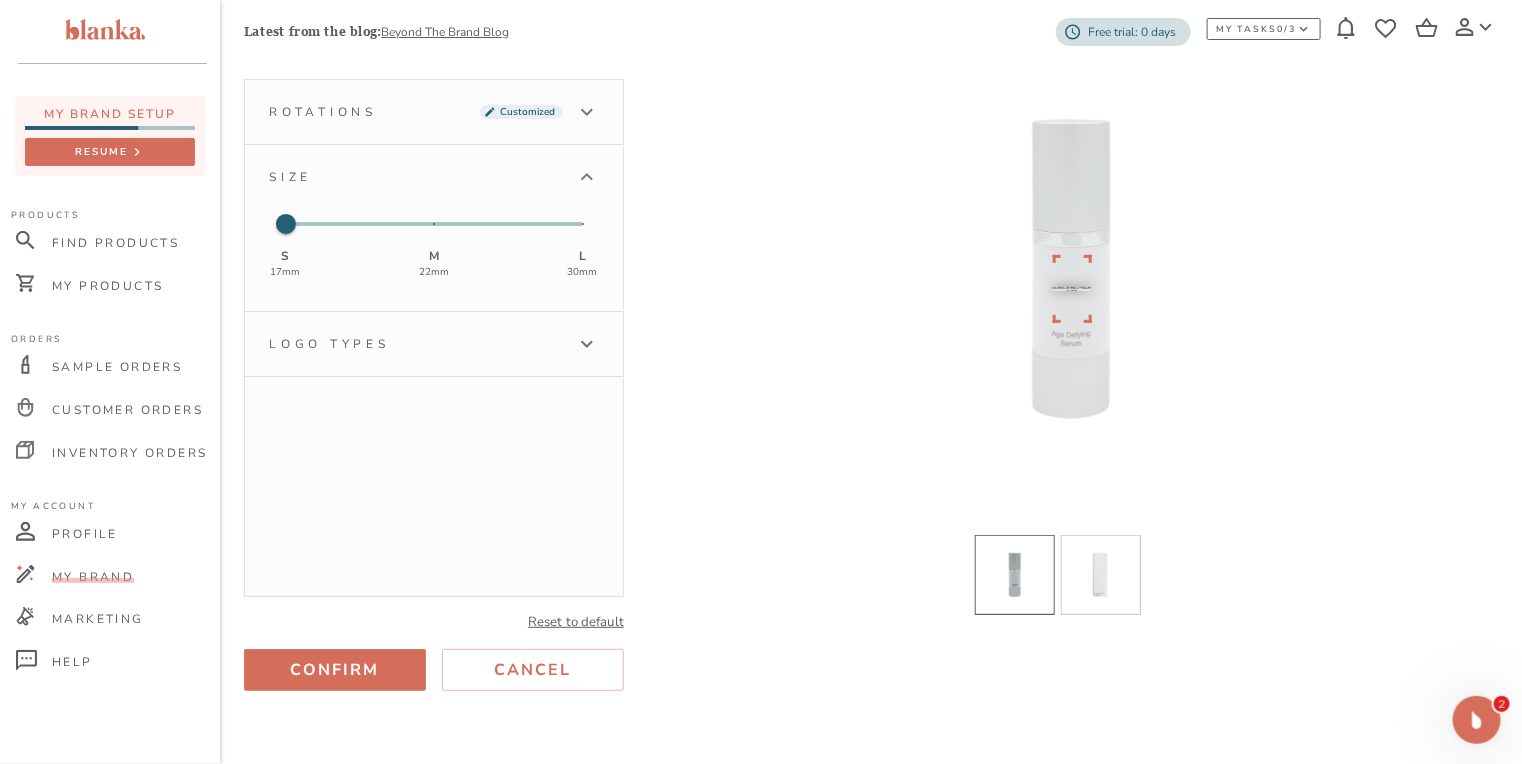 click on "Logo types" at bounding box center (434, 344) 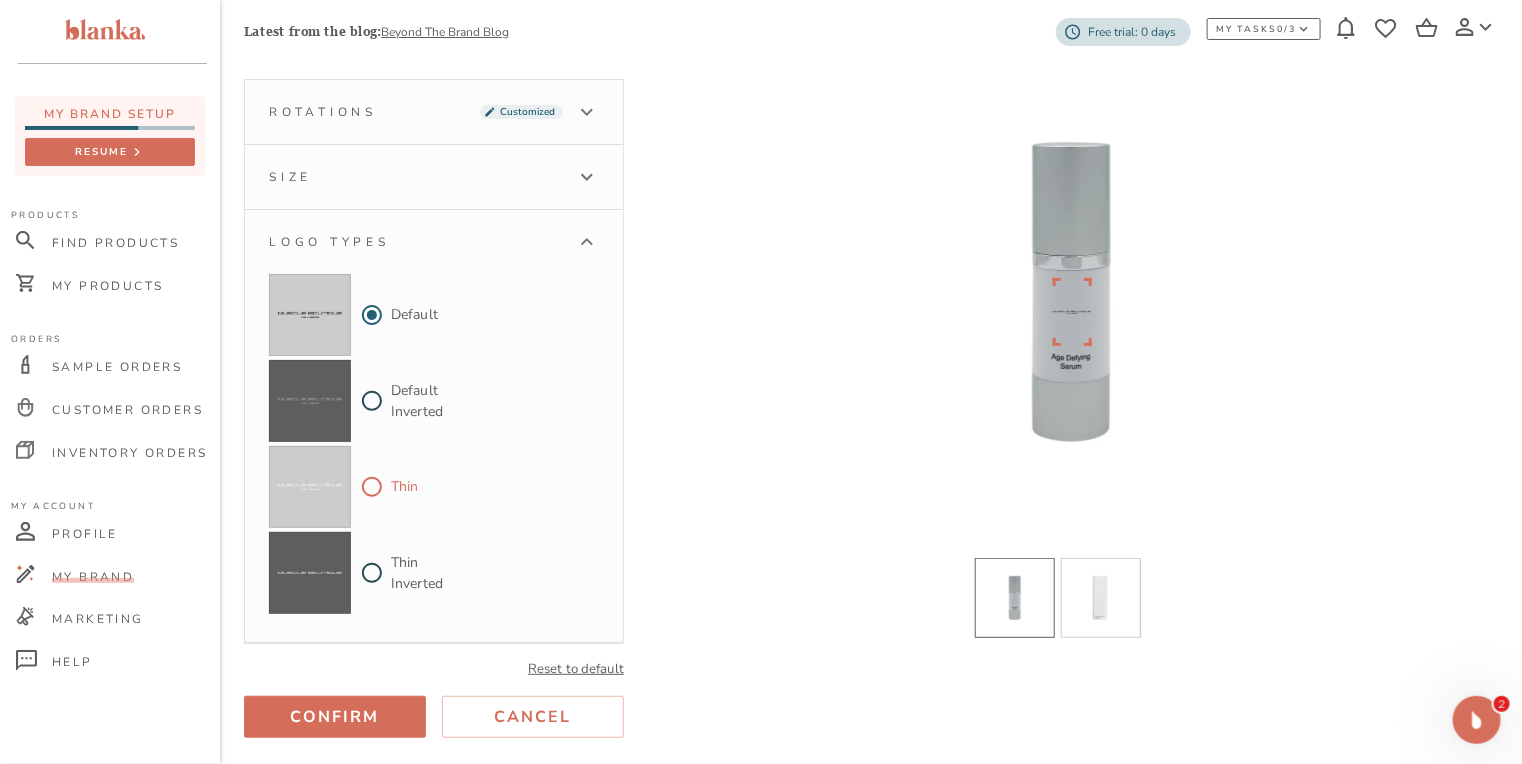 click on "Thin" at bounding box center (372, 487) 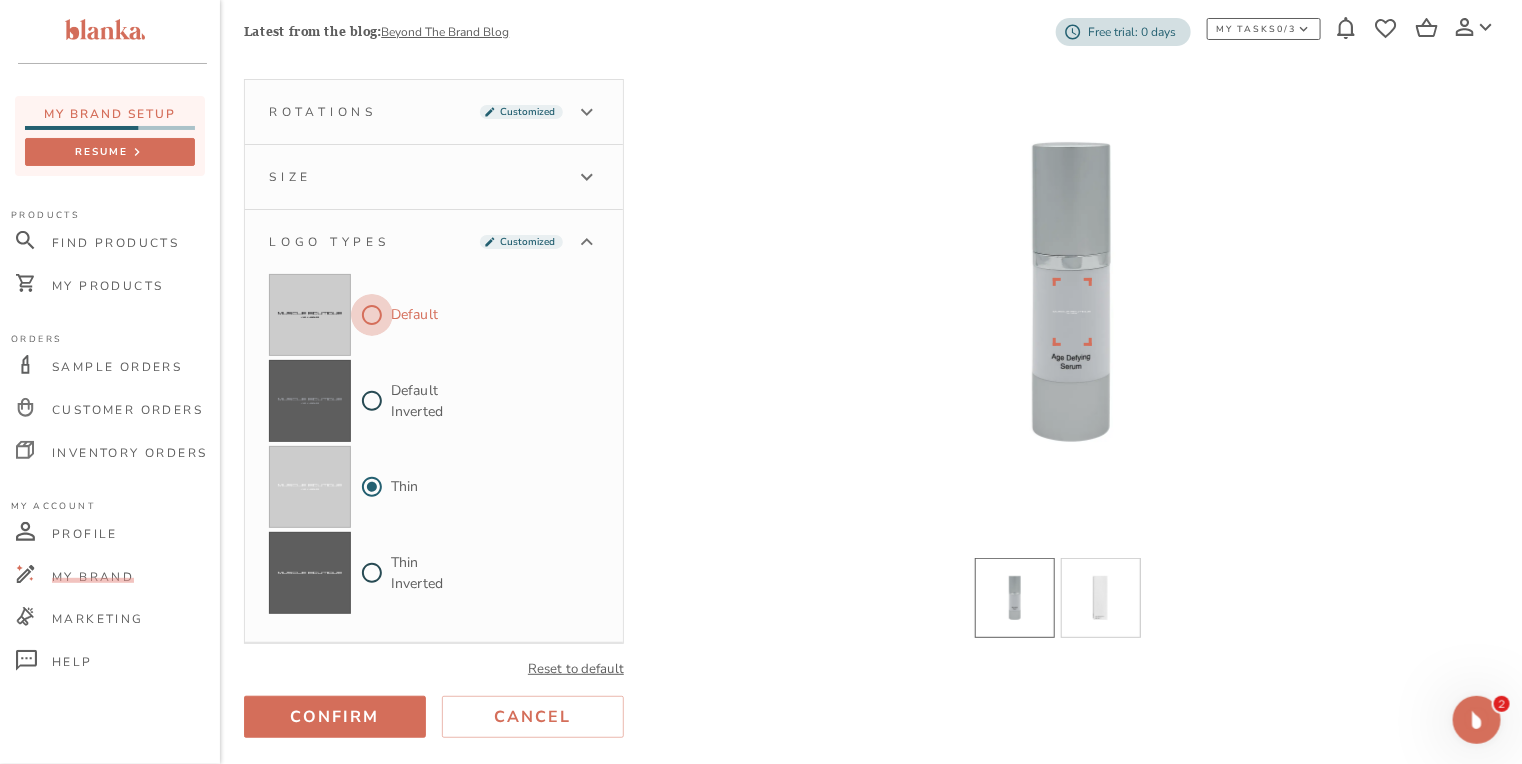 click on "Default" at bounding box center [372, 315] 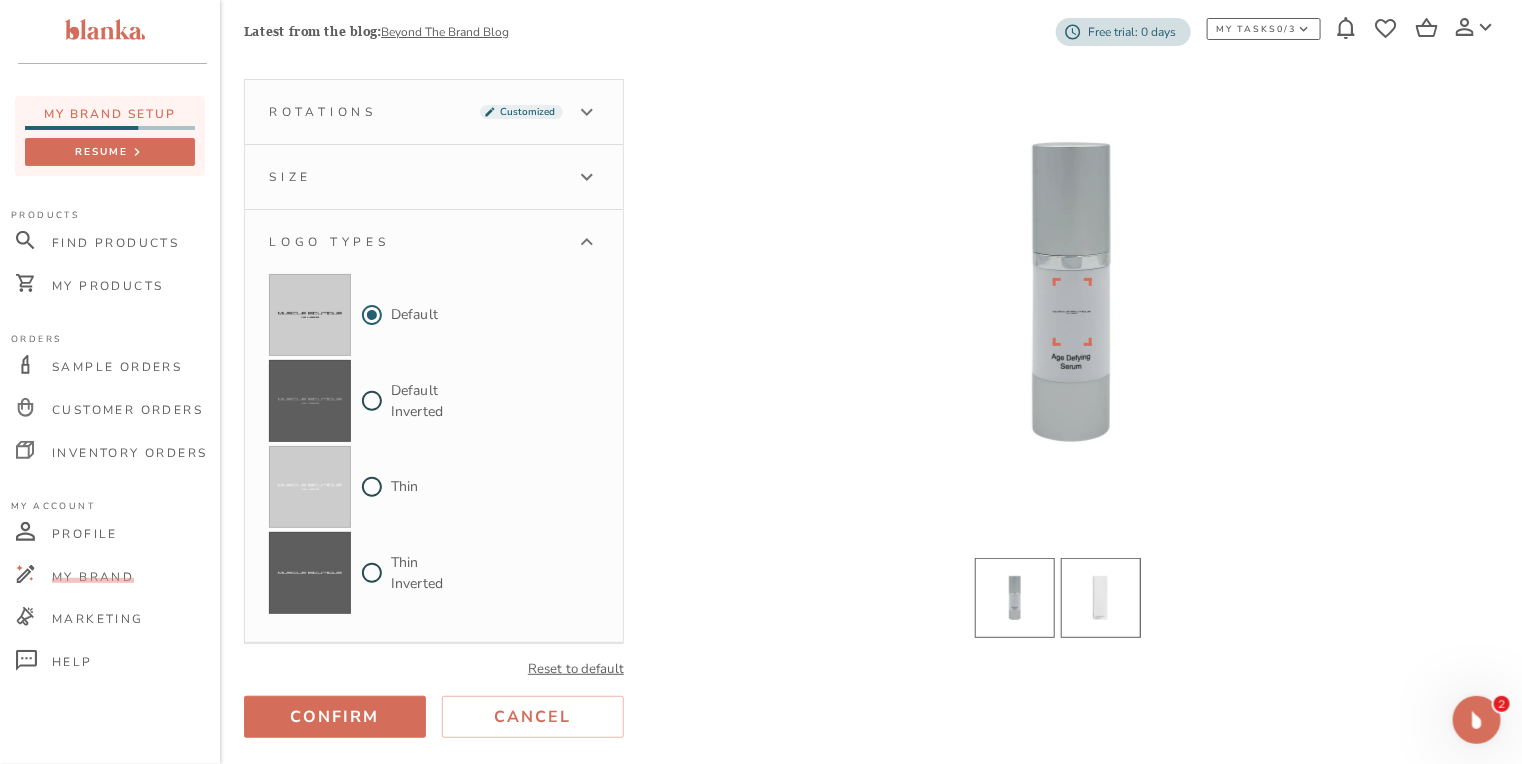 click at bounding box center (1101, 598) 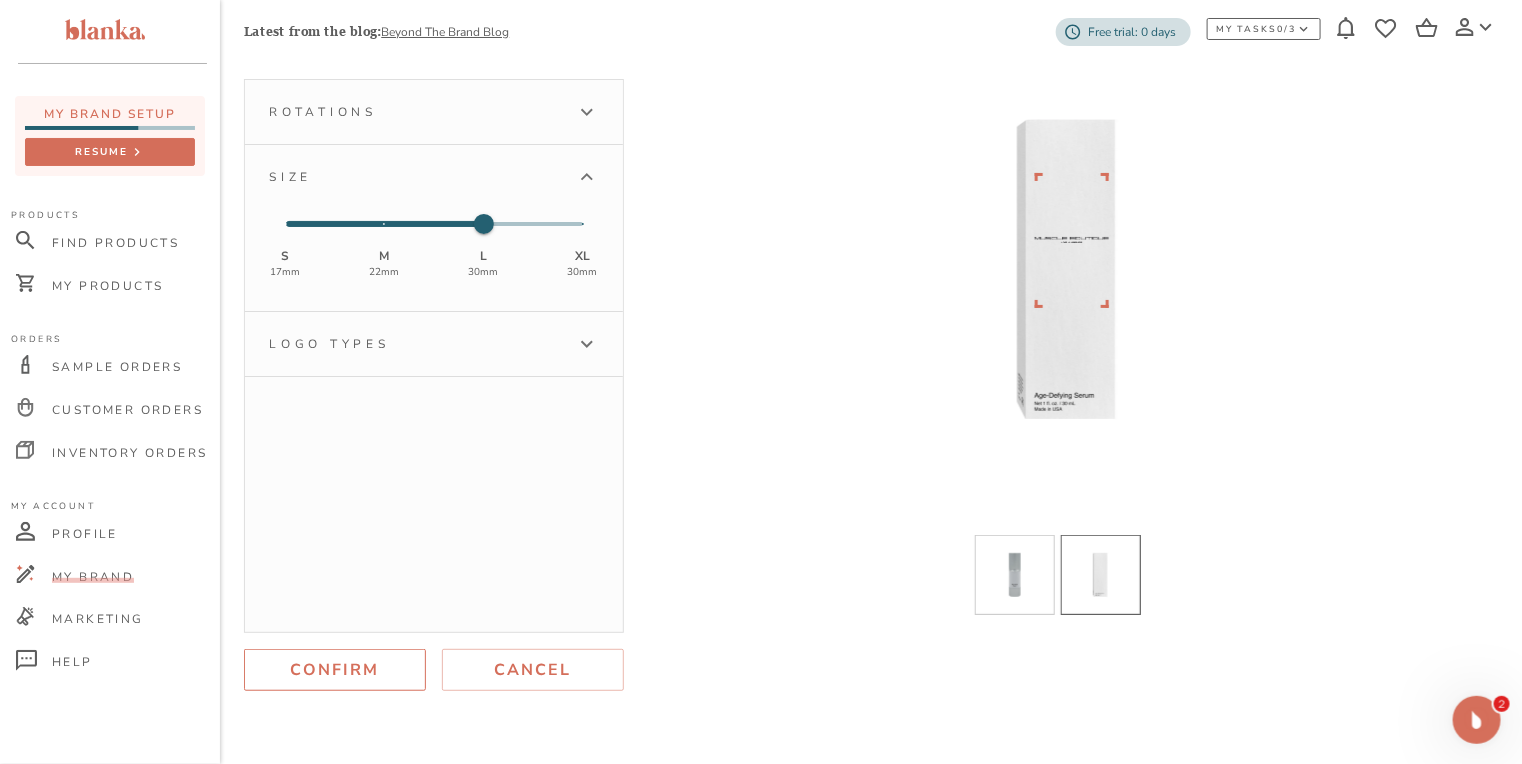 click on "Confirm" at bounding box center [335, 670] 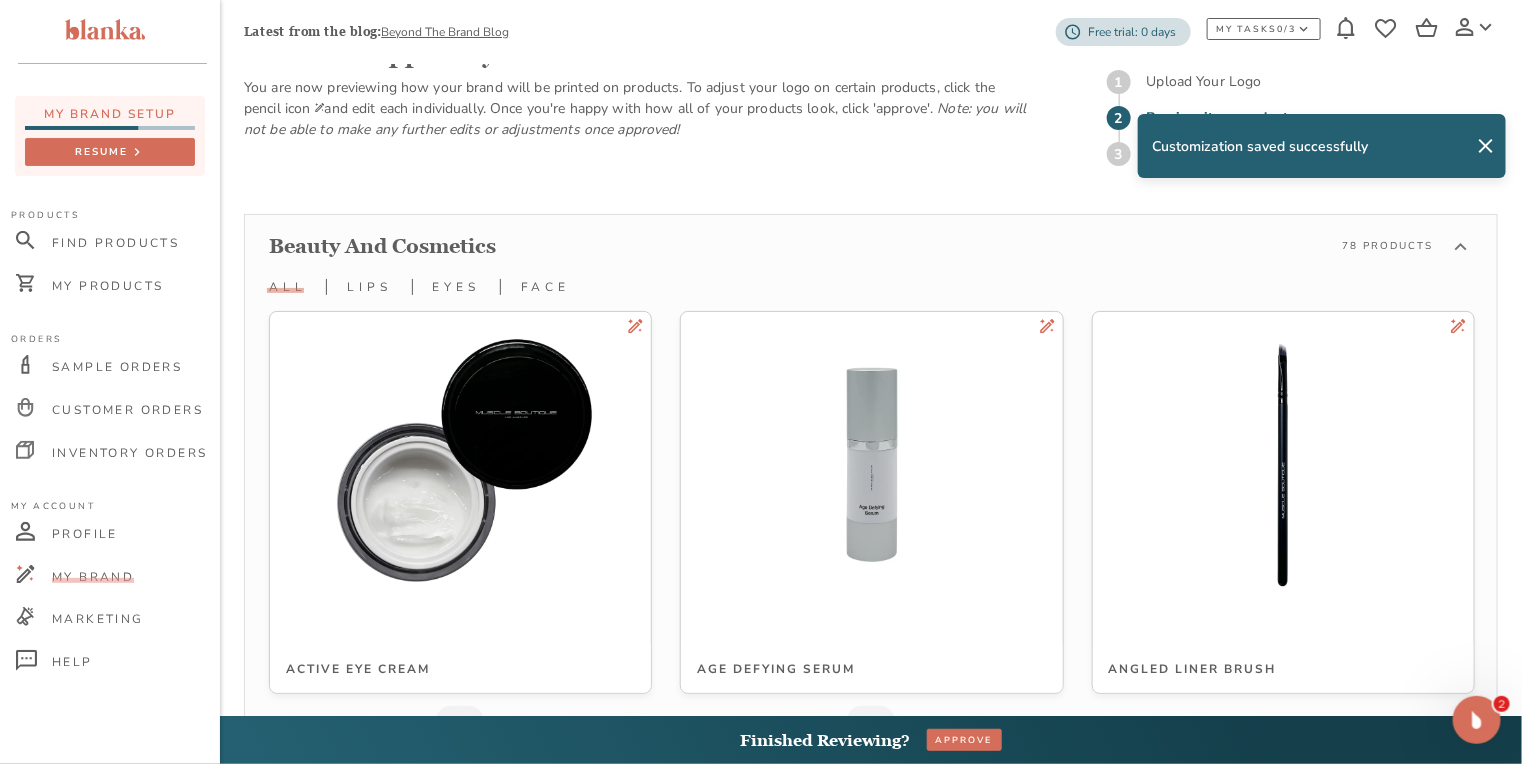 scroll, scrollTop: 333, scrollLeft: 0, axis: vertical 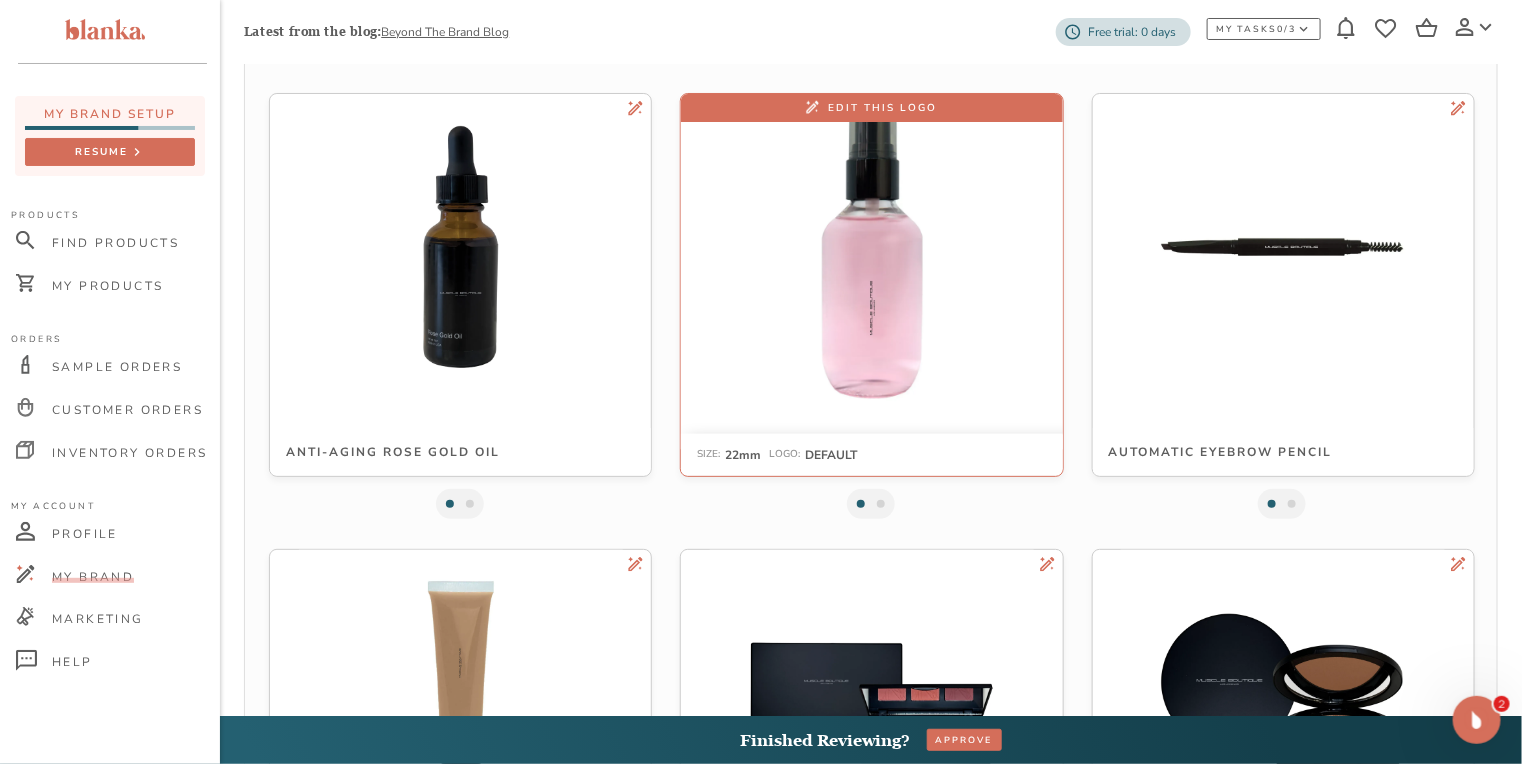 click at bounding box center [871, 246] 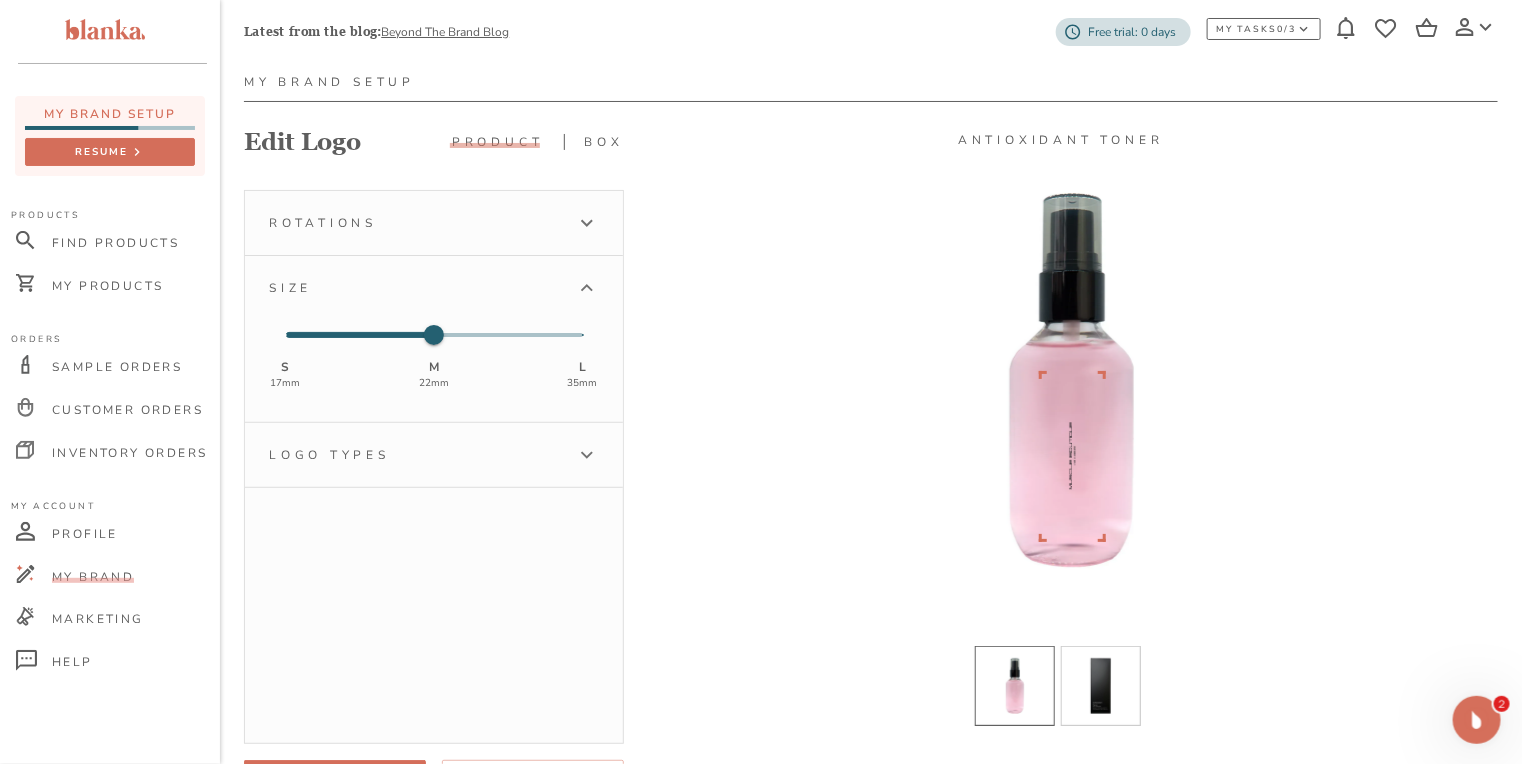 scroll, scrollTop: 160, scrollLeft: 0, axis: vertical 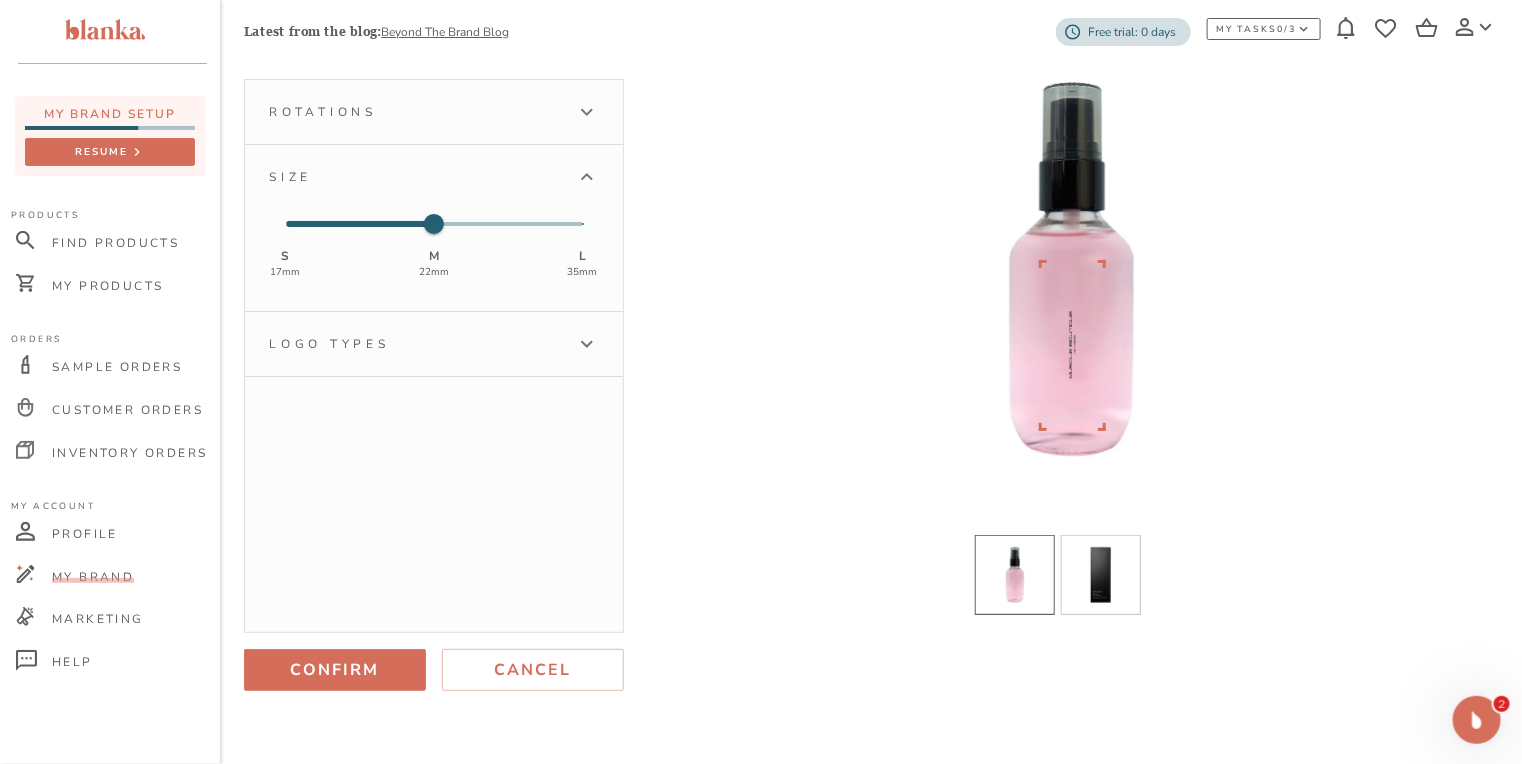 click on "Rotations" at bounding box center [416, 112] 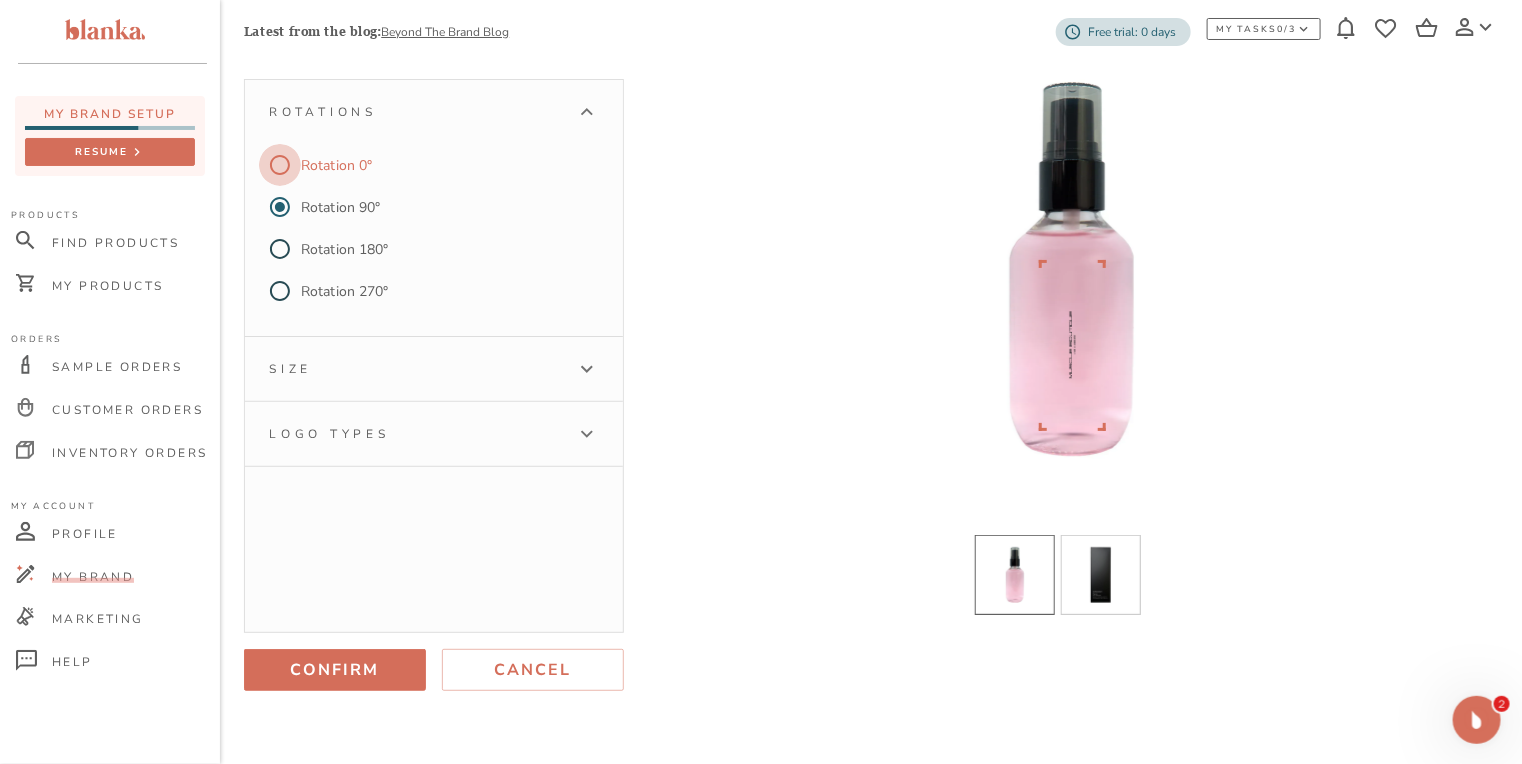 click on "Rotation 0°" at bounding box center (280, 165) 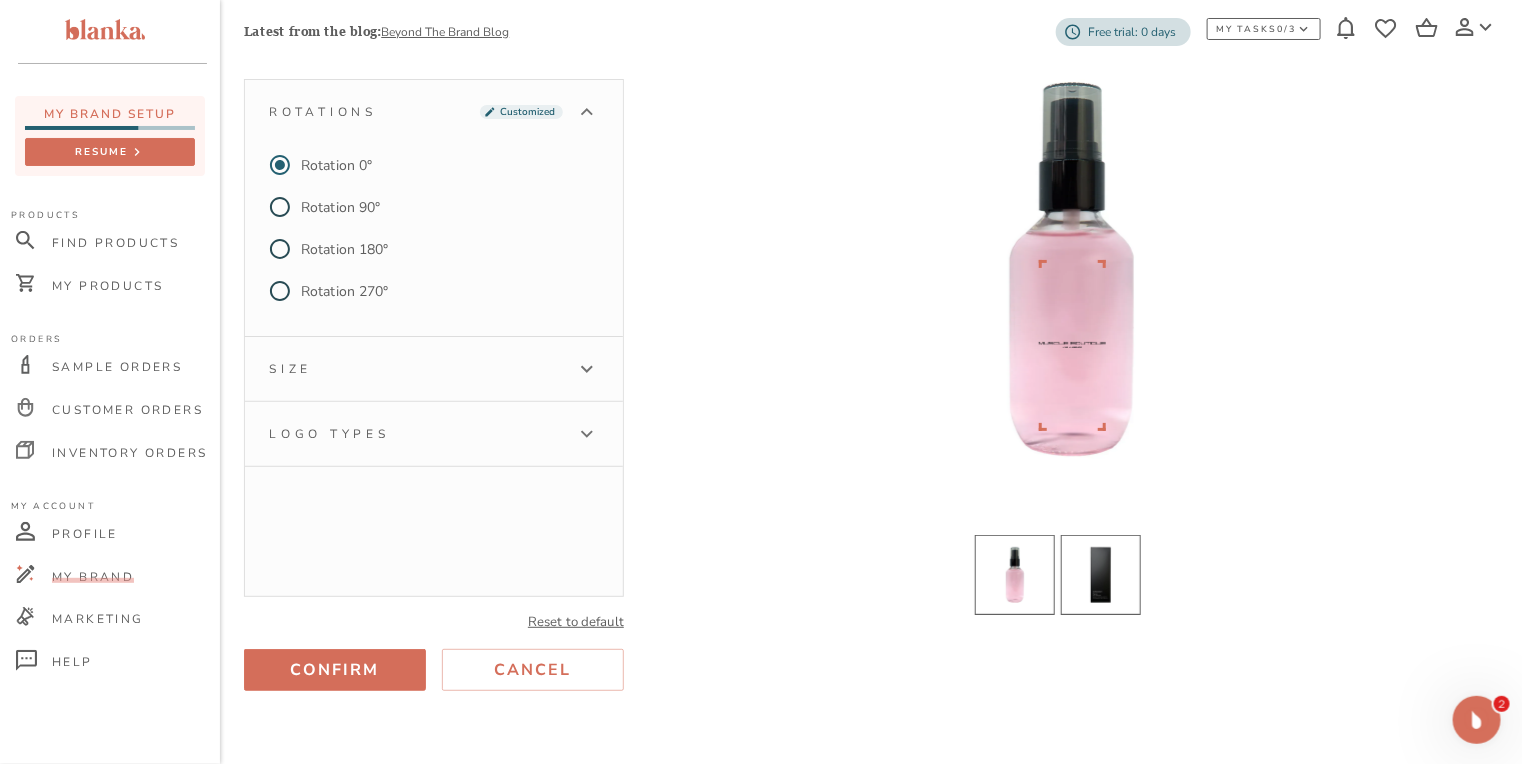 click at bounding box center (1101, 575) 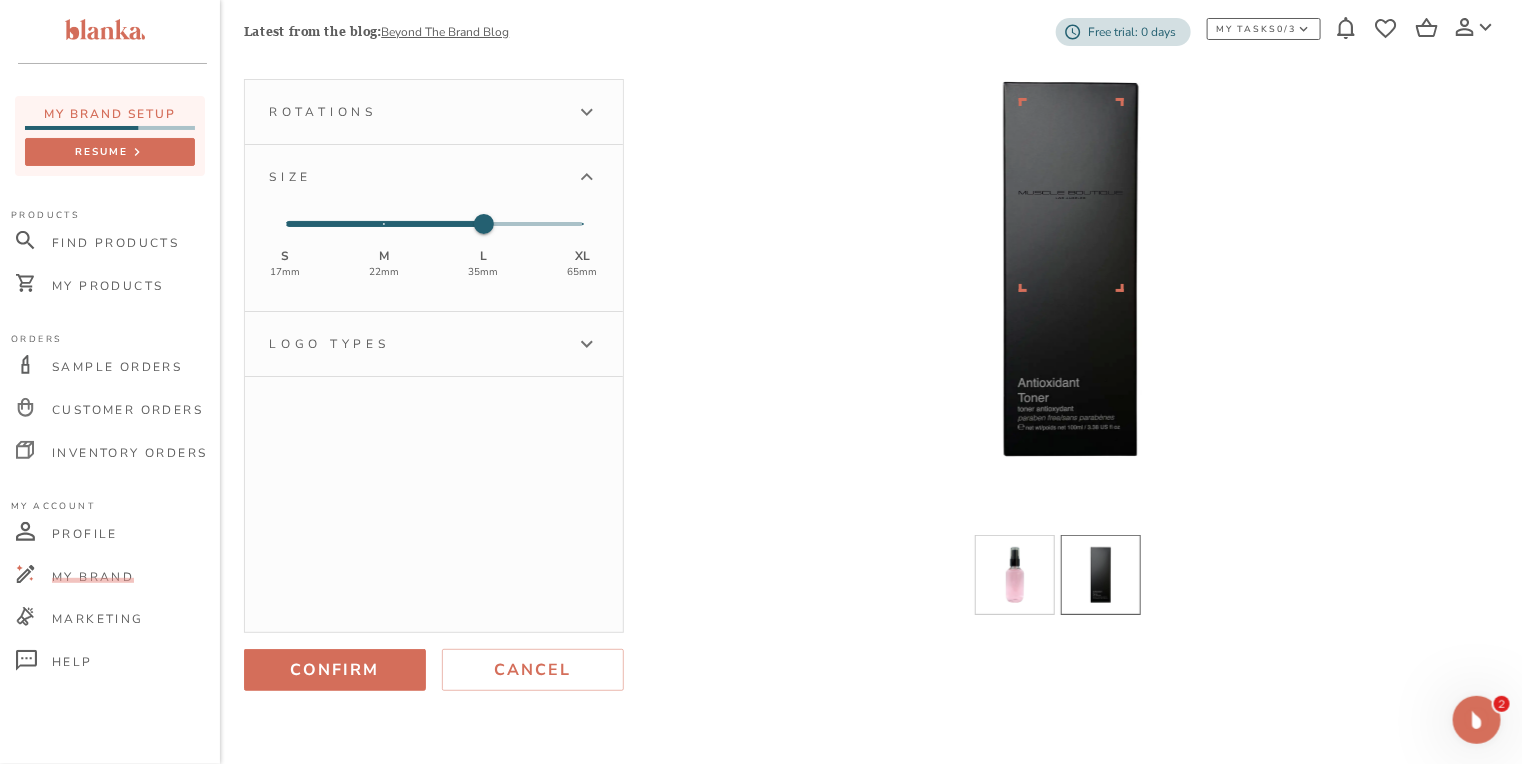 click on "Logo types" at bounding box center (416, 344) 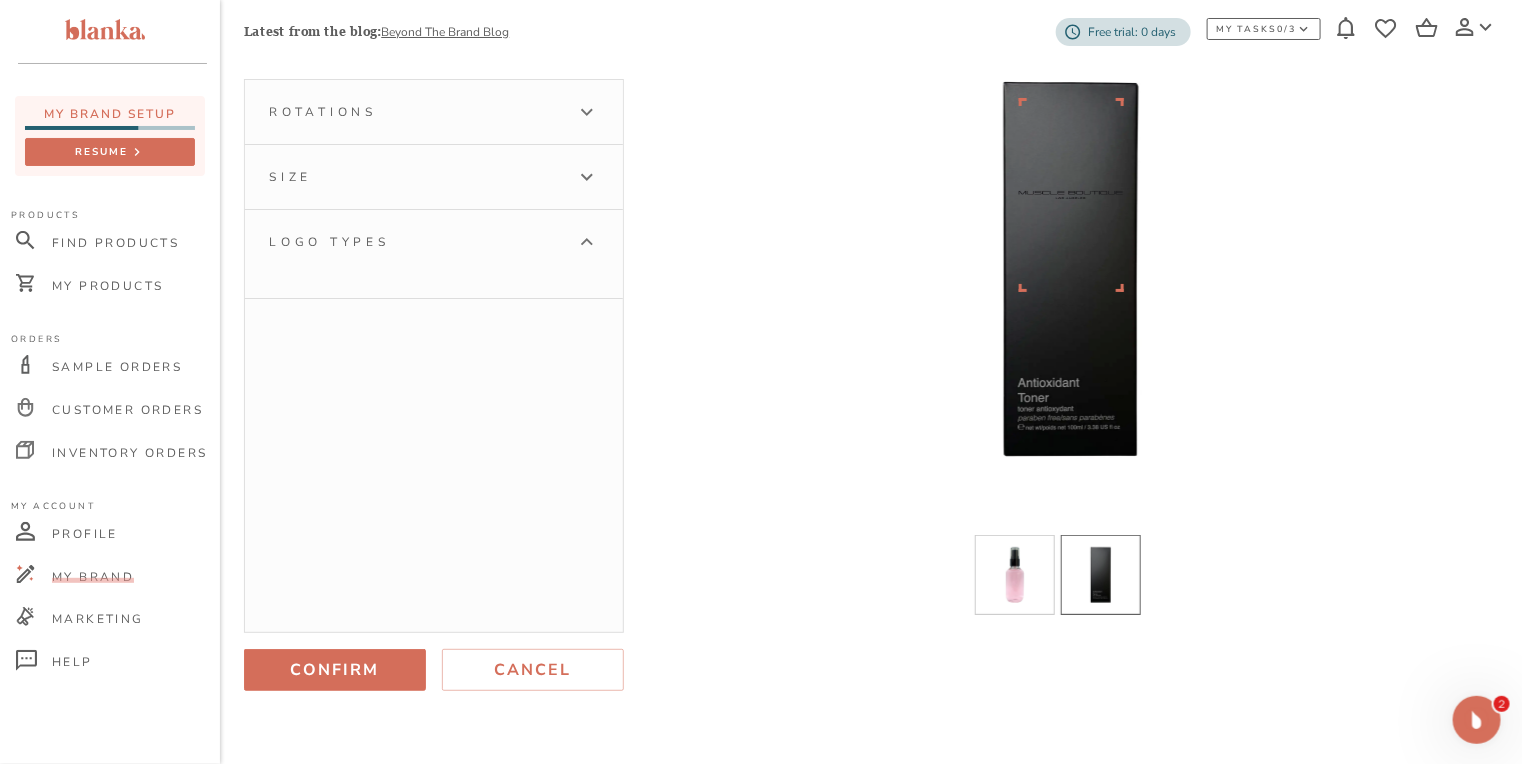 click on "Logo types" at bounding box center (434, 254) 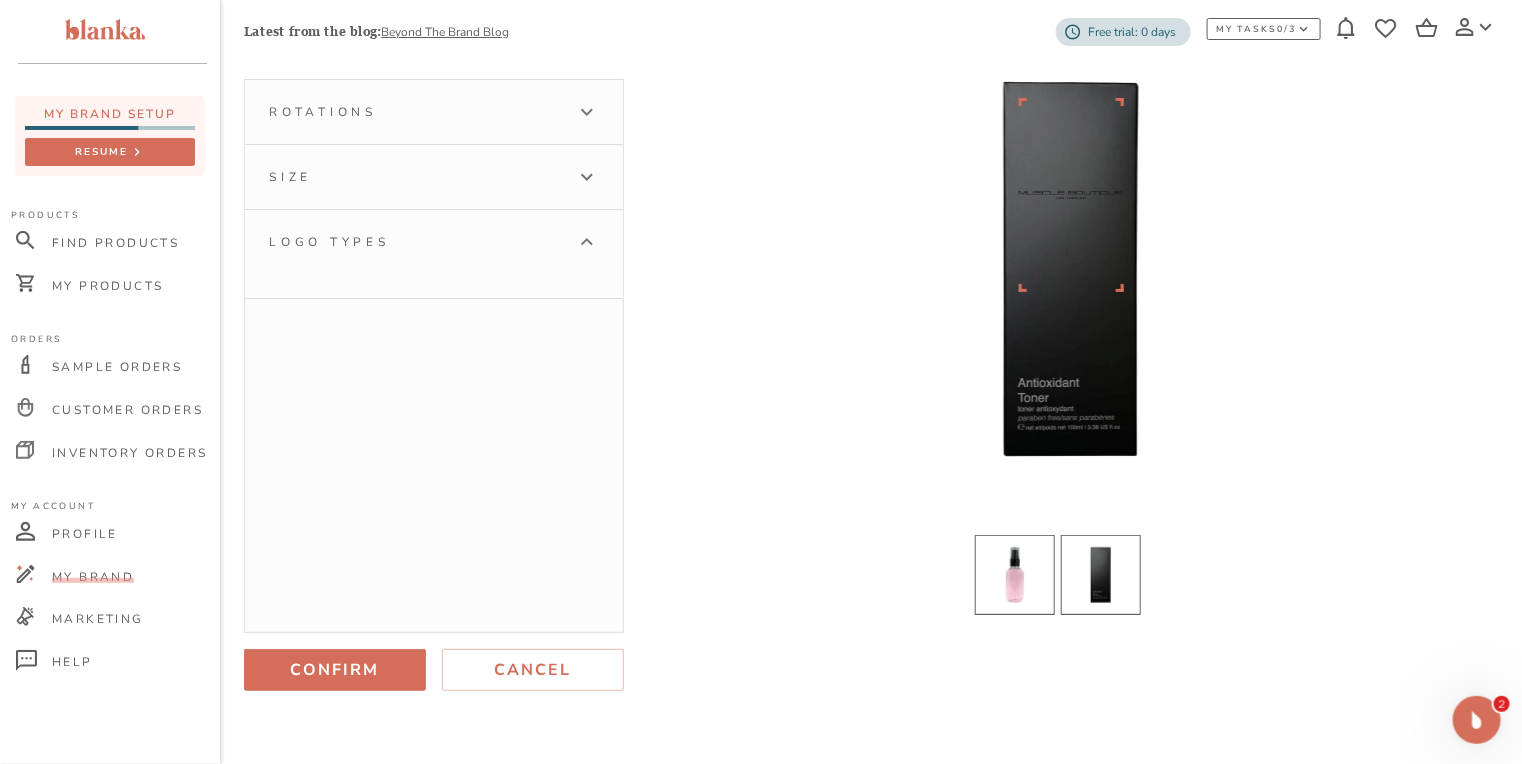 click at bounding box center [1015, 575] 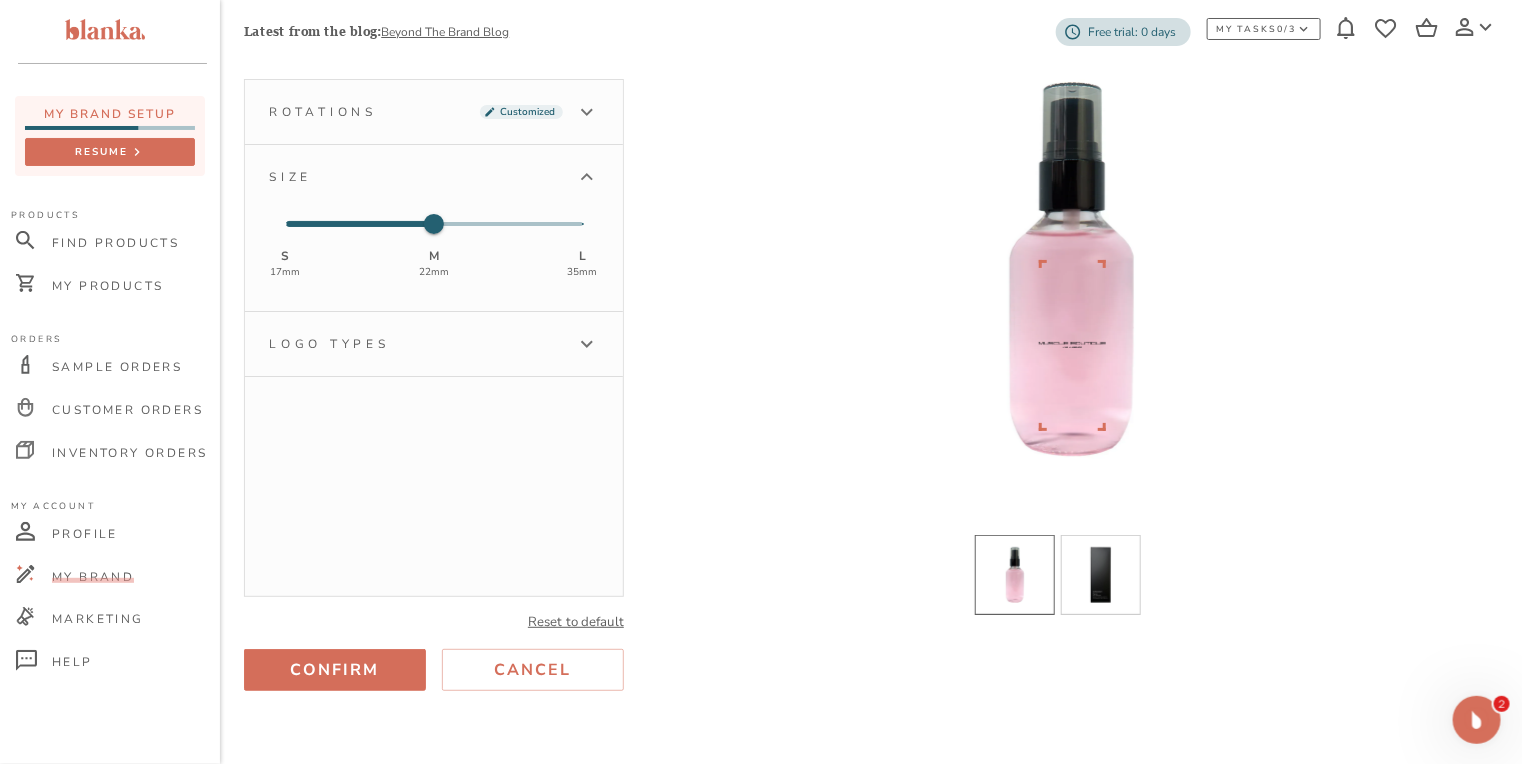 click on "Logo types" at bounding box center (416, 344) 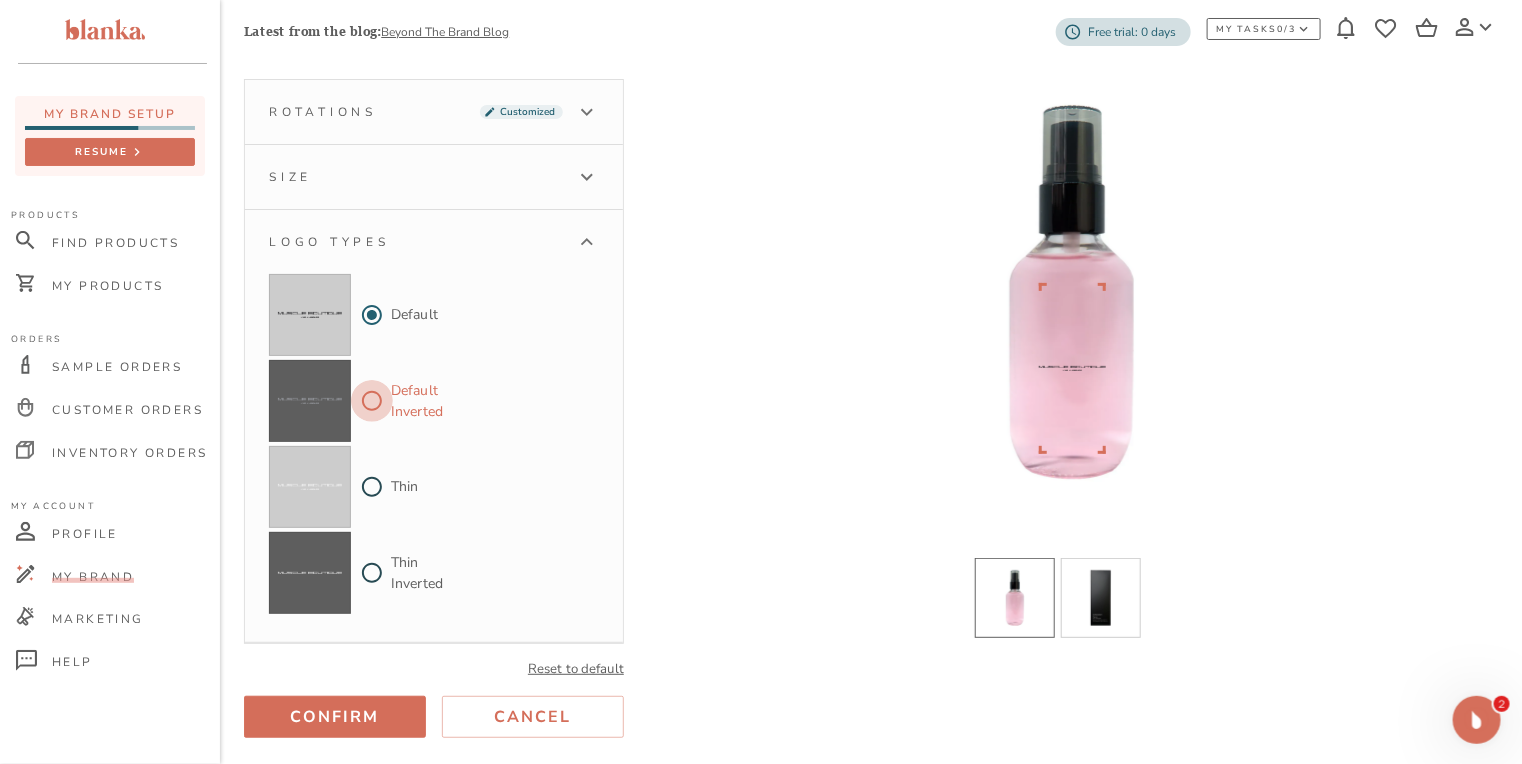 click on "Default Inverted" at bounding box center (372, 401) 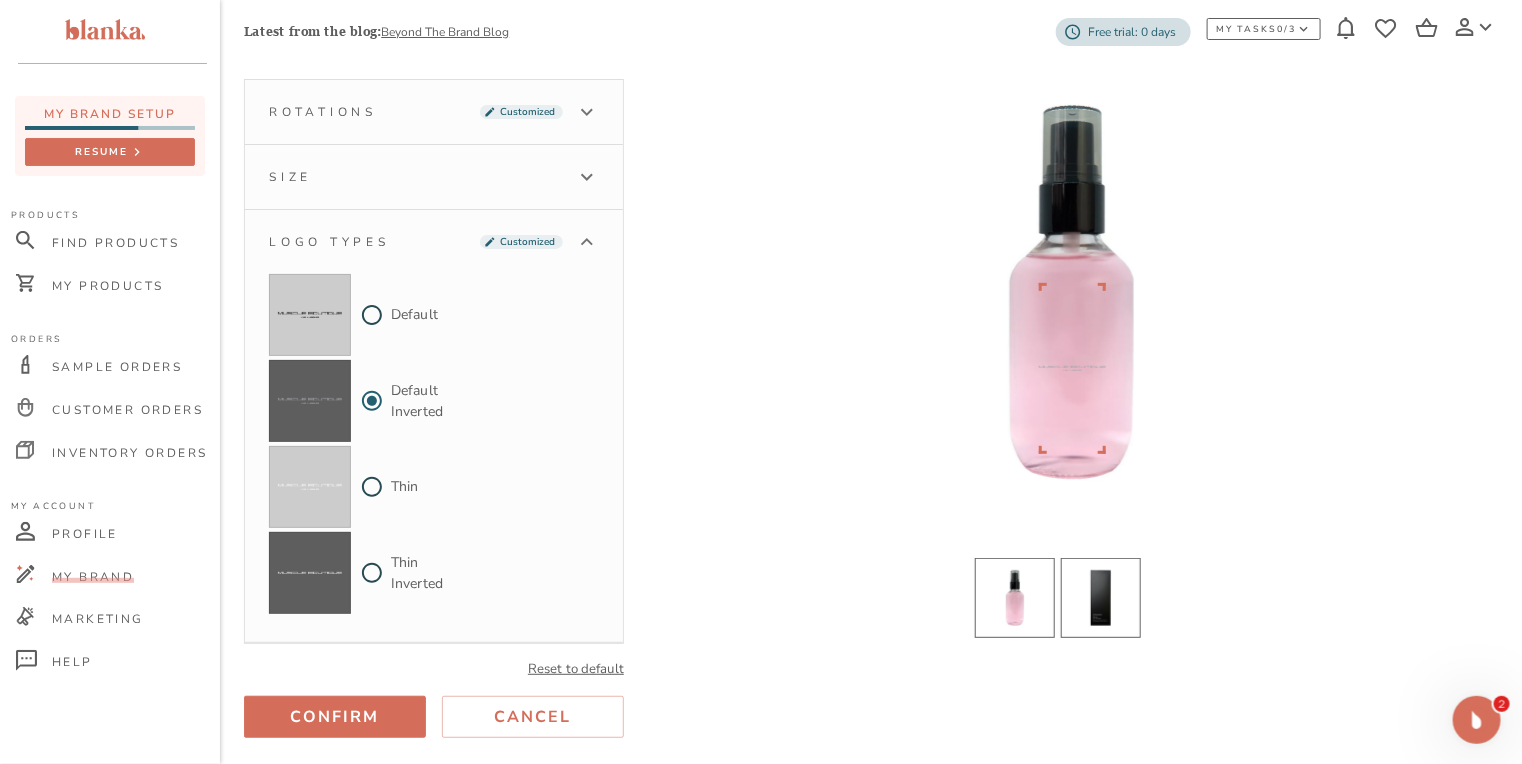 click at bounding box center [1101, 598] 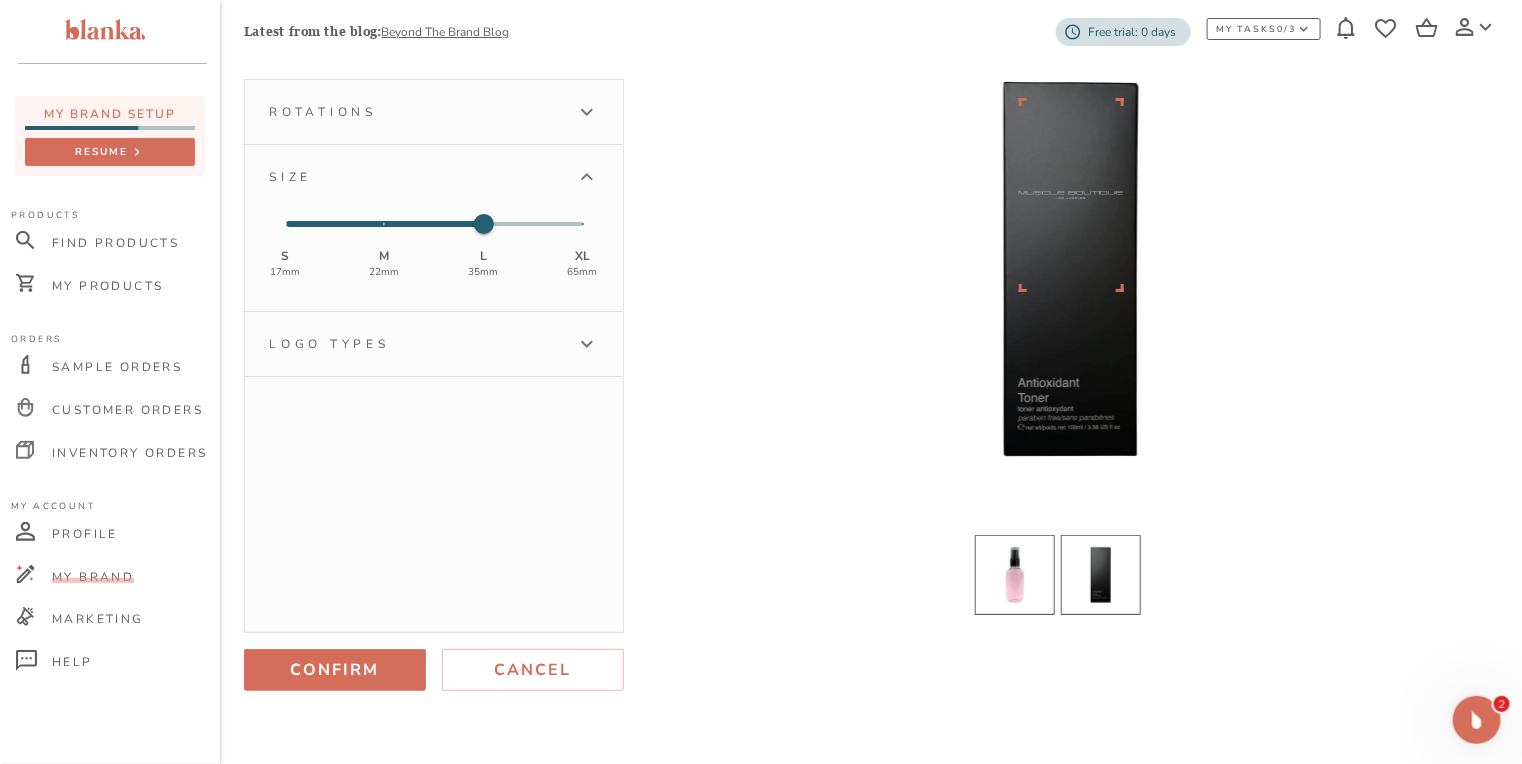 click at bounding box center [1015, 575] 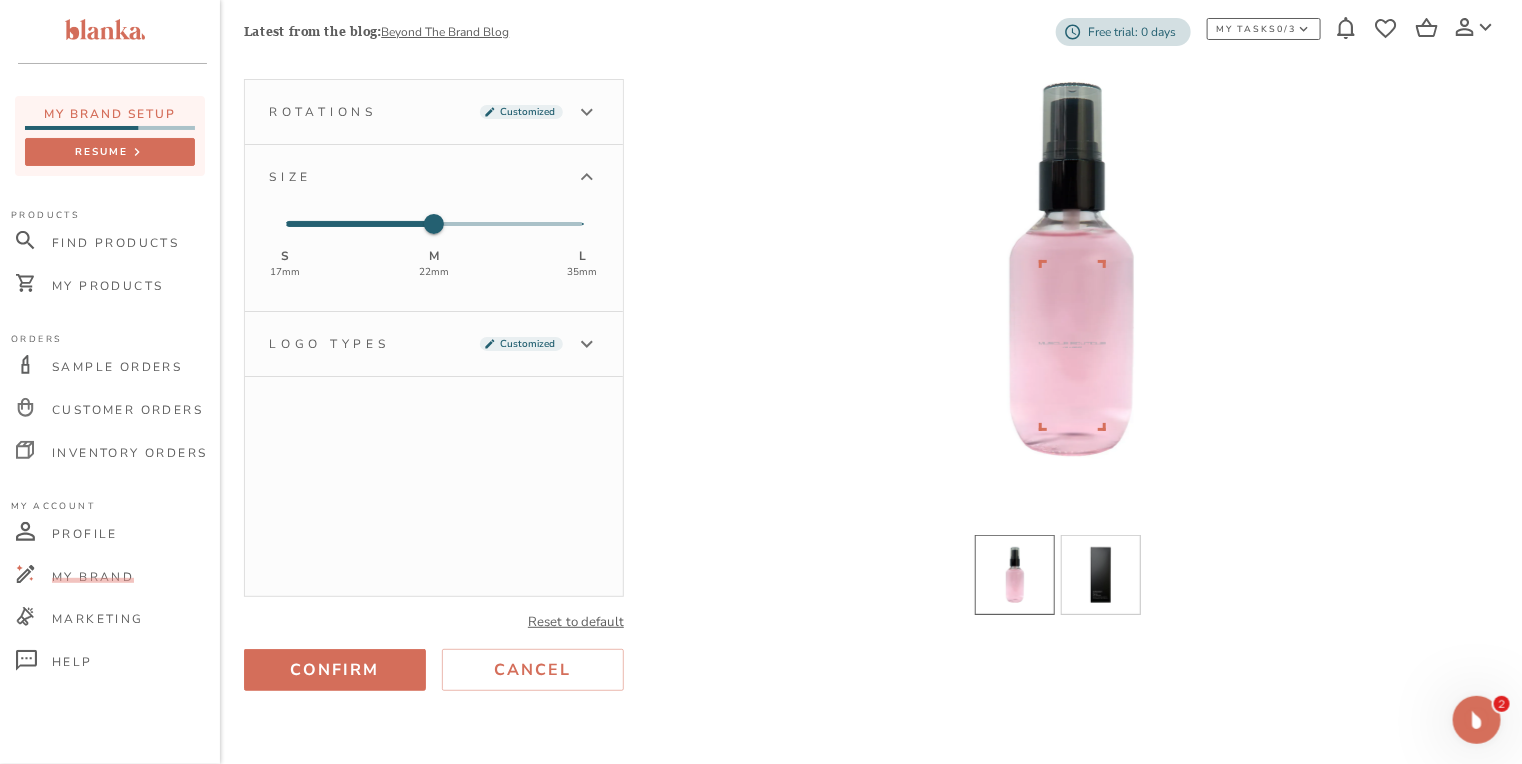type 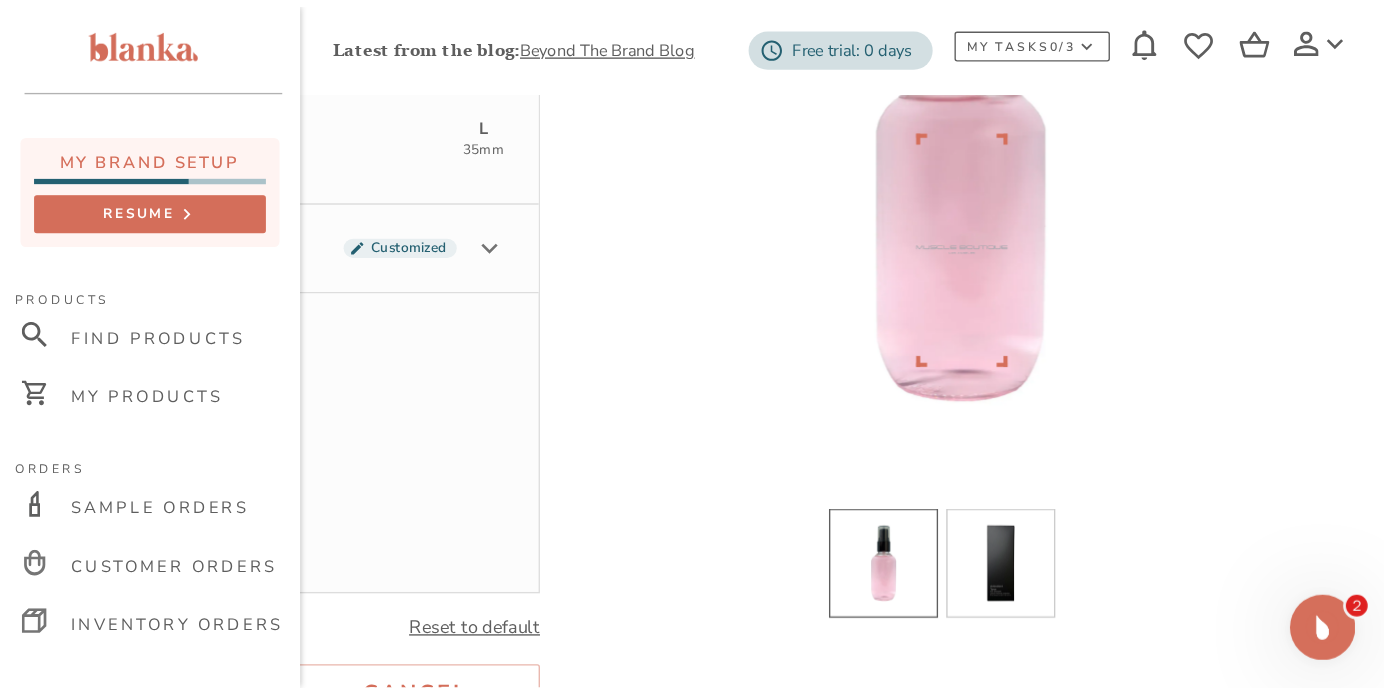 scroll, scrollTop: 230, scrollLeft: 0, axis: vertical 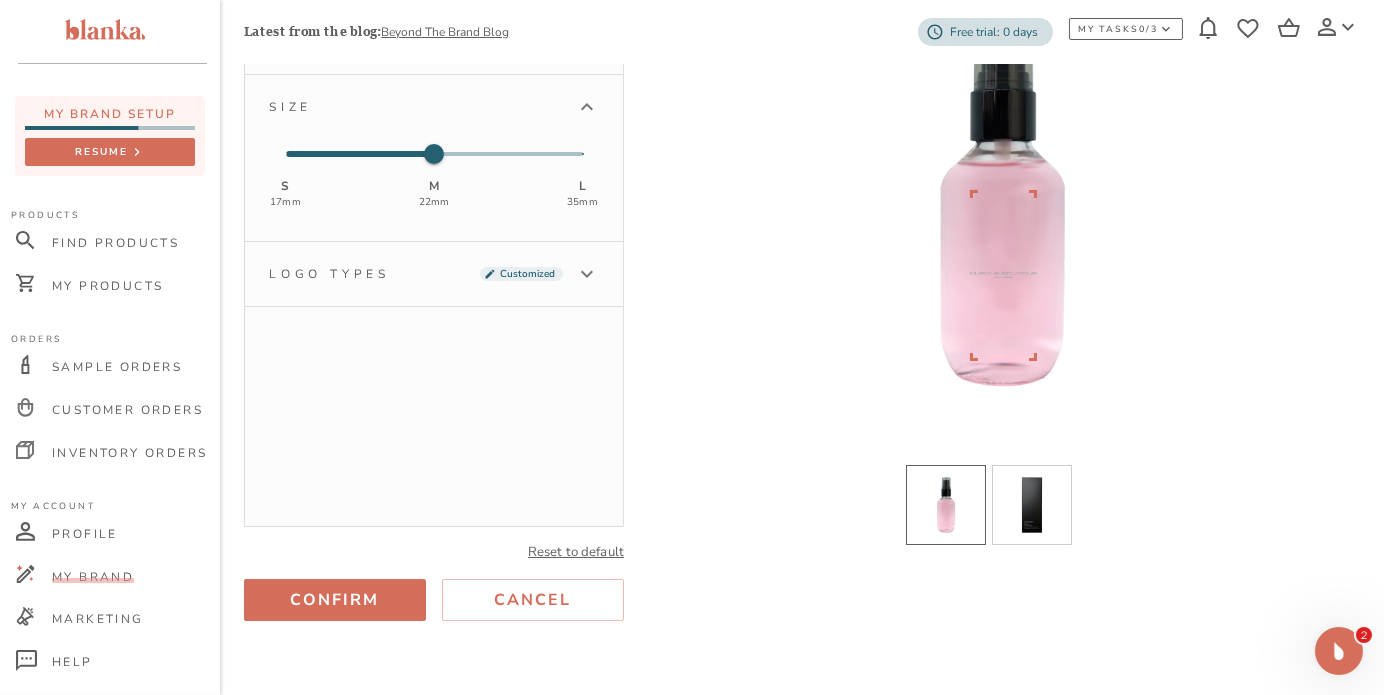 click 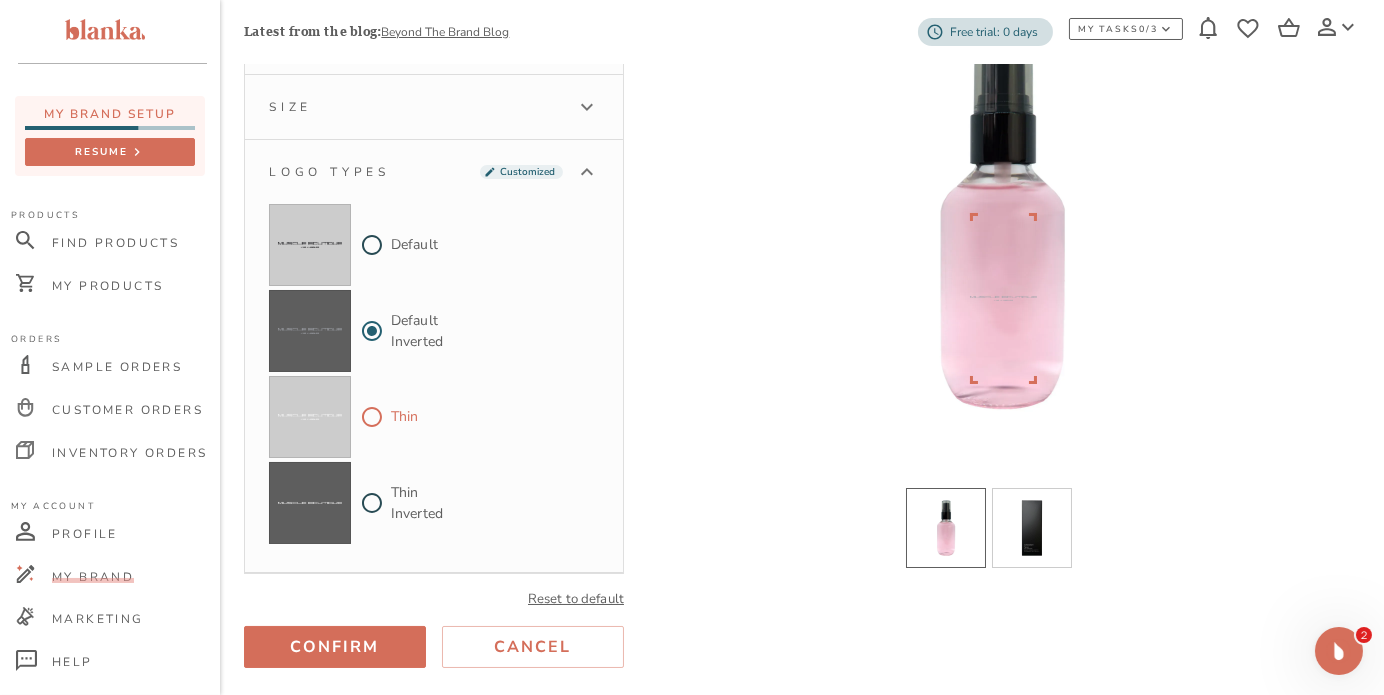 click on "Thin" at bounding box center [372, 417] 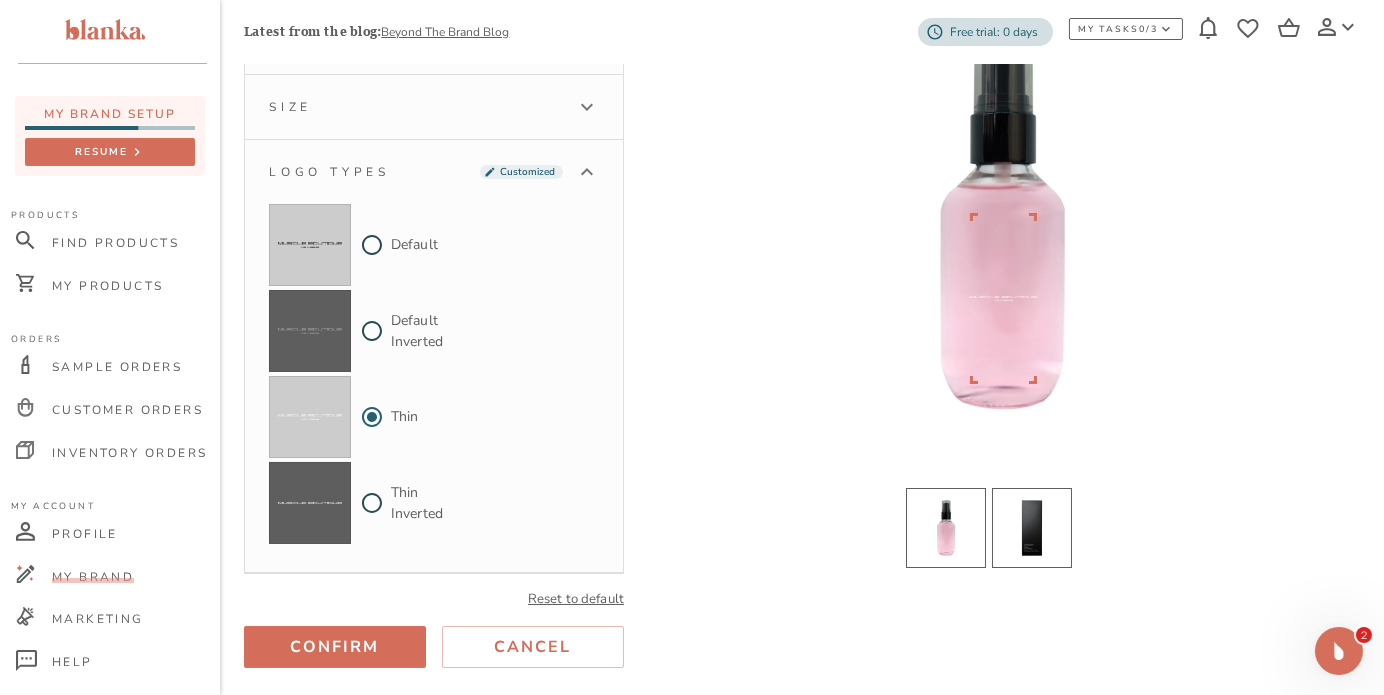 click at bounding box center (1032, 528) 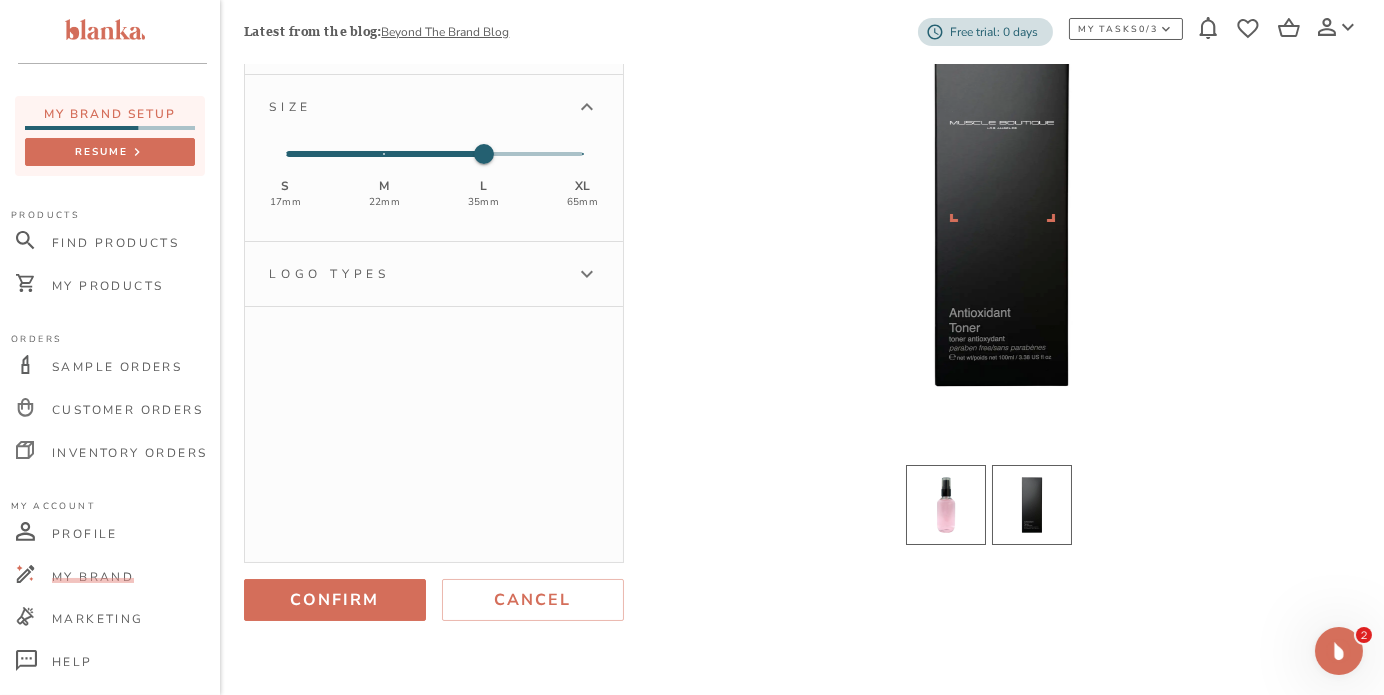 click at bounding box center (946, 505) 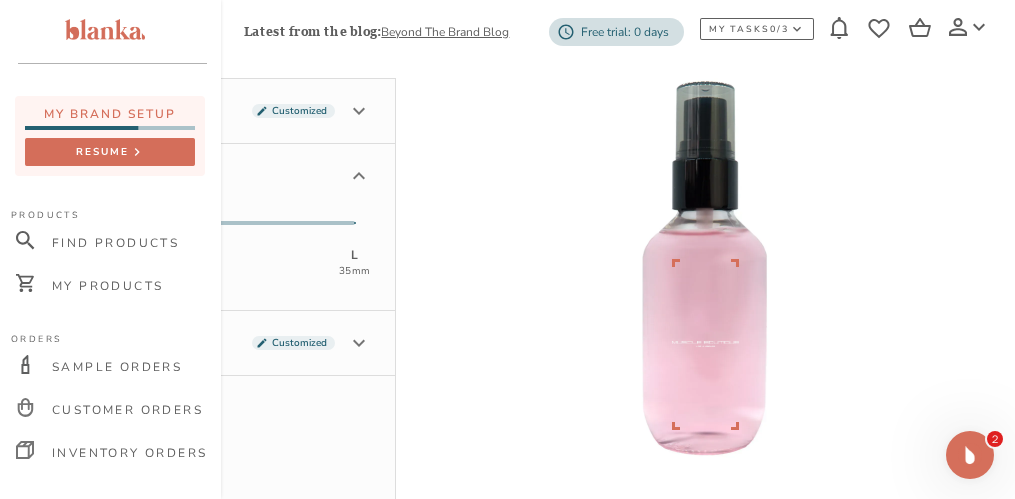 scroll, scrollTop: 163, scrollLeft: 228, axis: both 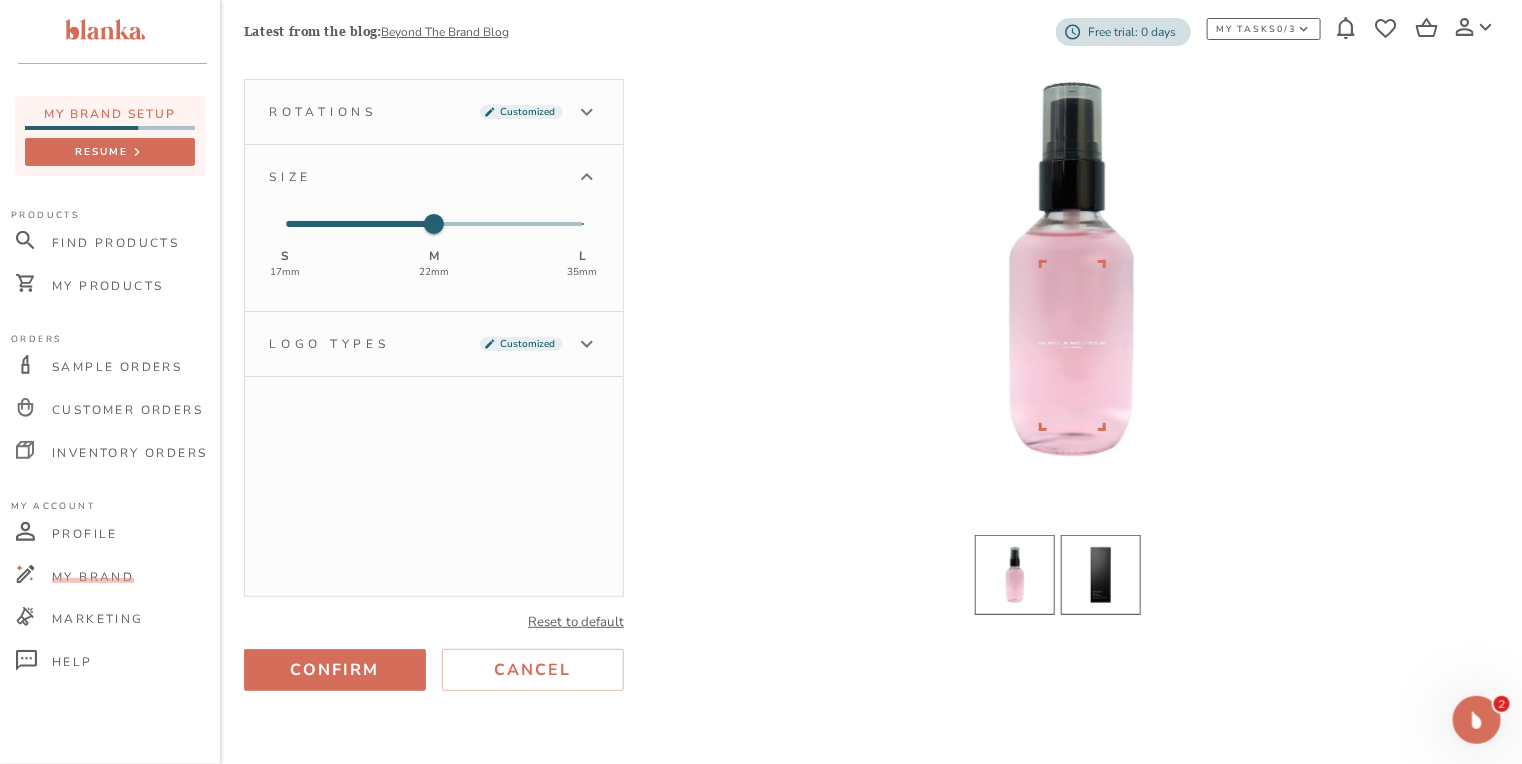 click at bounding box center [1101, 575] 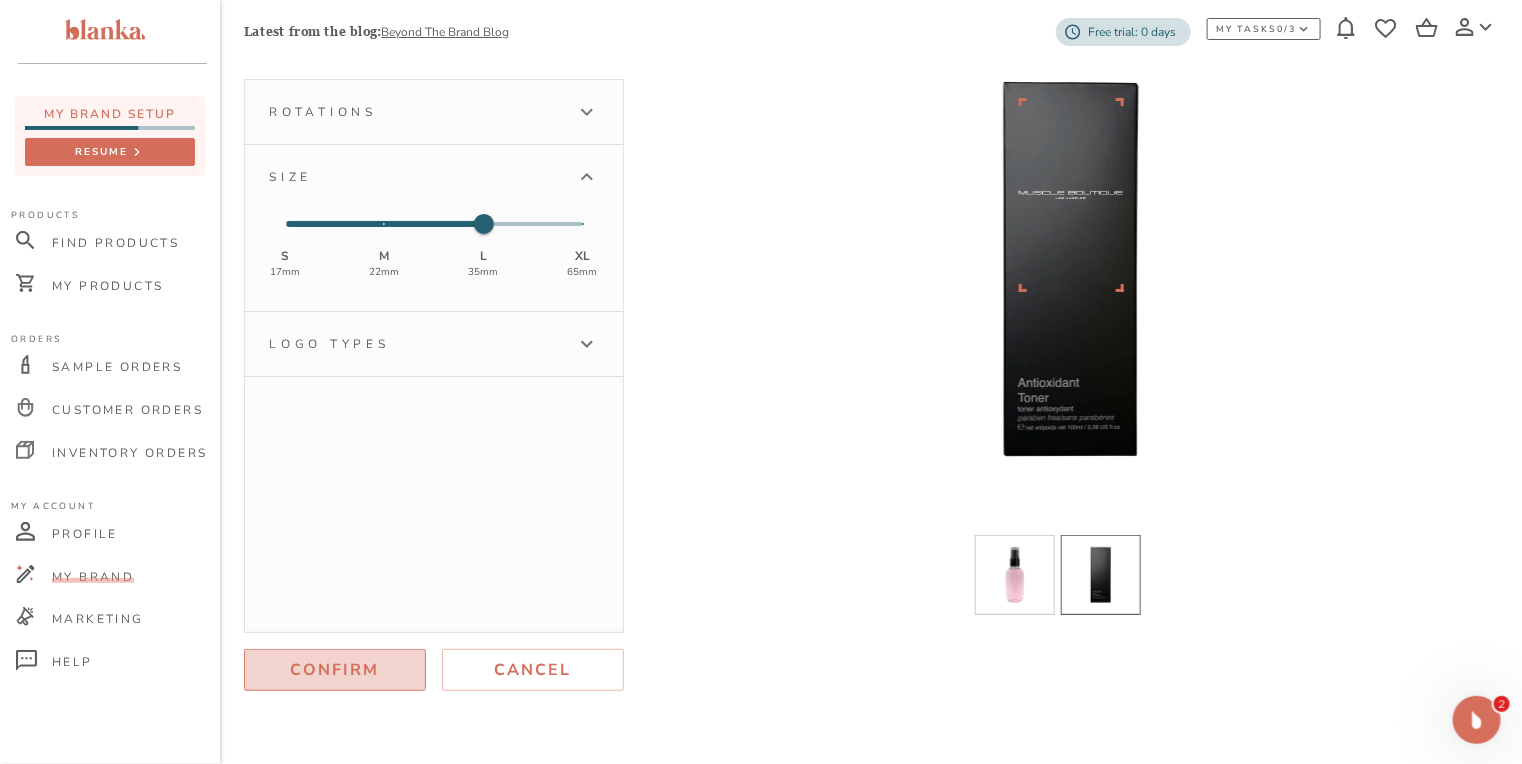 click on "Confirm" at bounding box center [335, 670] 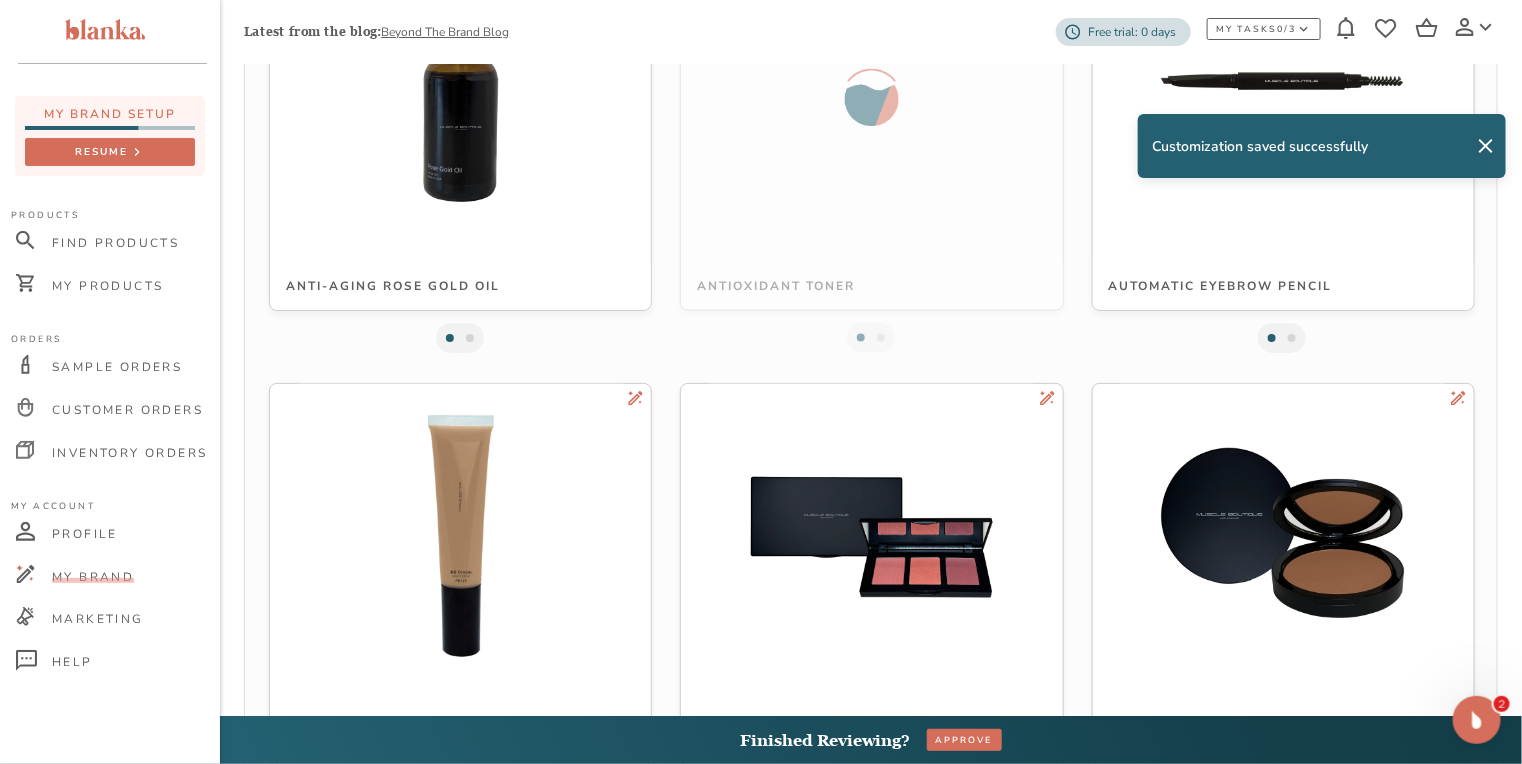 scroll, scrollTop: 1166, scrollLeft: 0, axis: vertical 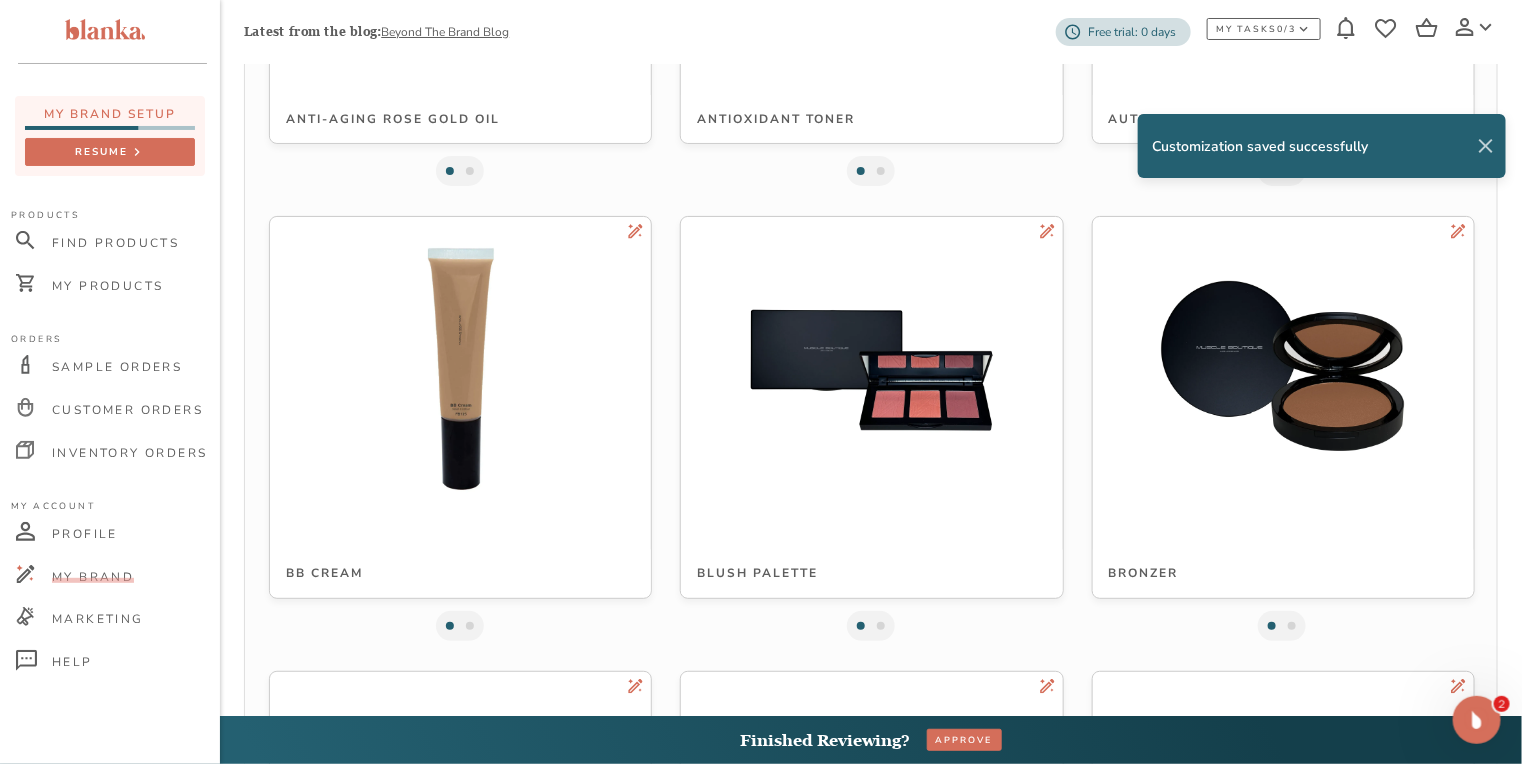 click 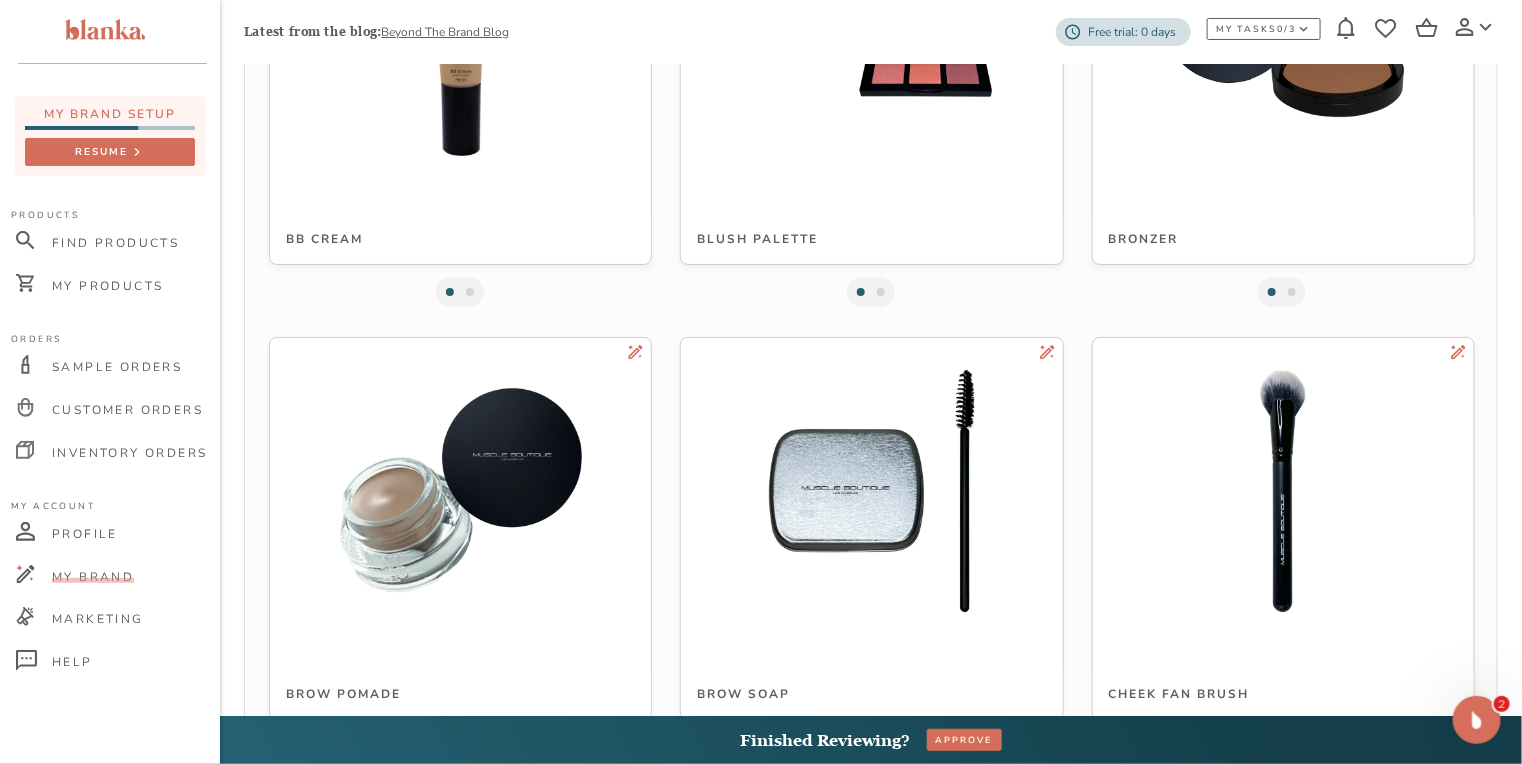 scroll, scrollTop: 1333, scrollLeft: 0, axis: vertical 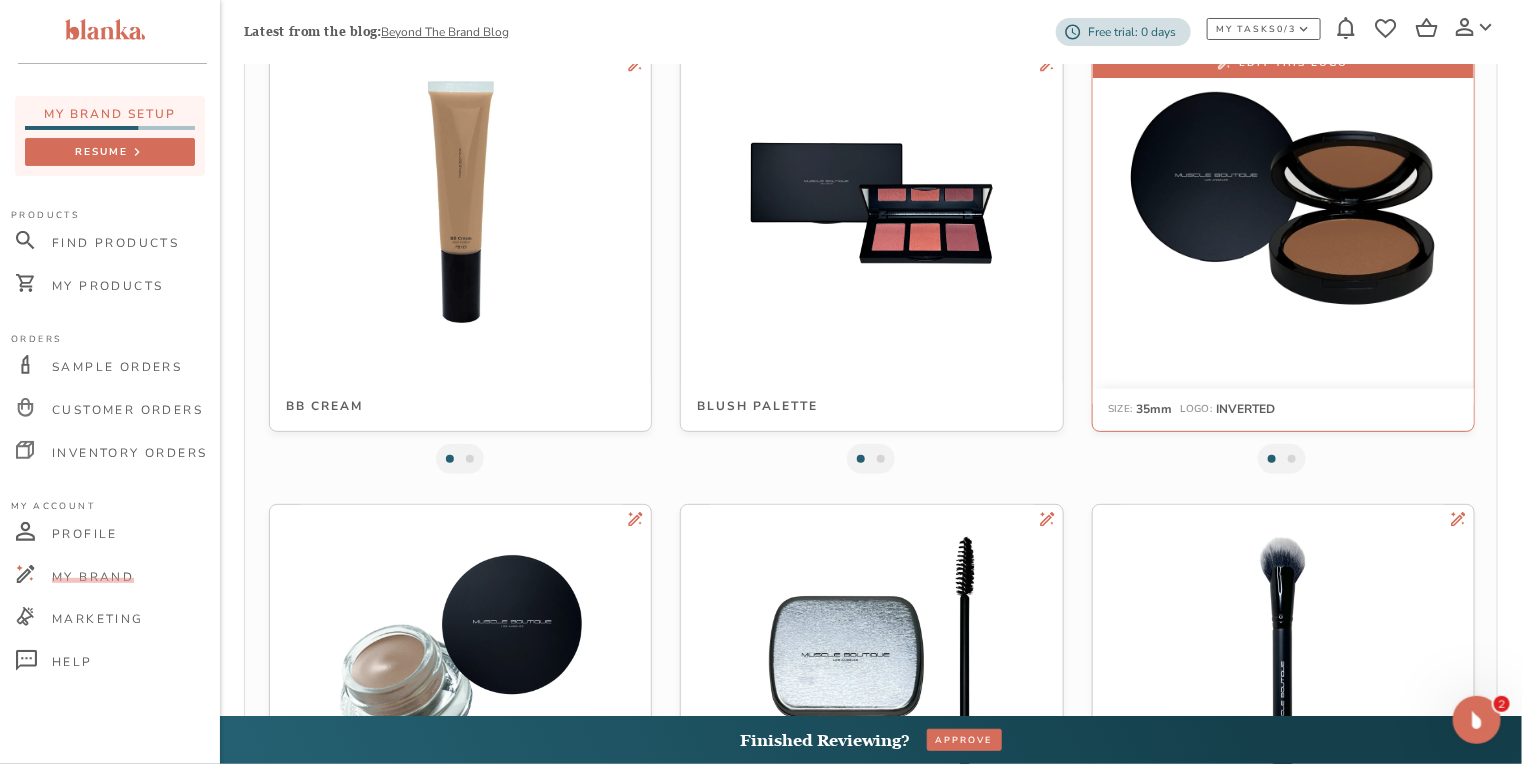 click at bounding box center [1283, 202] 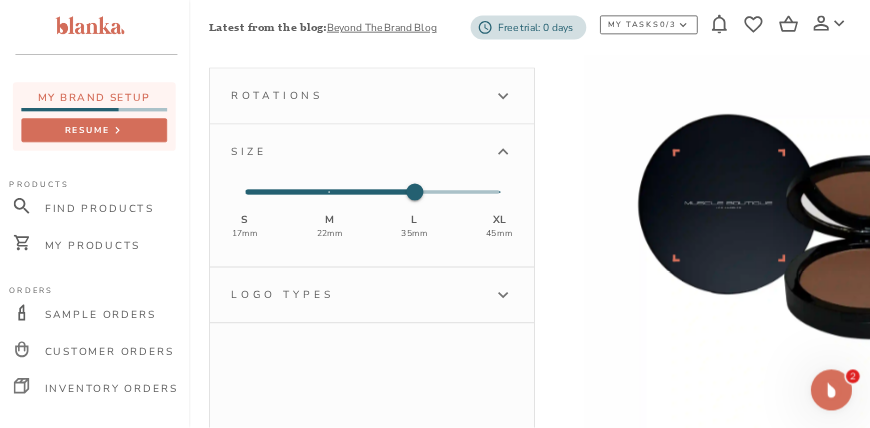 scroll, scrollTop: 160, scrollLeft: 0, axis: vertical 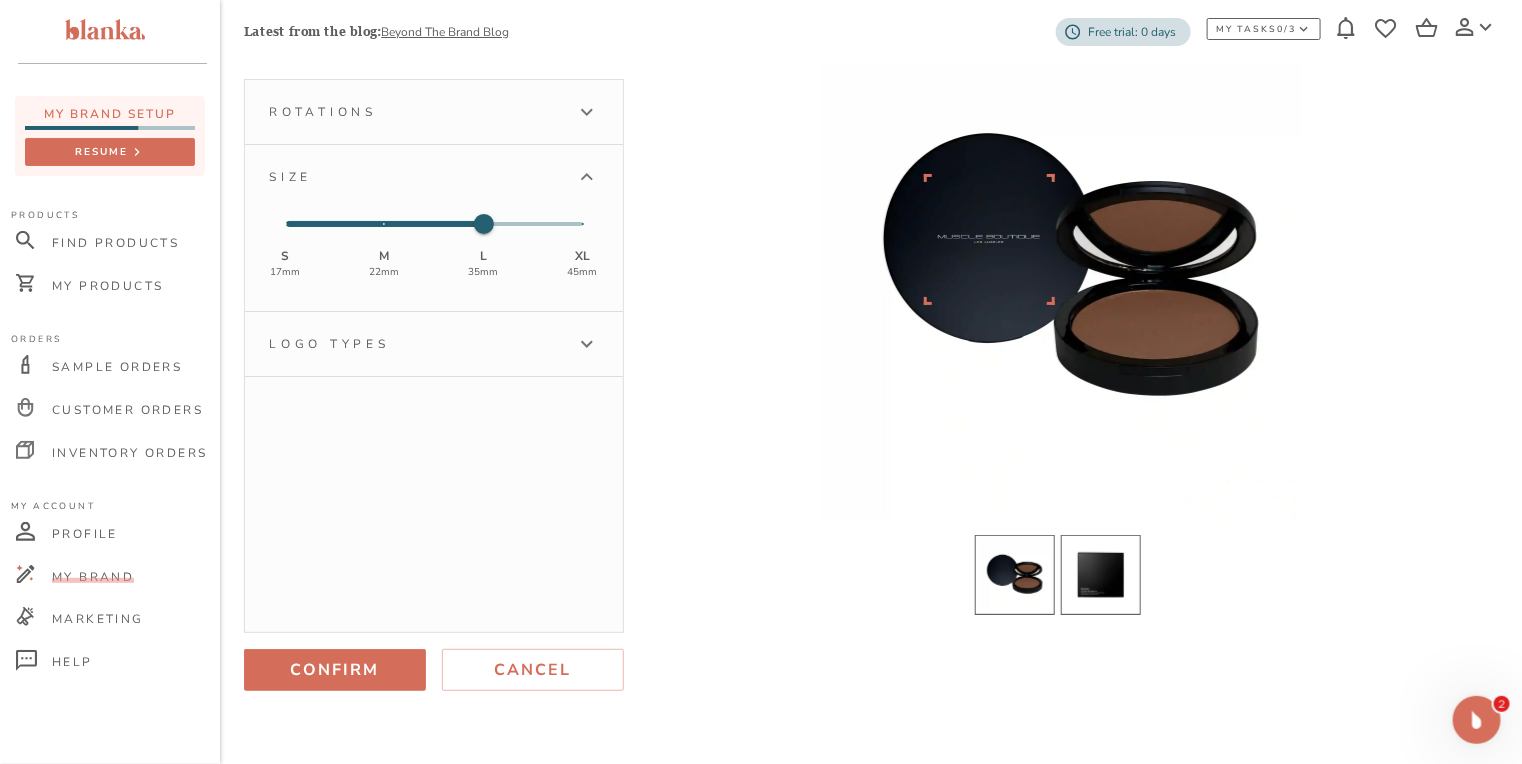 click at bounding box center [1101, 575] 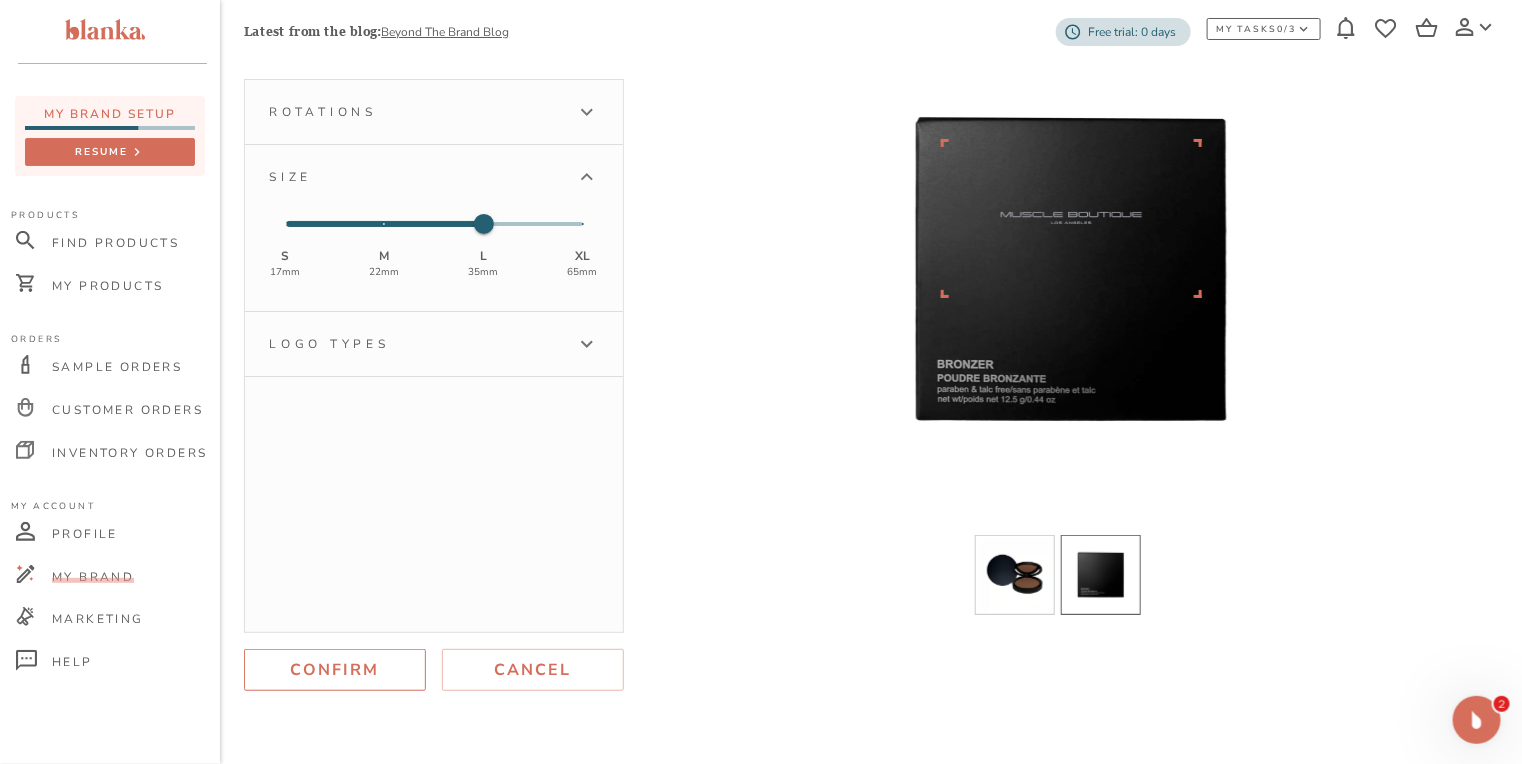 click on "Confirm" at bounding box center [335, 670] 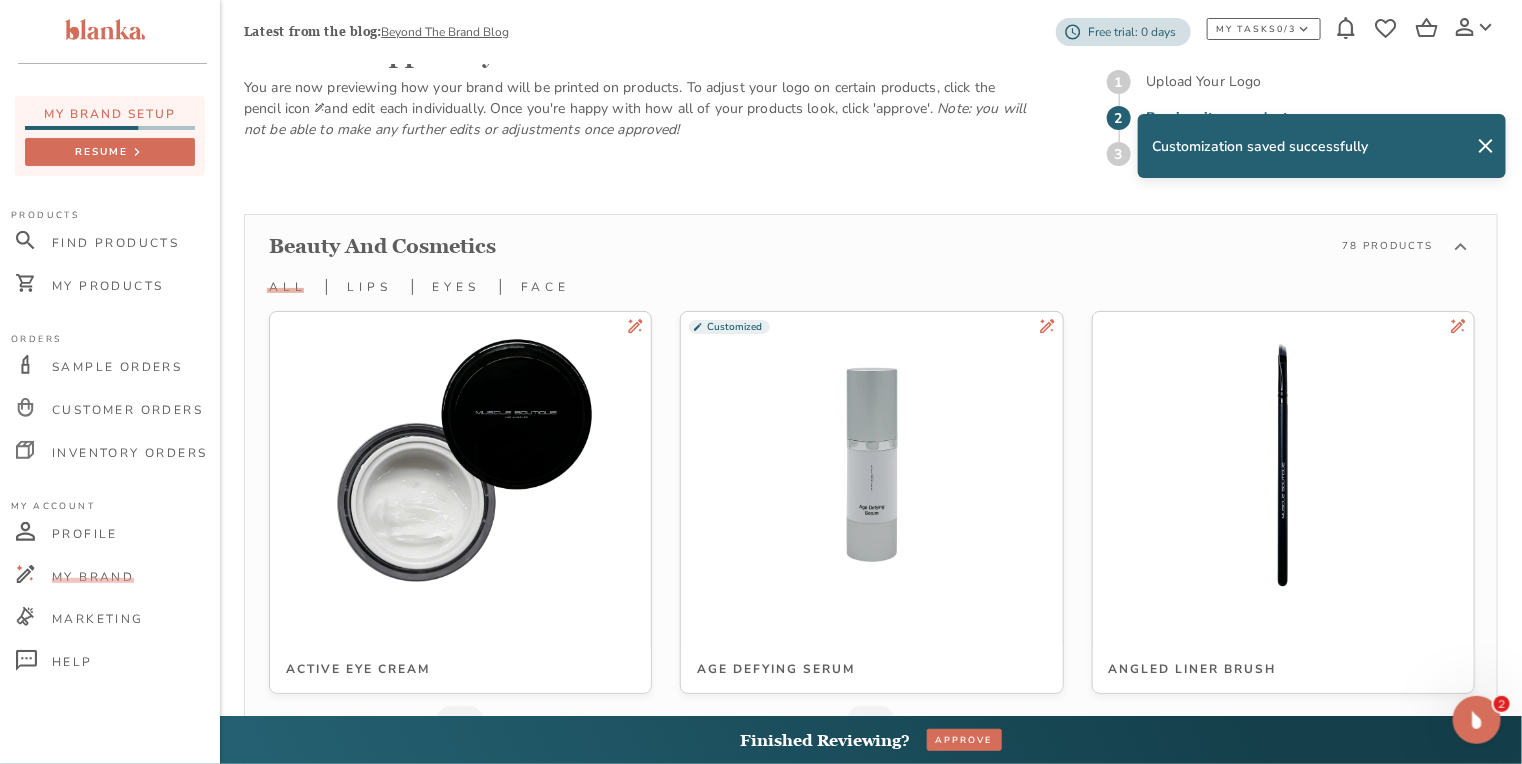 scroll, scrollTop: 1333, scrollLeft: 0, axis: vertical 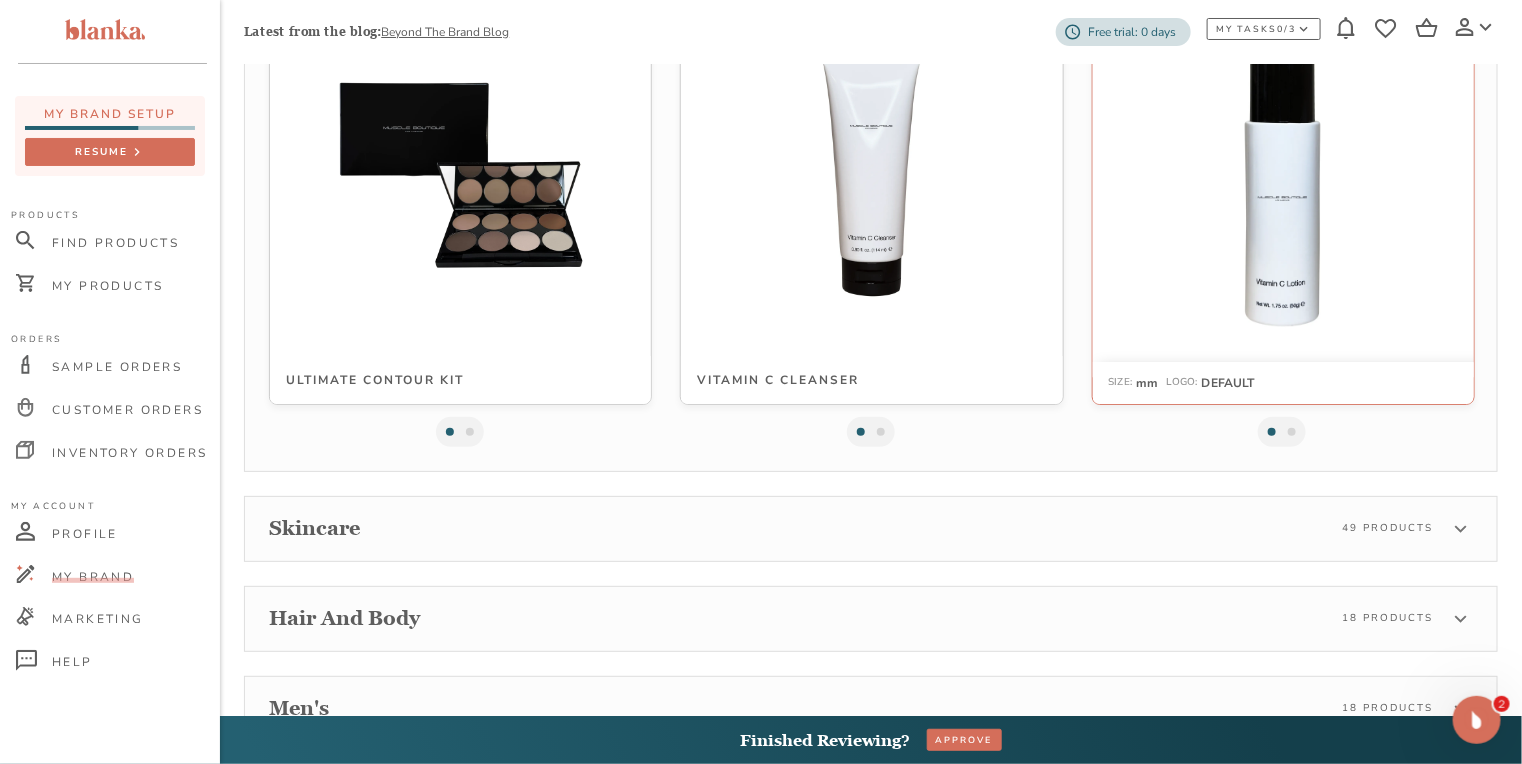 click at bounding box center (1283, 174) 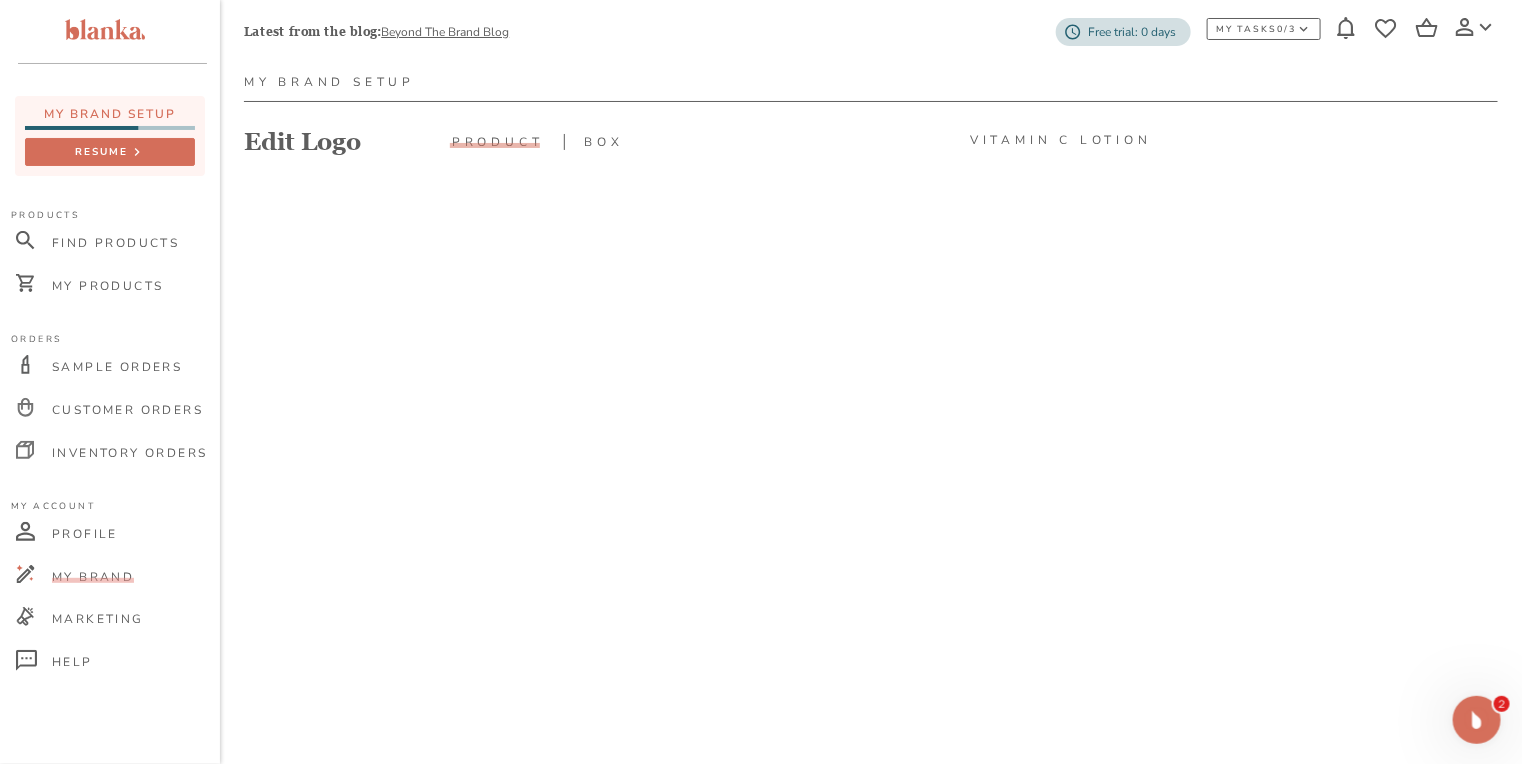 scroll, scrollTop: 160, scrollLeft: 0, axis: vertical 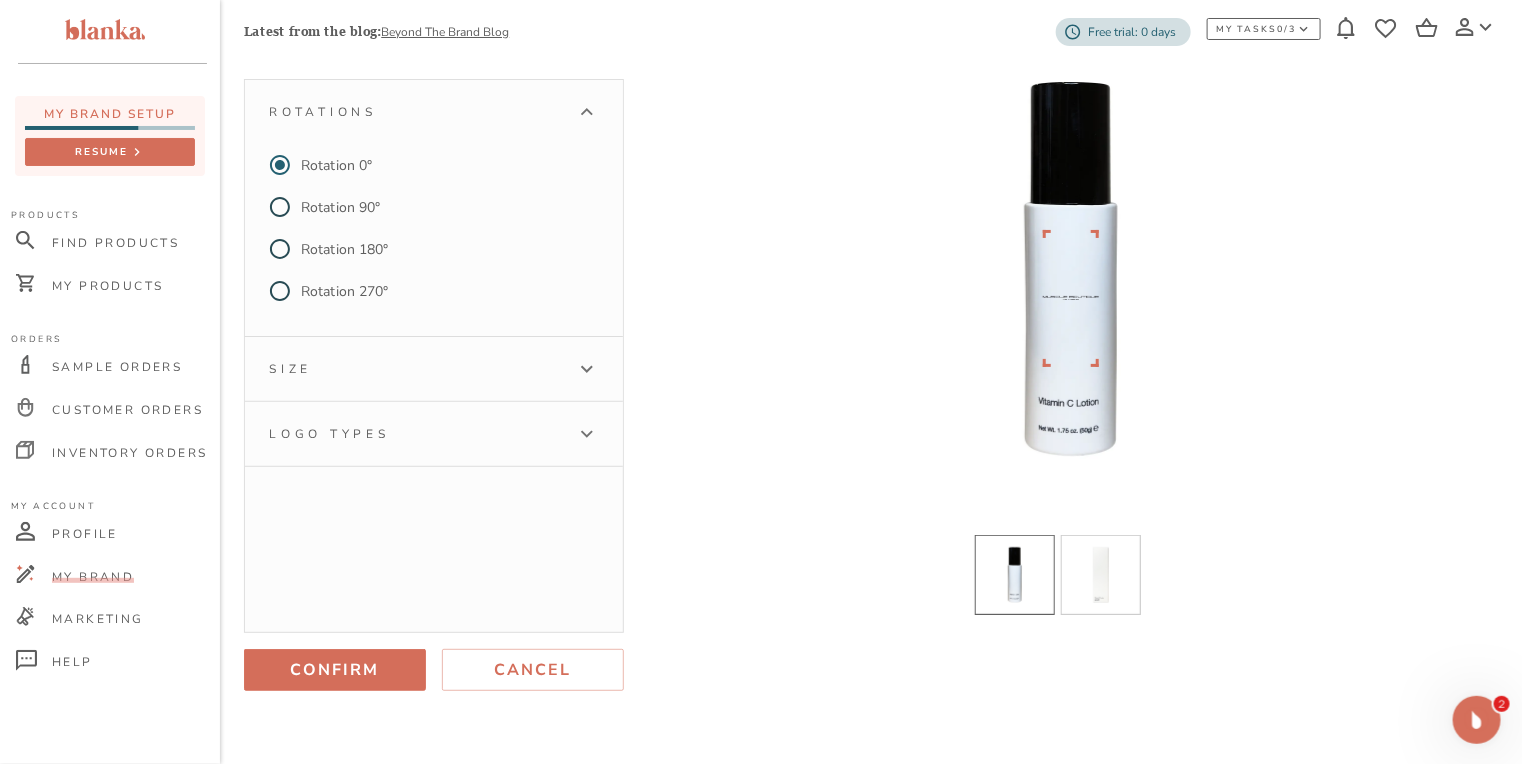 click on "Size" at bounding box center (416, 369) 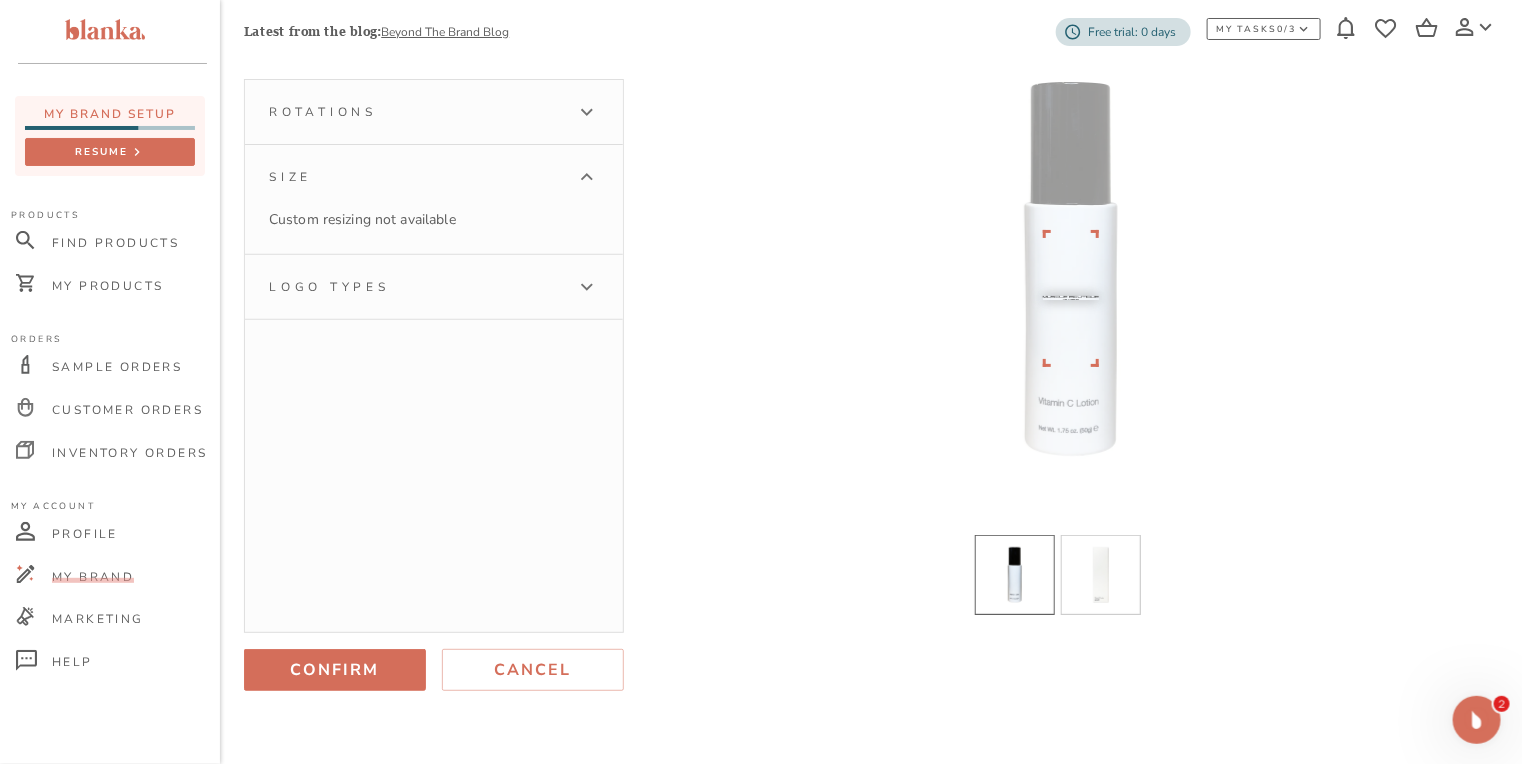 click on "Logo types" at bounding box center [329, 287] 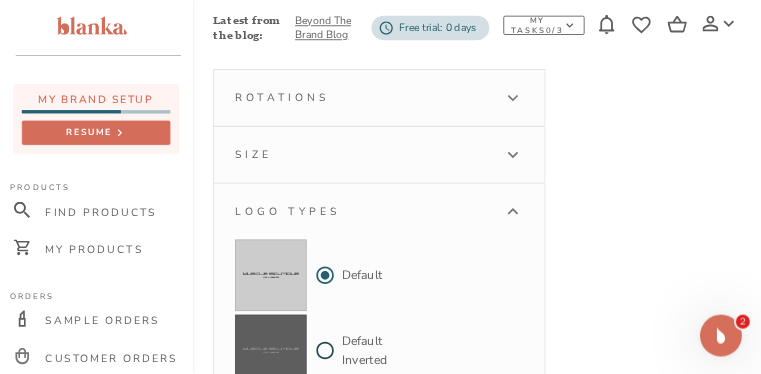 scroll, scrollTop: 160, scrollLeft: 0, axis: vertical 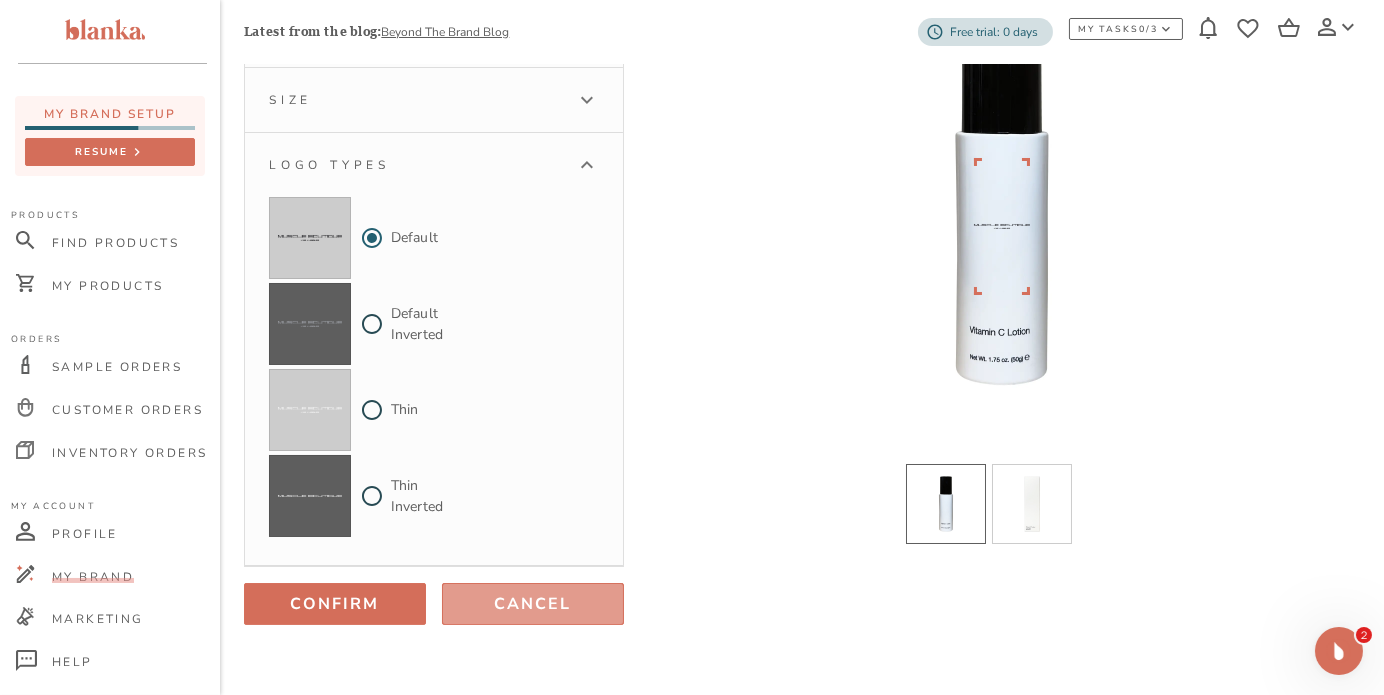 click on "Cancel" at bounding box center (533, 604) 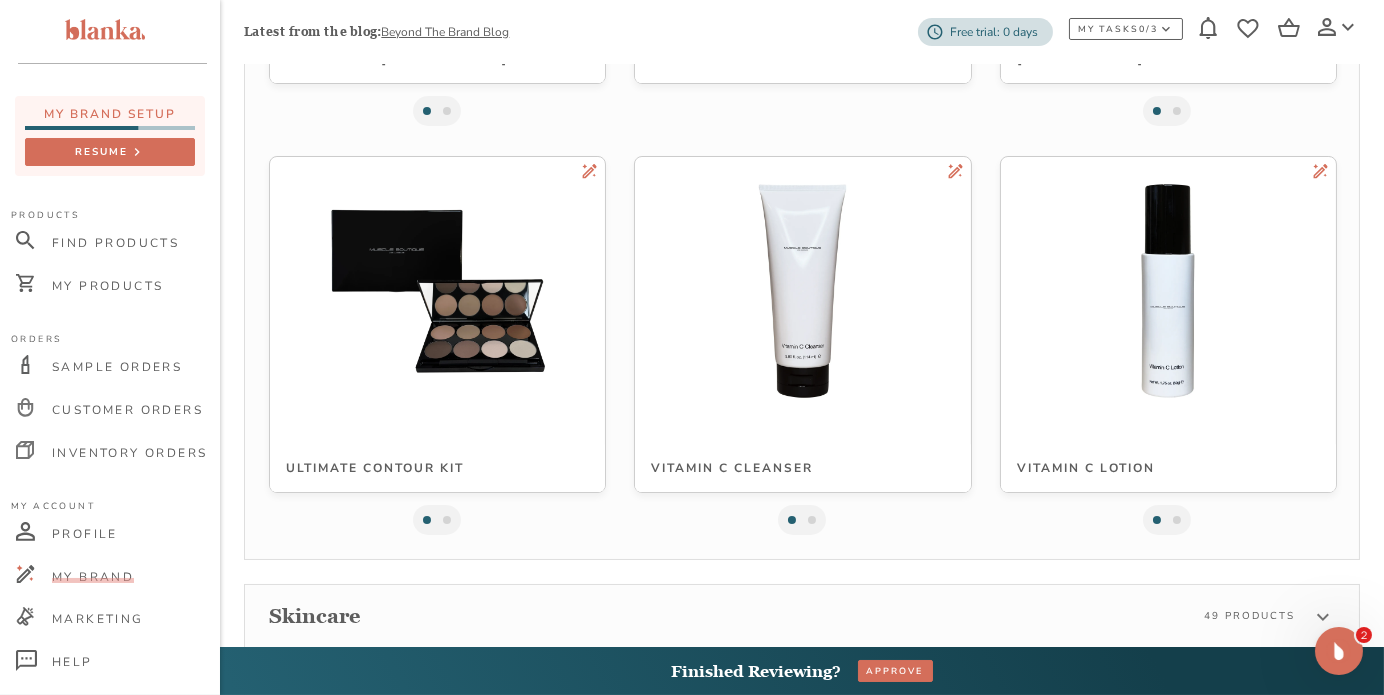 scroll, scrollTop: 10852, scrollLeft: 0, axis: vertical 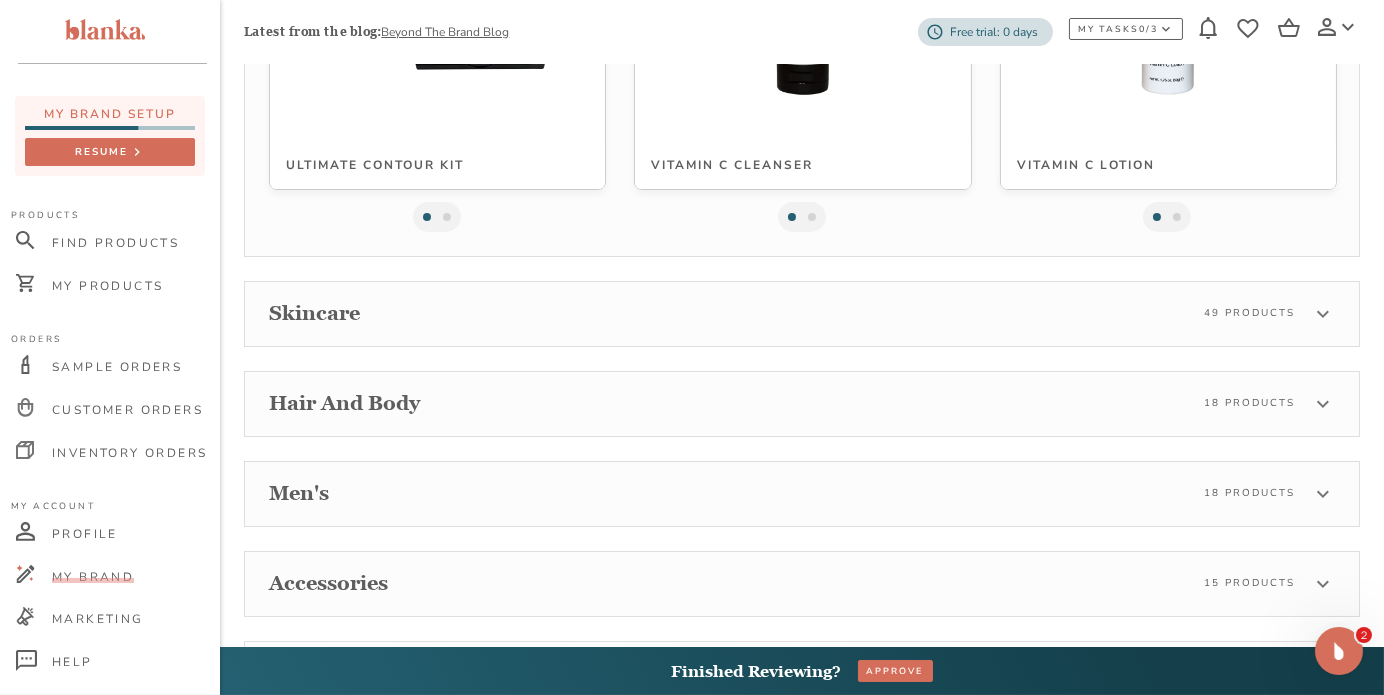click on "skincare 49   Products" at bounding box center (790, 313) 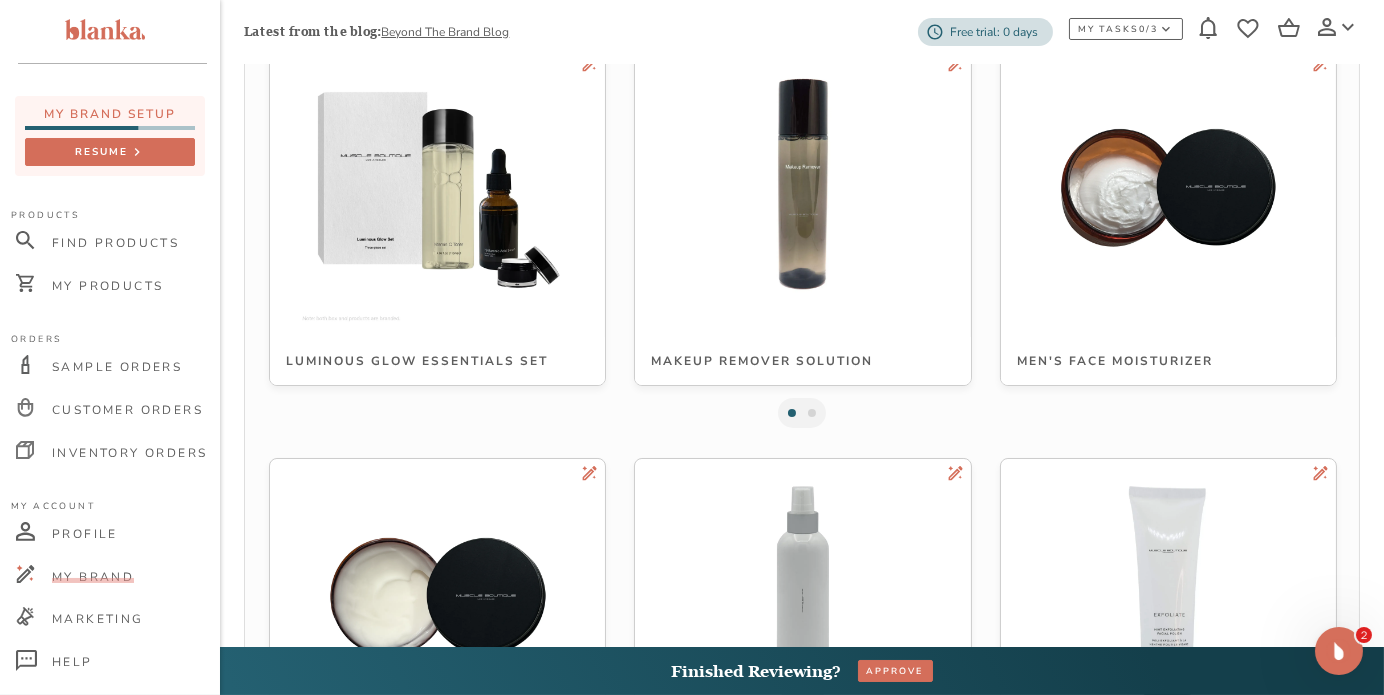 scroll, scrollTop: 14337, scrollLeft: 0, axis: vertical 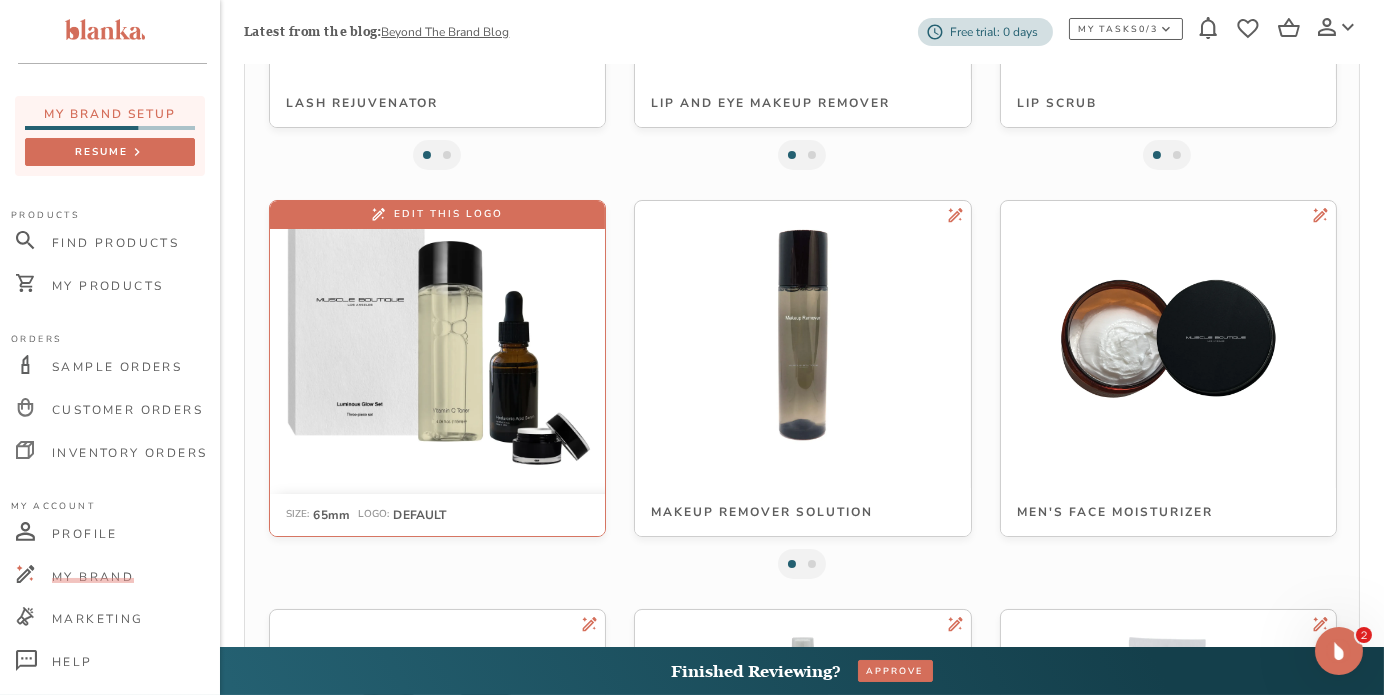 click at bounding box center (438, 335) 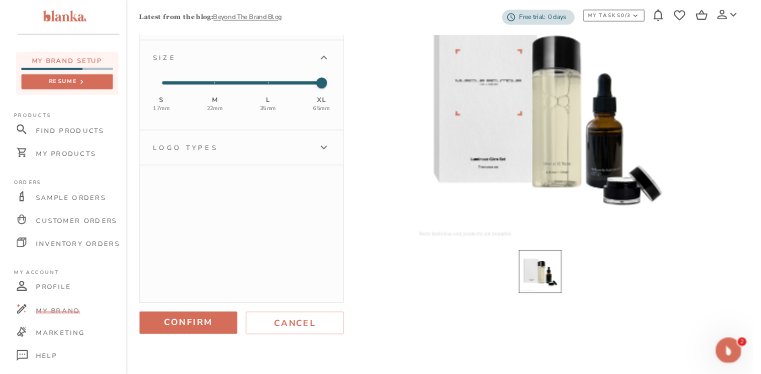 scroll, scrollTop: 229, scrollLeft: 0, axis: vertical 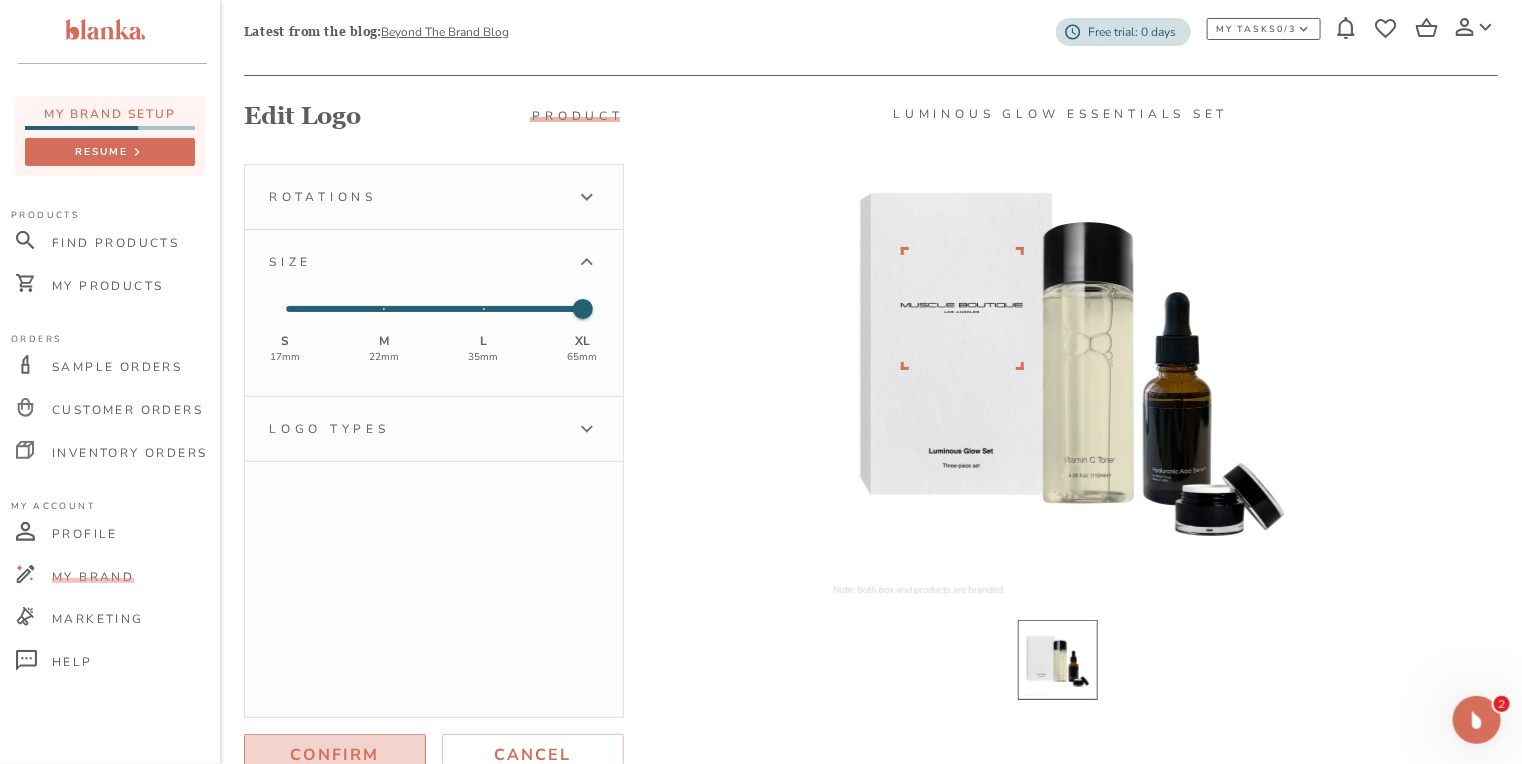 click on "Confirm" at bounding box center (335, 755) 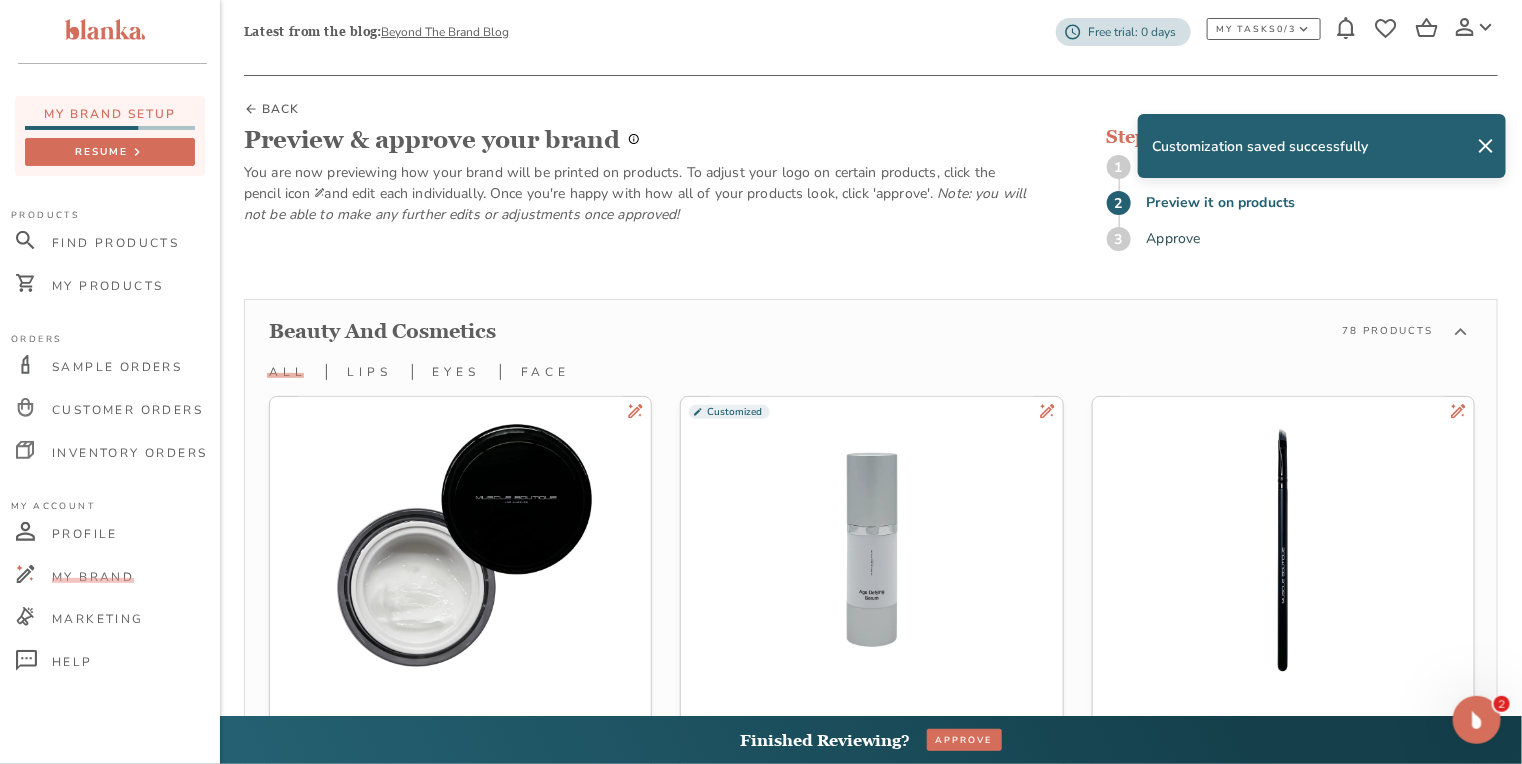 scroll, scrollTop: 14336, scrollLeft: 0, axis: vertical 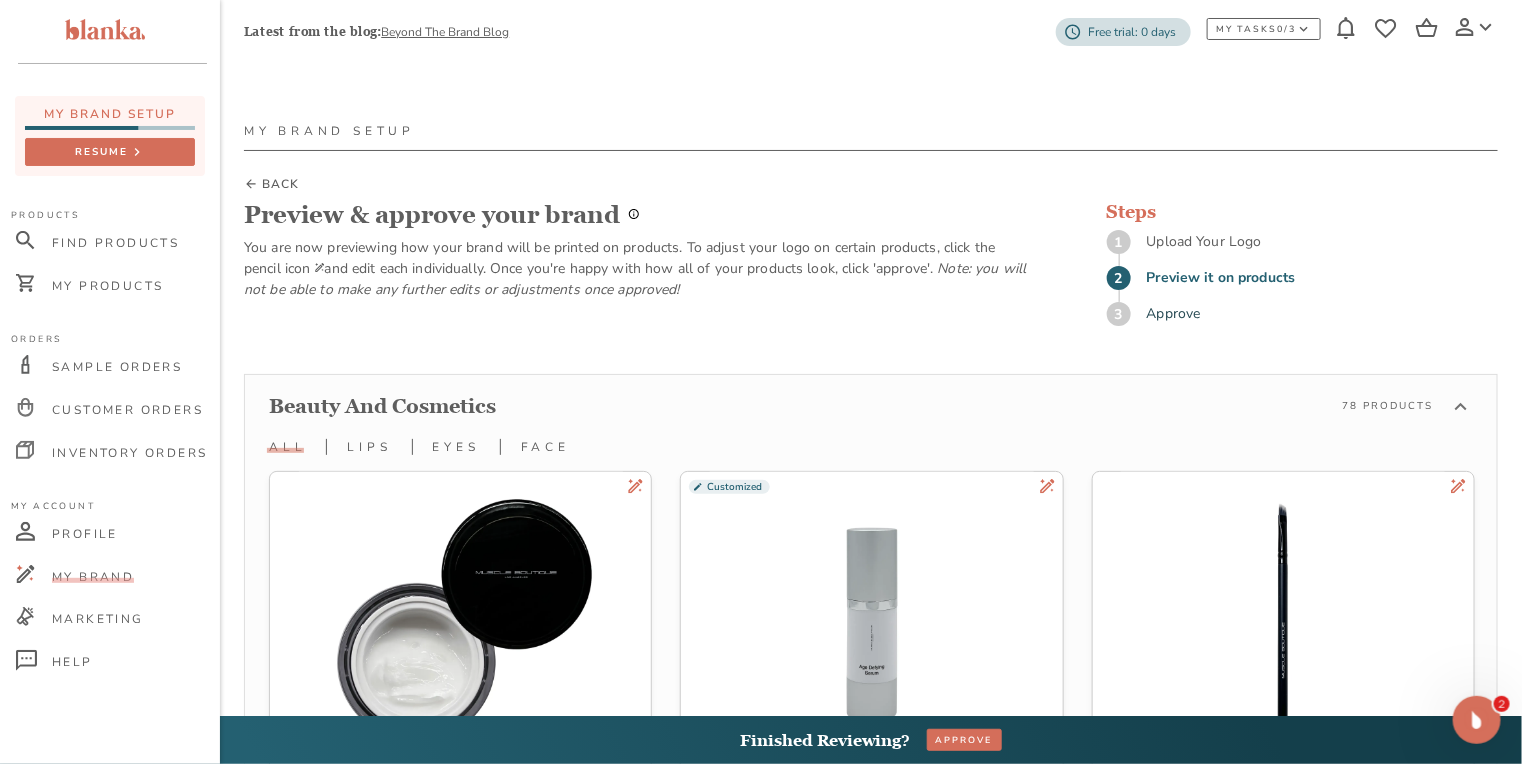 click on "BACK" at bounding box center (280, 184) 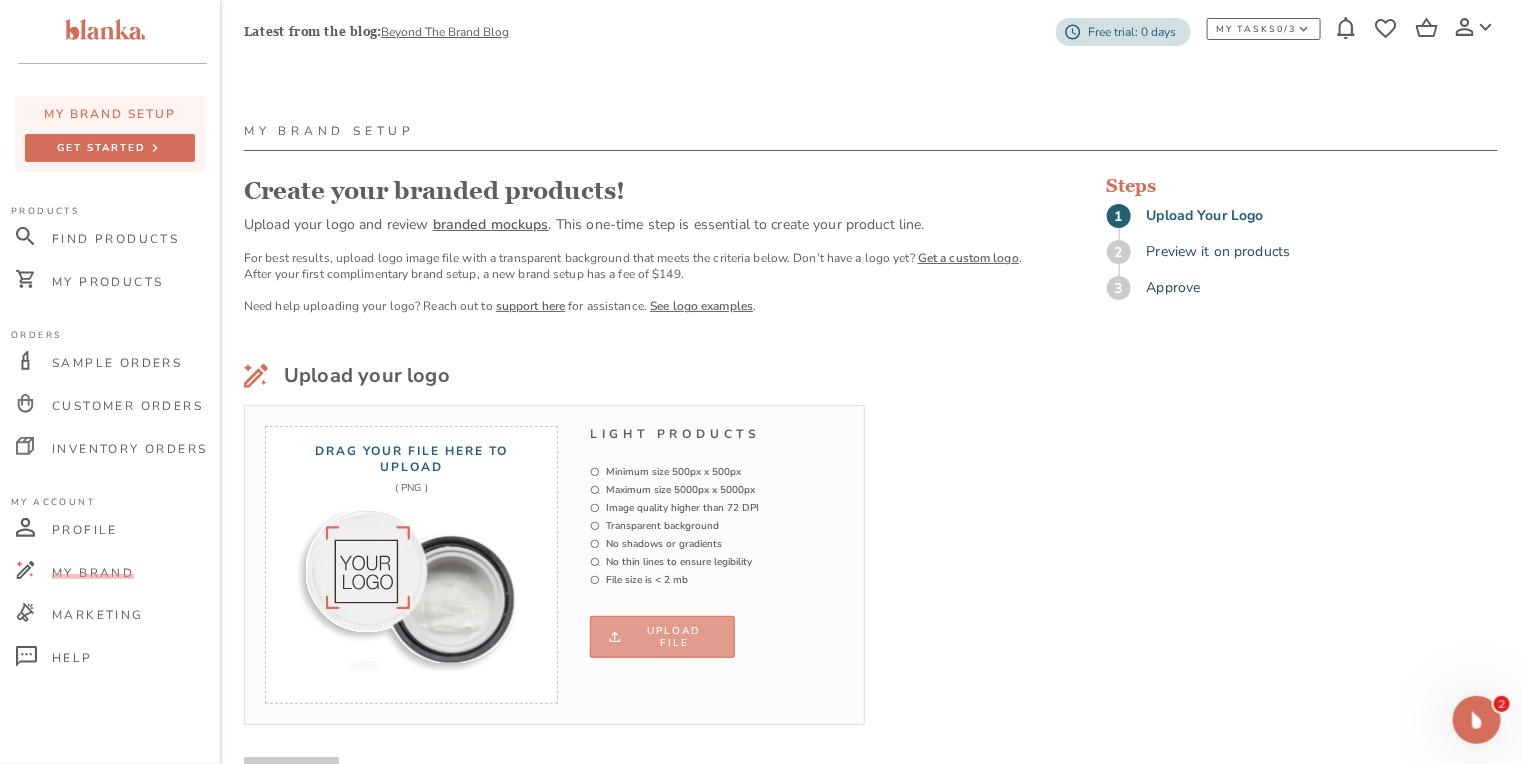 click 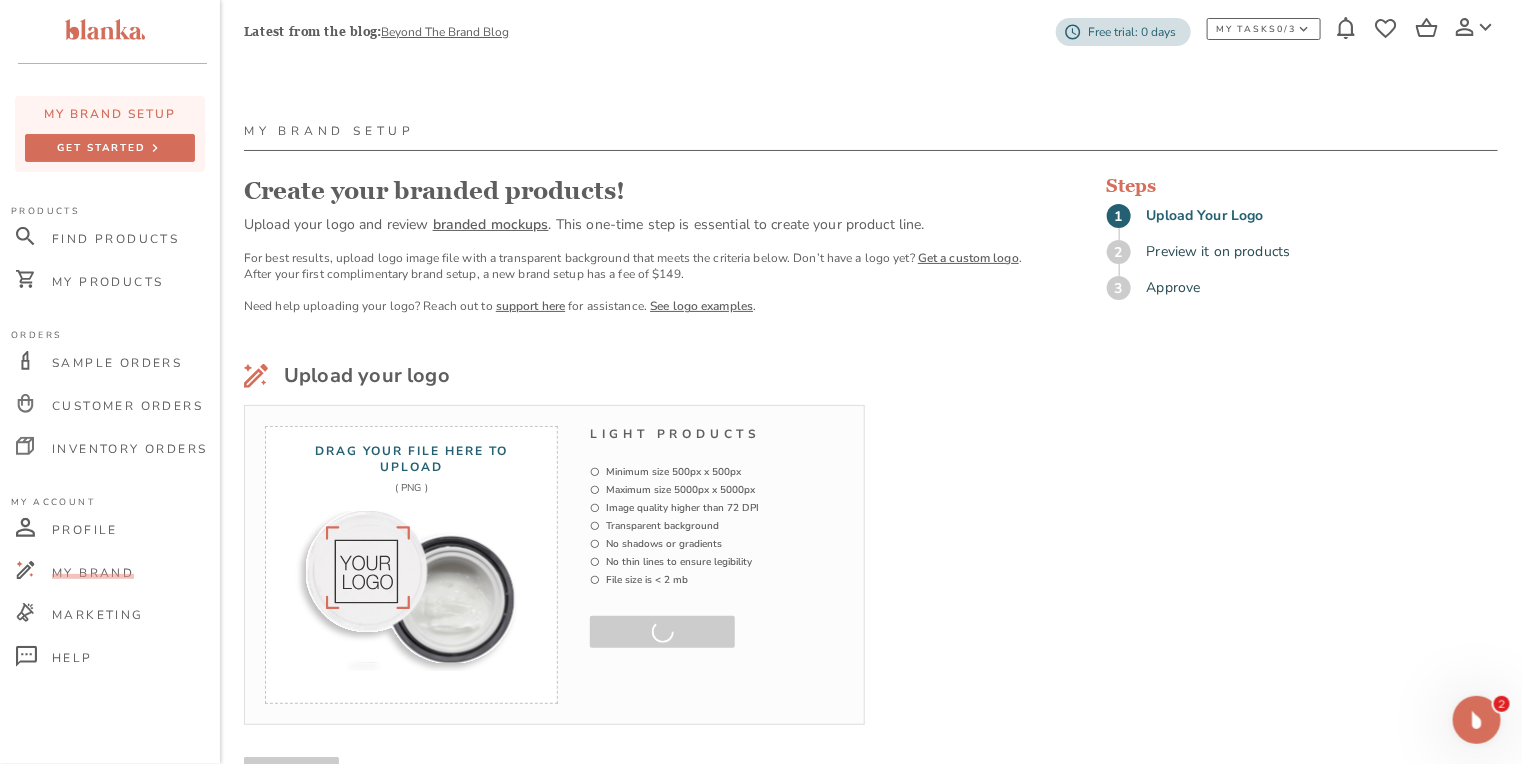 scroll, scrollTop: 102, scrollLeft: 0, axis: vertical 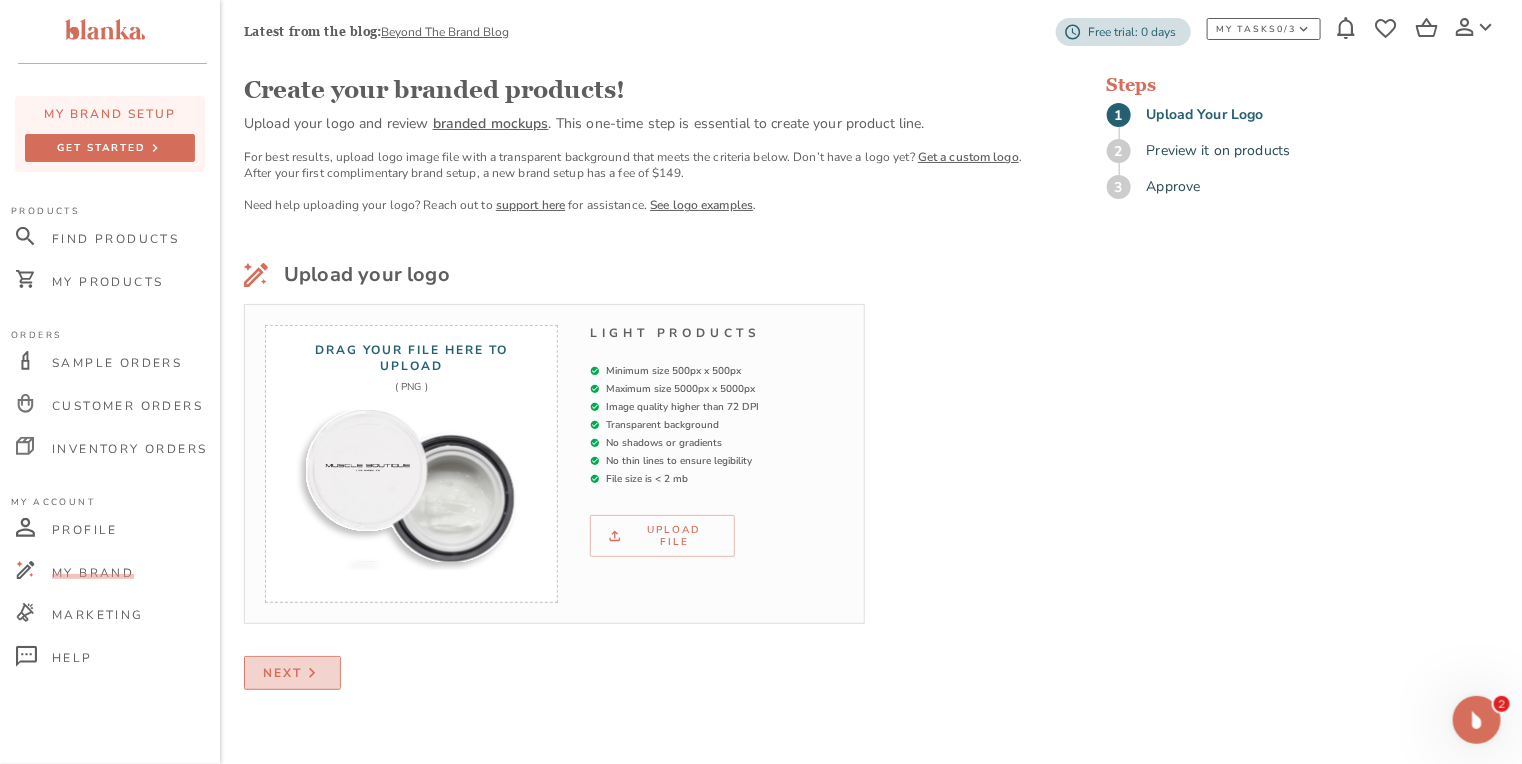 click 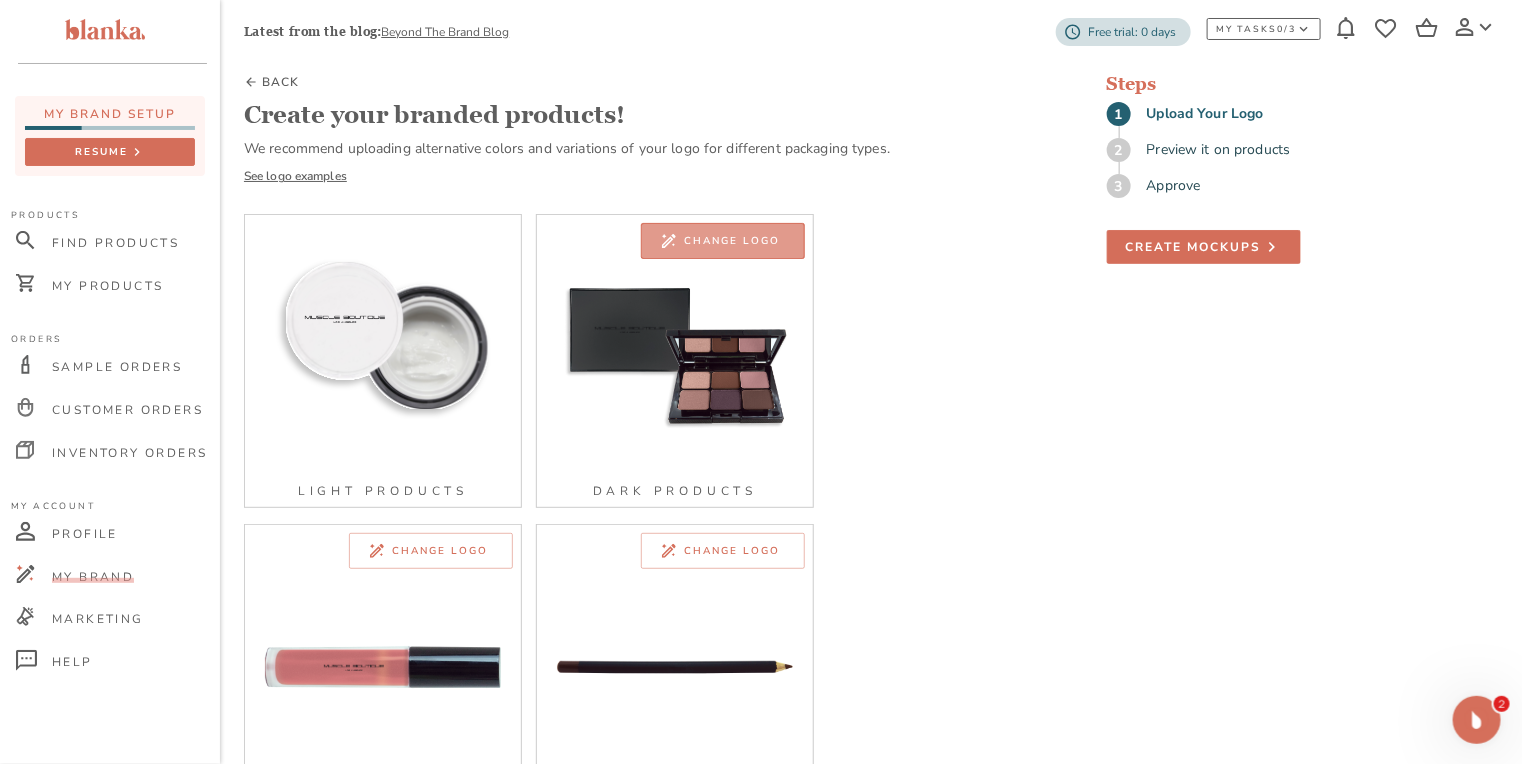 click on "Change logo" at bounding box center (723, 241) 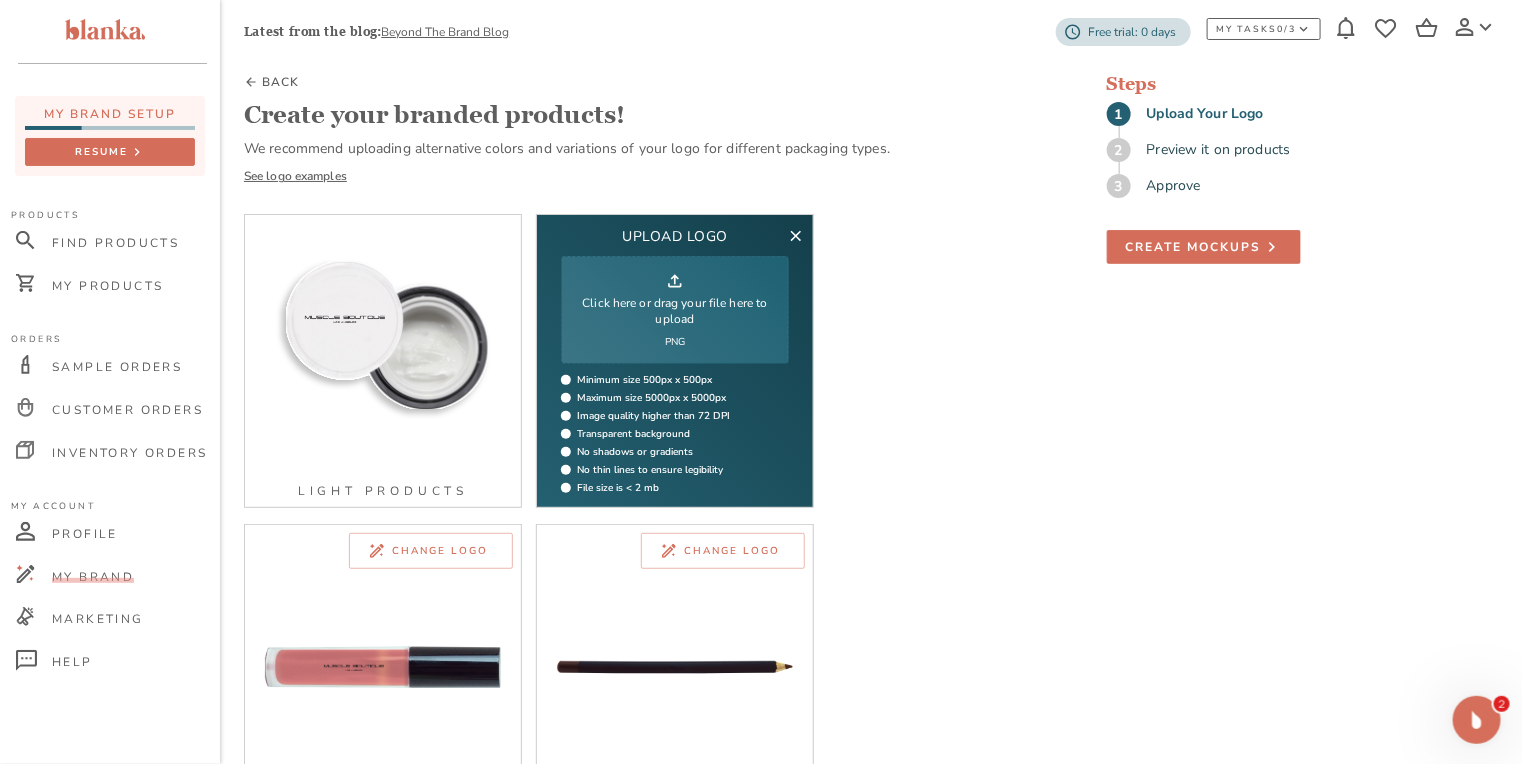 click on "Click here or drag your file here to upload" at bounding box center [675, 311] 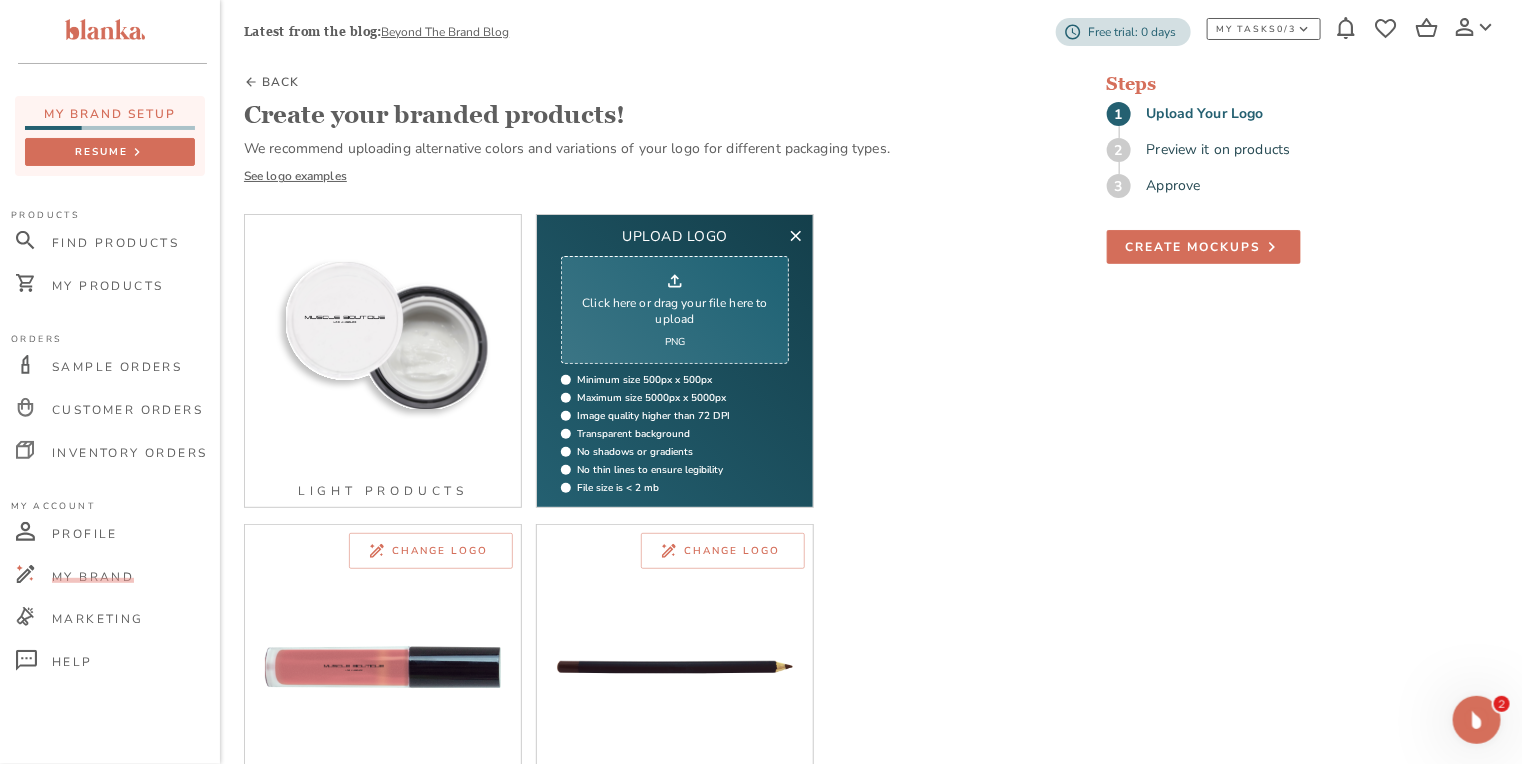 type on "C:\fakepath\MUSCLE BOUTIQUE LOS ANGELES-[PERSON_NAME] (11.58 px SPACING) x4L.png" 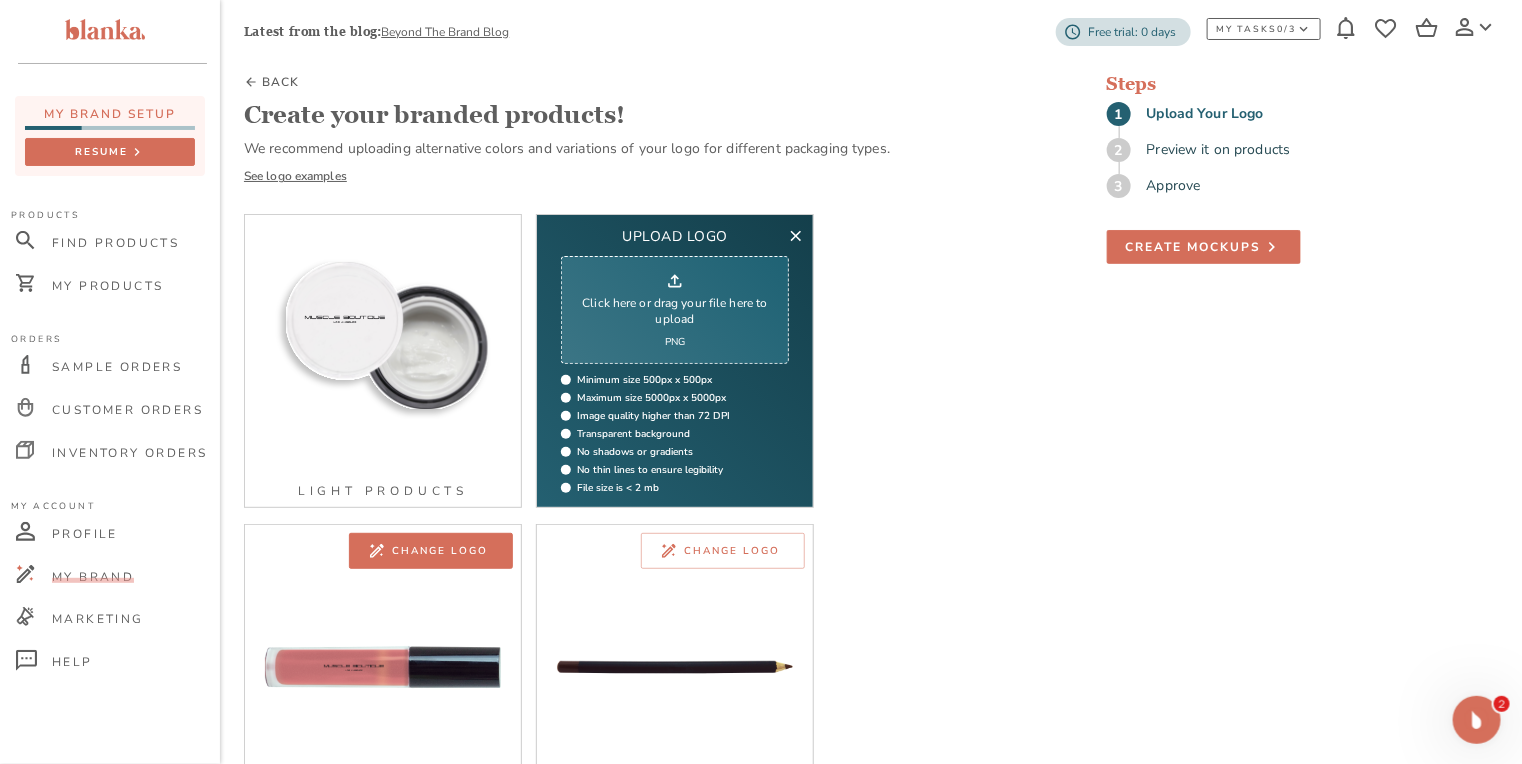 click on "Change logo" at bounding box center (440, 551) 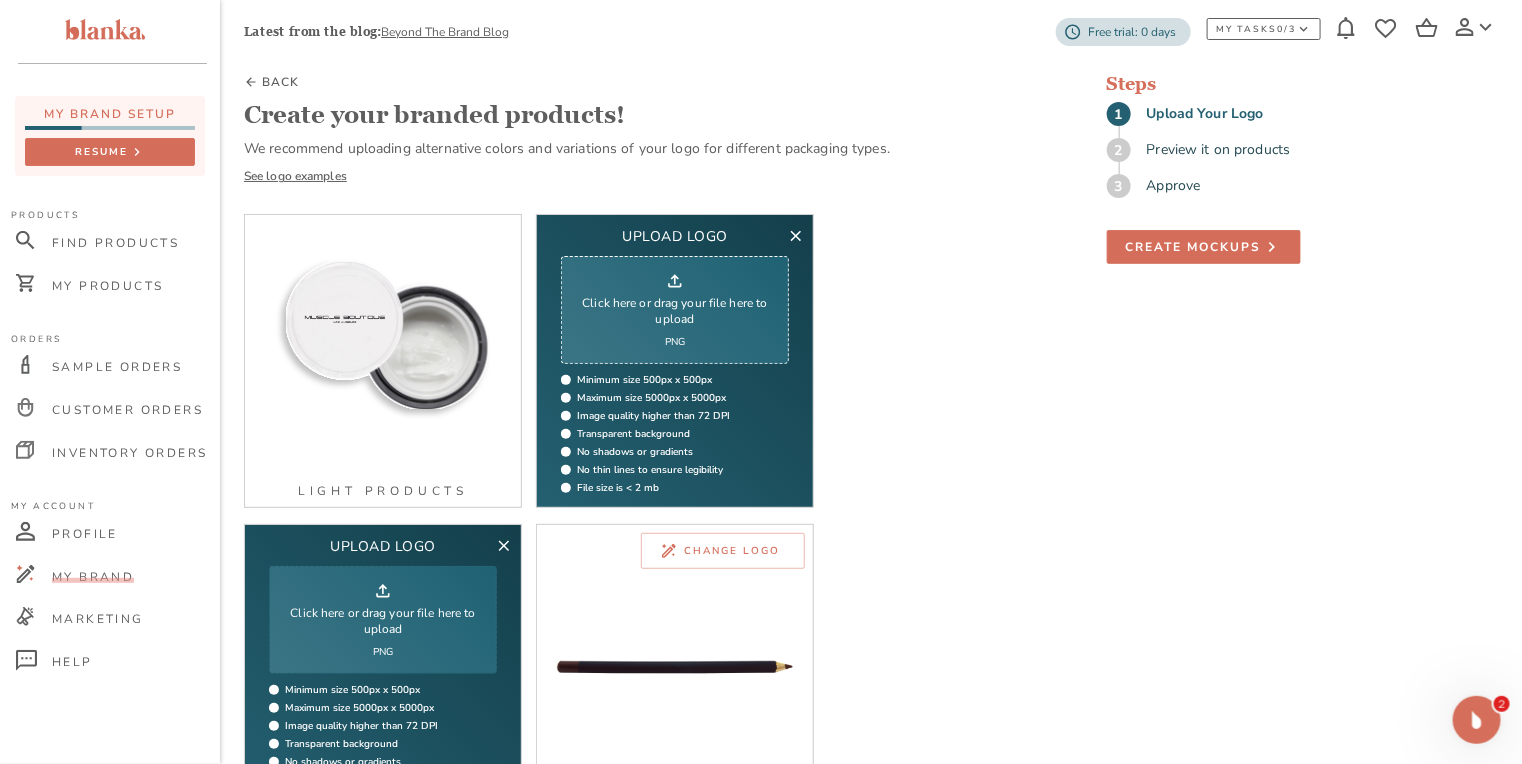 click on "Click here or drag your file here to upload" at bounding box center [383, 621] 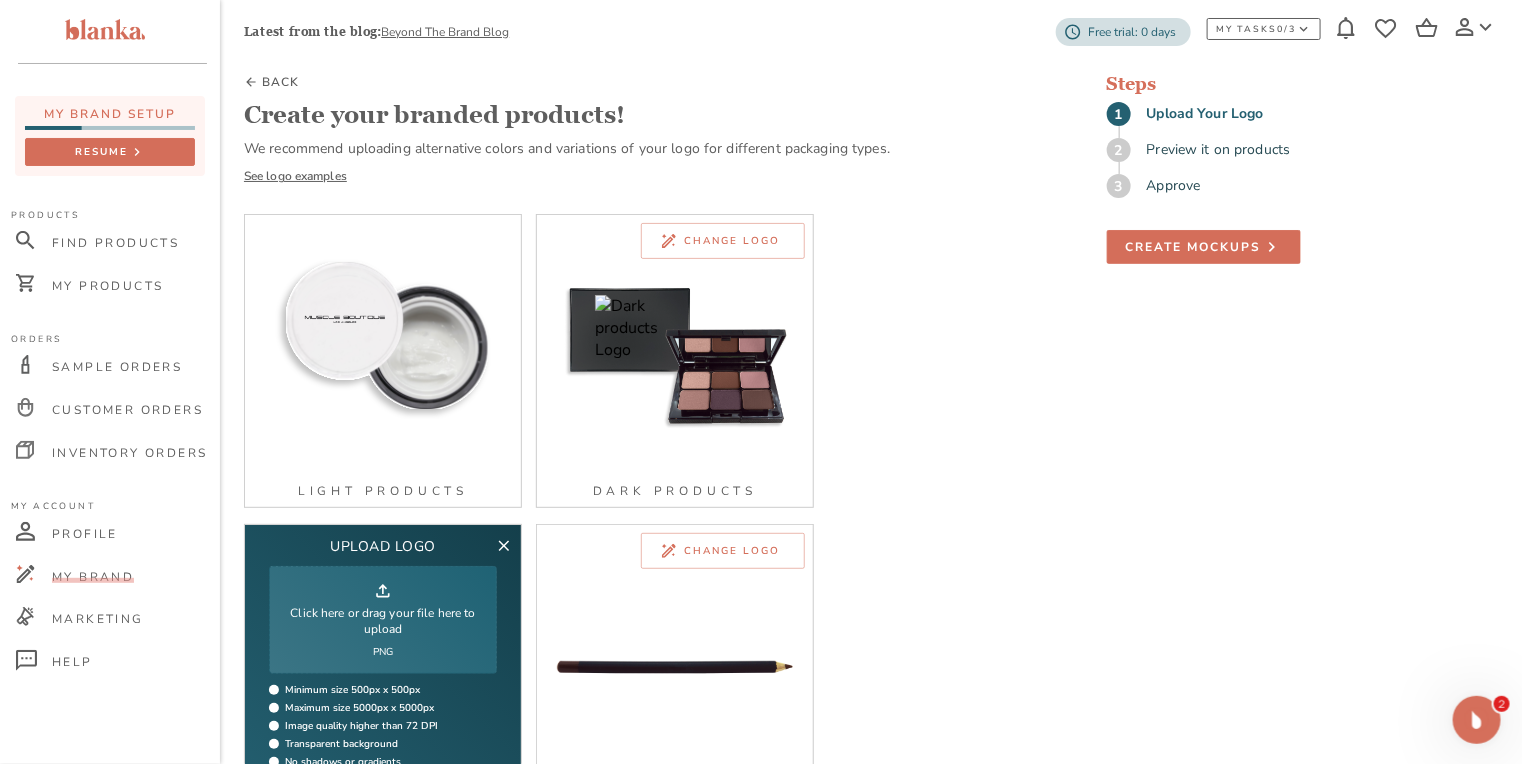 type on "C:\fakepath\MUSCLE BOUTIQUE [GEOGRAPHIC_DATA]-OFF WHITE (11.58 px SPACING) x4L.png" 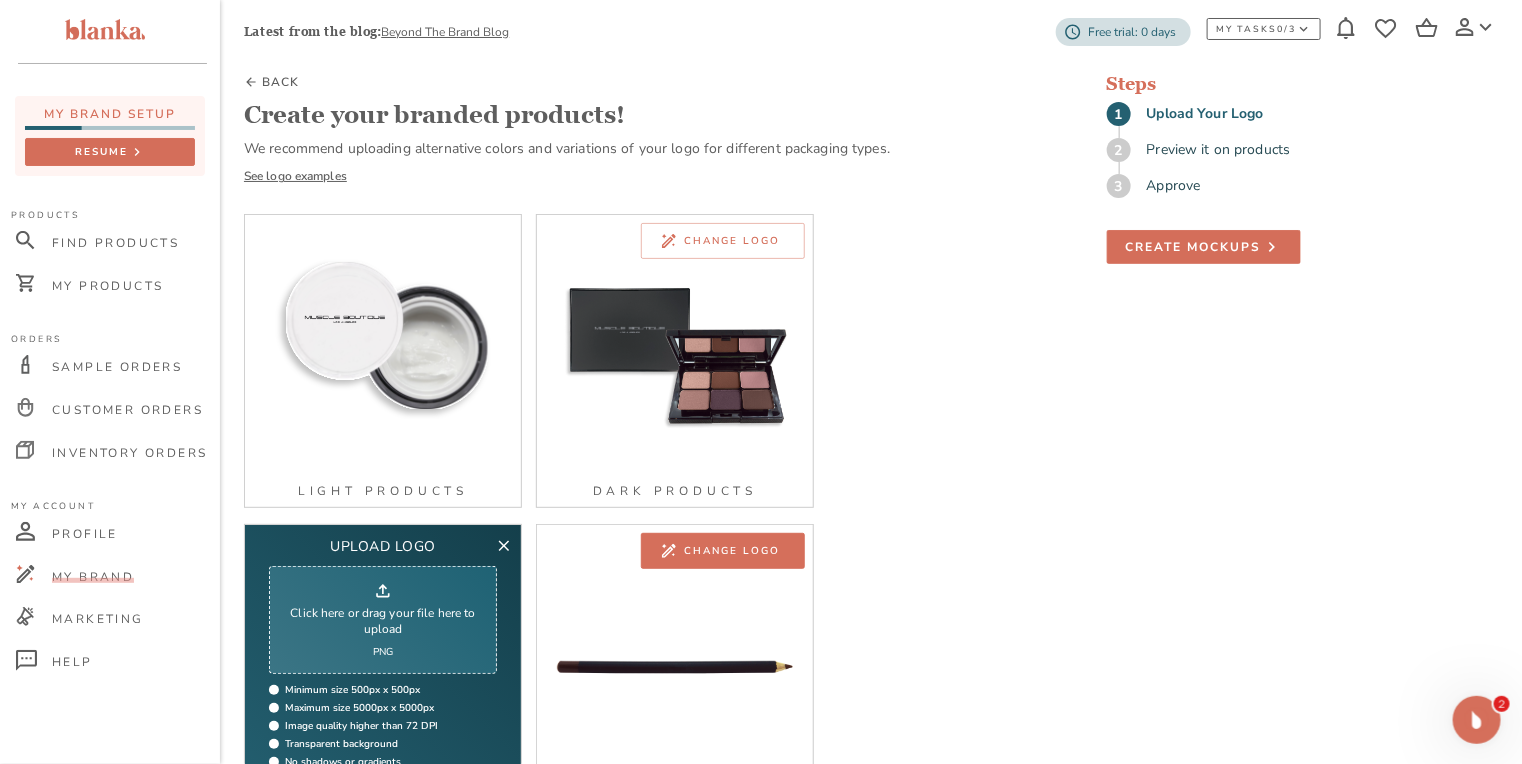 click on "Change logo" at bounding box center [732, 551] 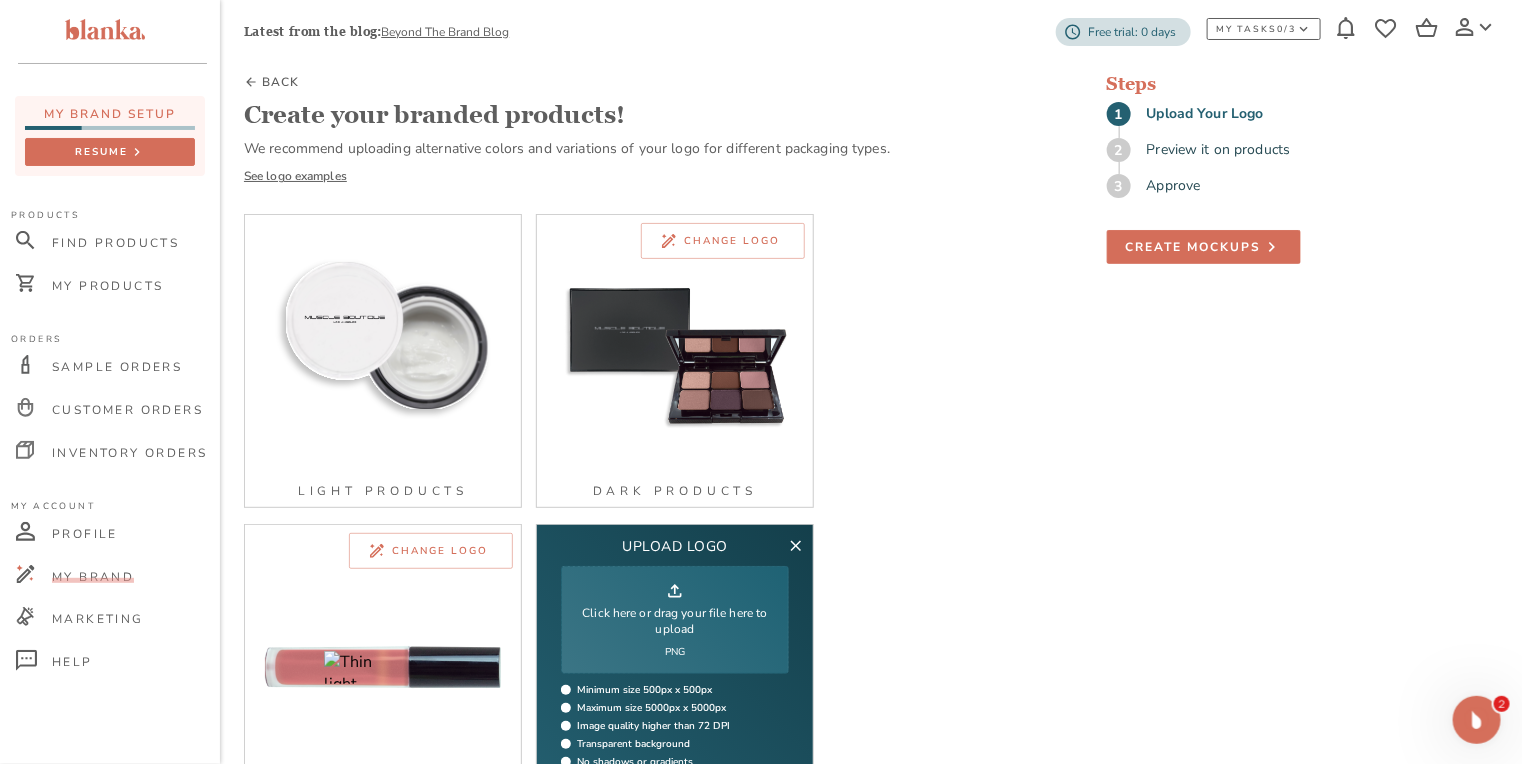 click on "Click here or drag your file here to upload PNG" at bounding box center (675, 620) 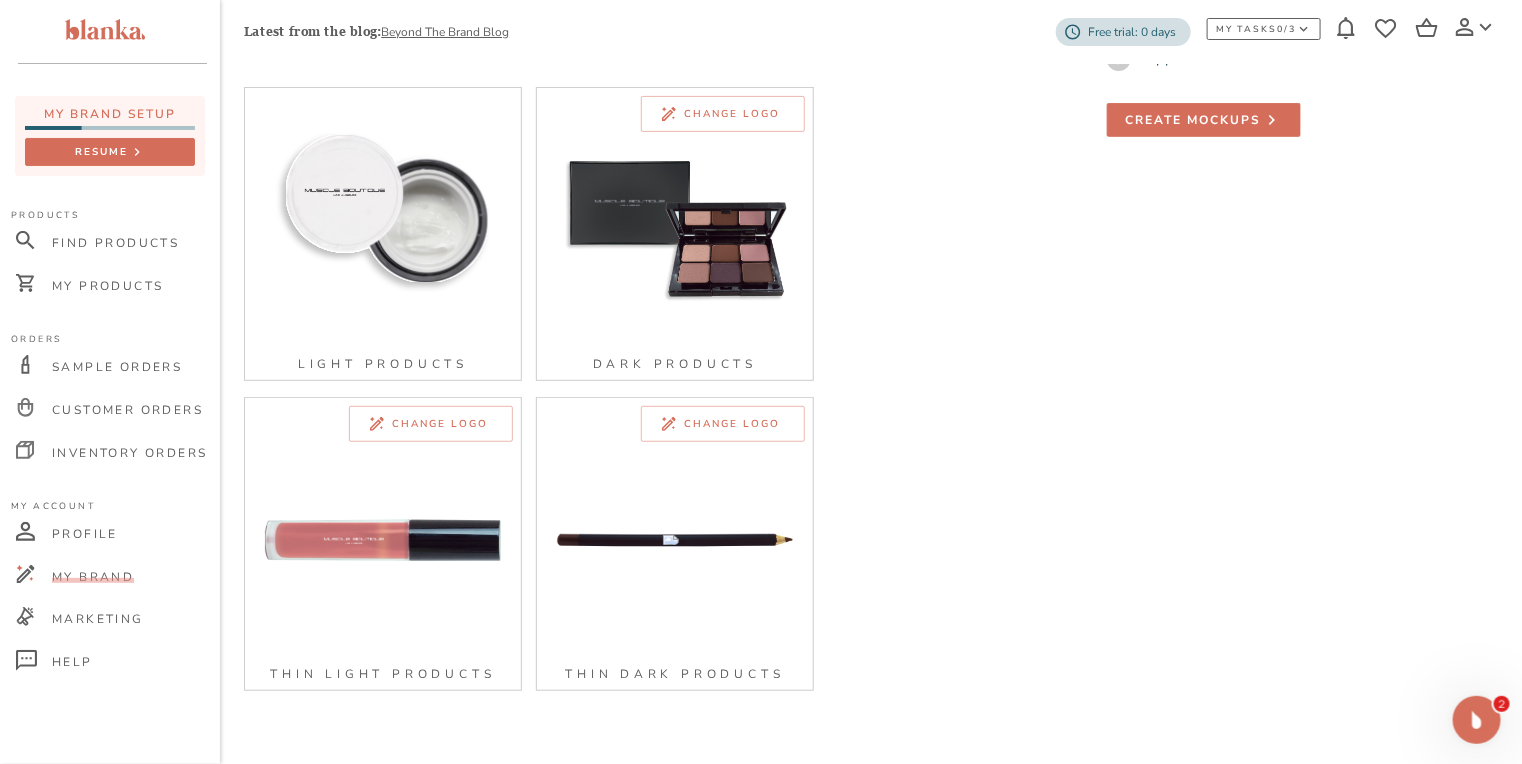 scroll, scrollTop: 62, scrollLeft: 0, axis: vertical 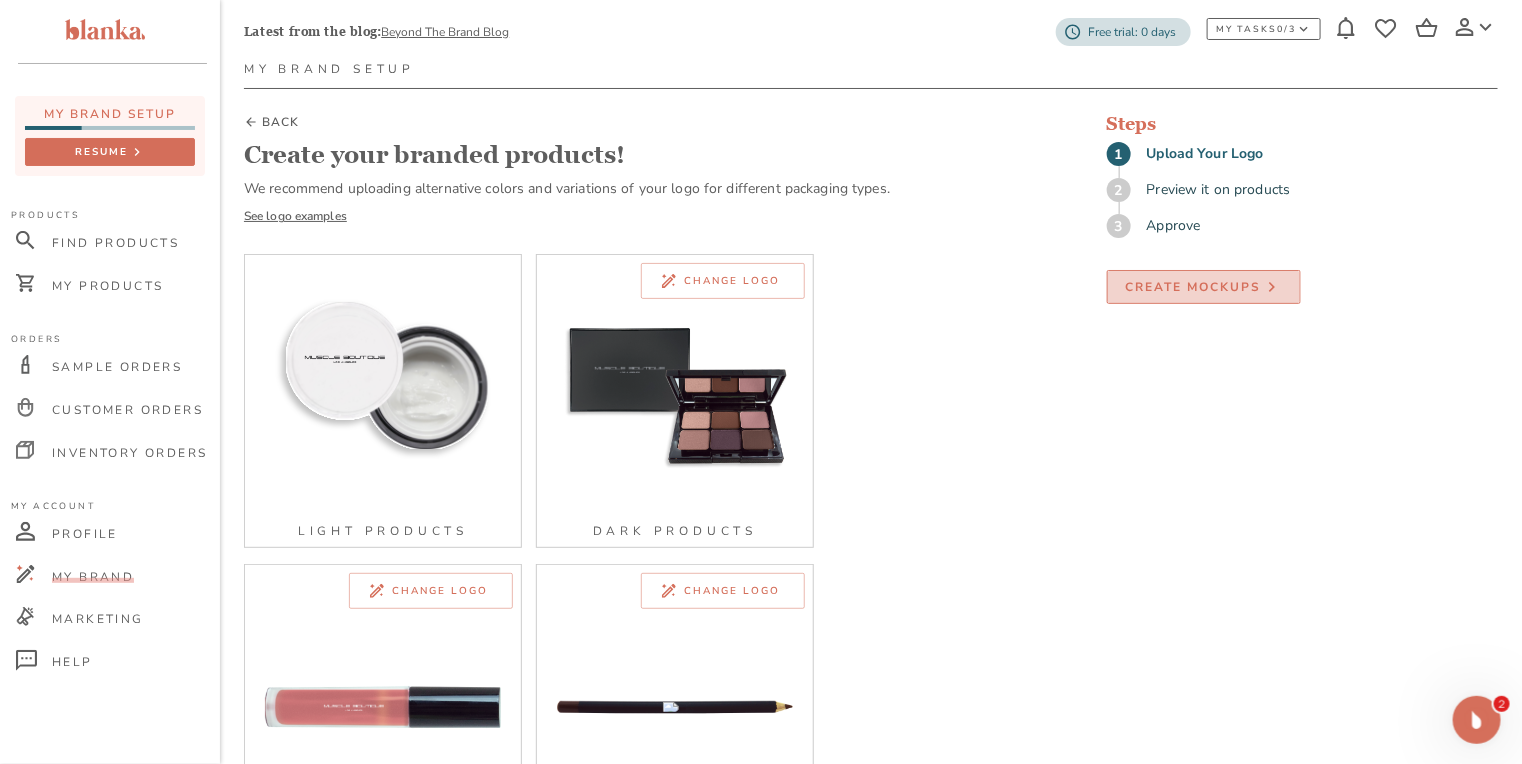 click on "Create Mockups" at bounding box center [1194, 287] 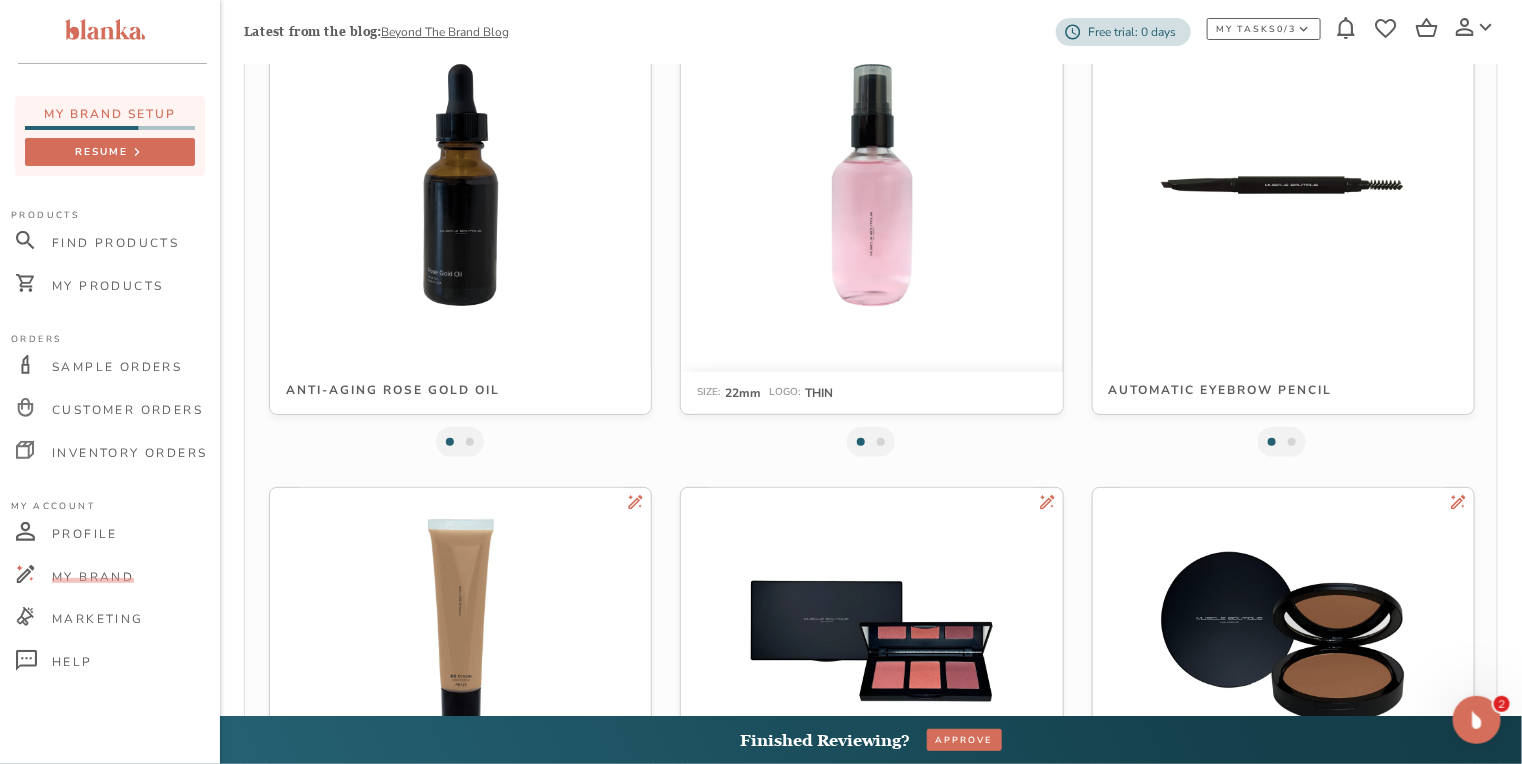 scroll, scrollTop: 1229, scrollLeft: 0, axis: vertical 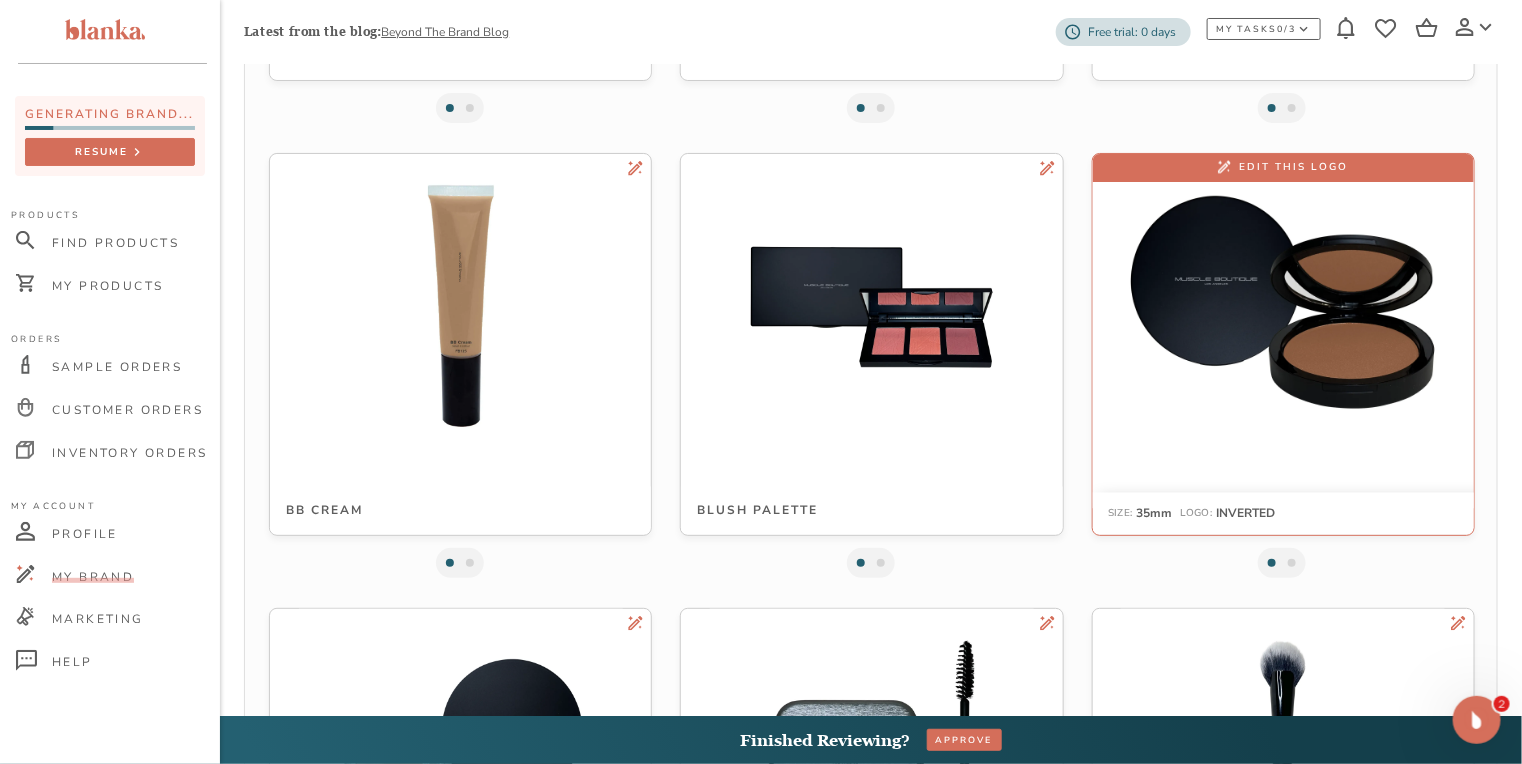 click at bounding box center [1283, 306] 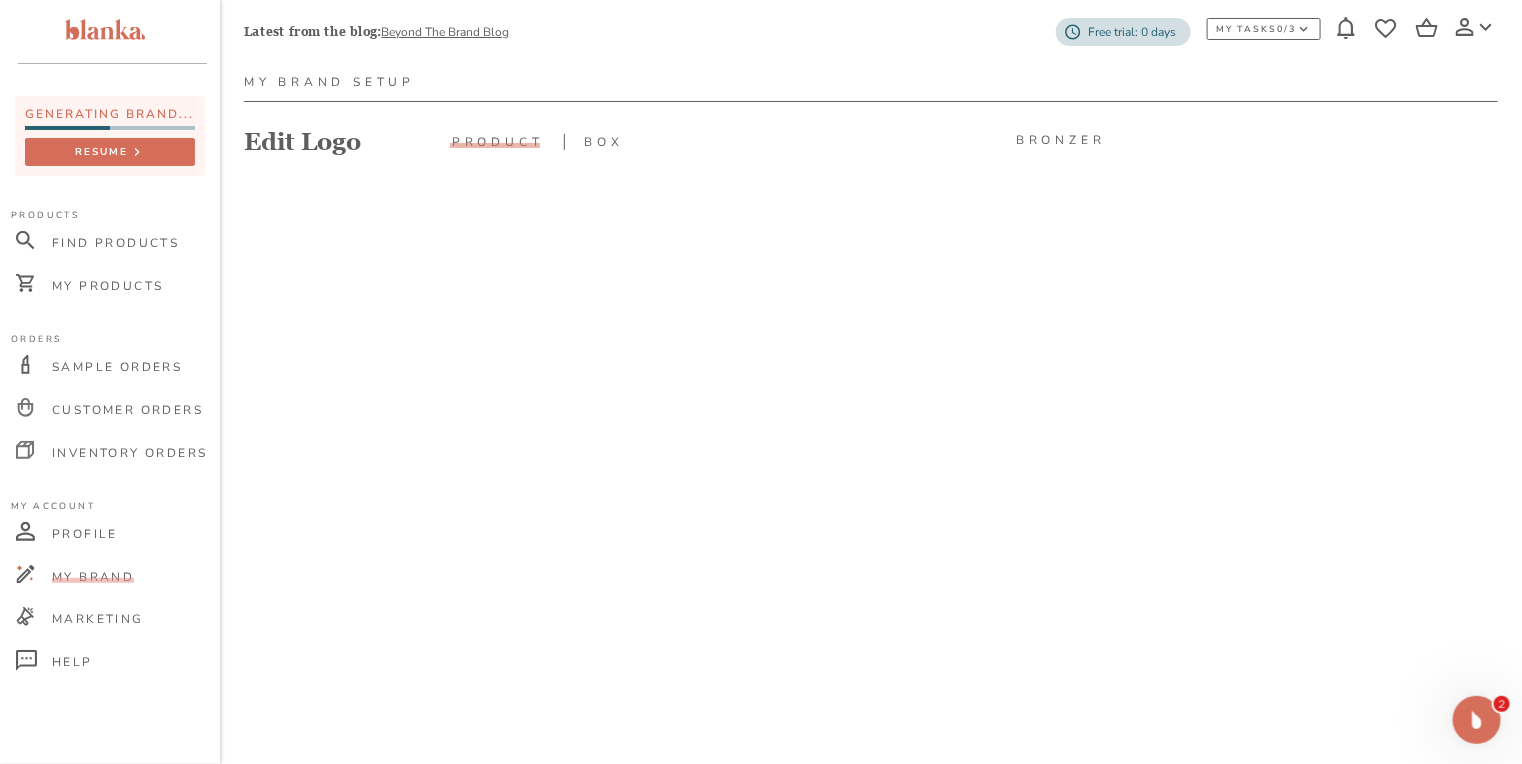 scroll, scrollTop: 160, scrollLeft: 0, axis: vertical 